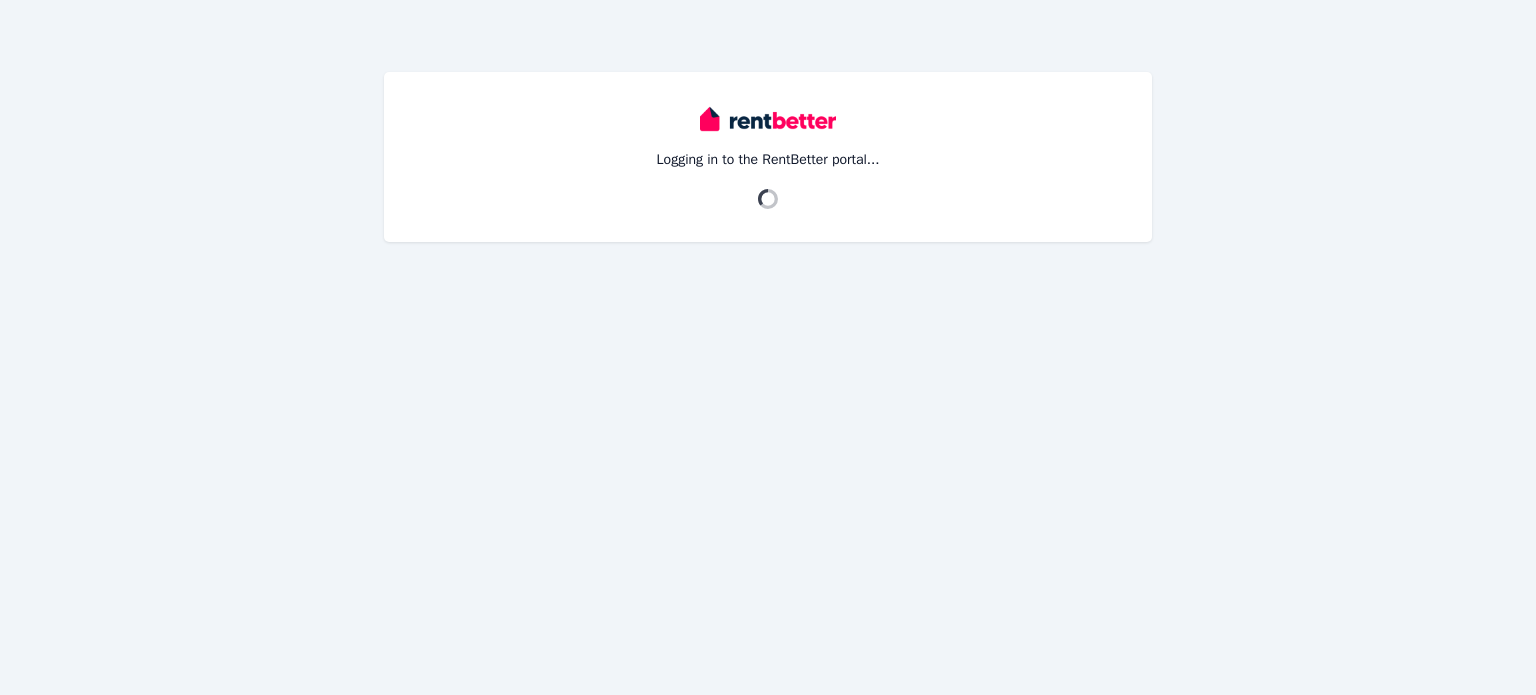 scroll, scrollTop: 0, scrollLeft: 0, axis: both 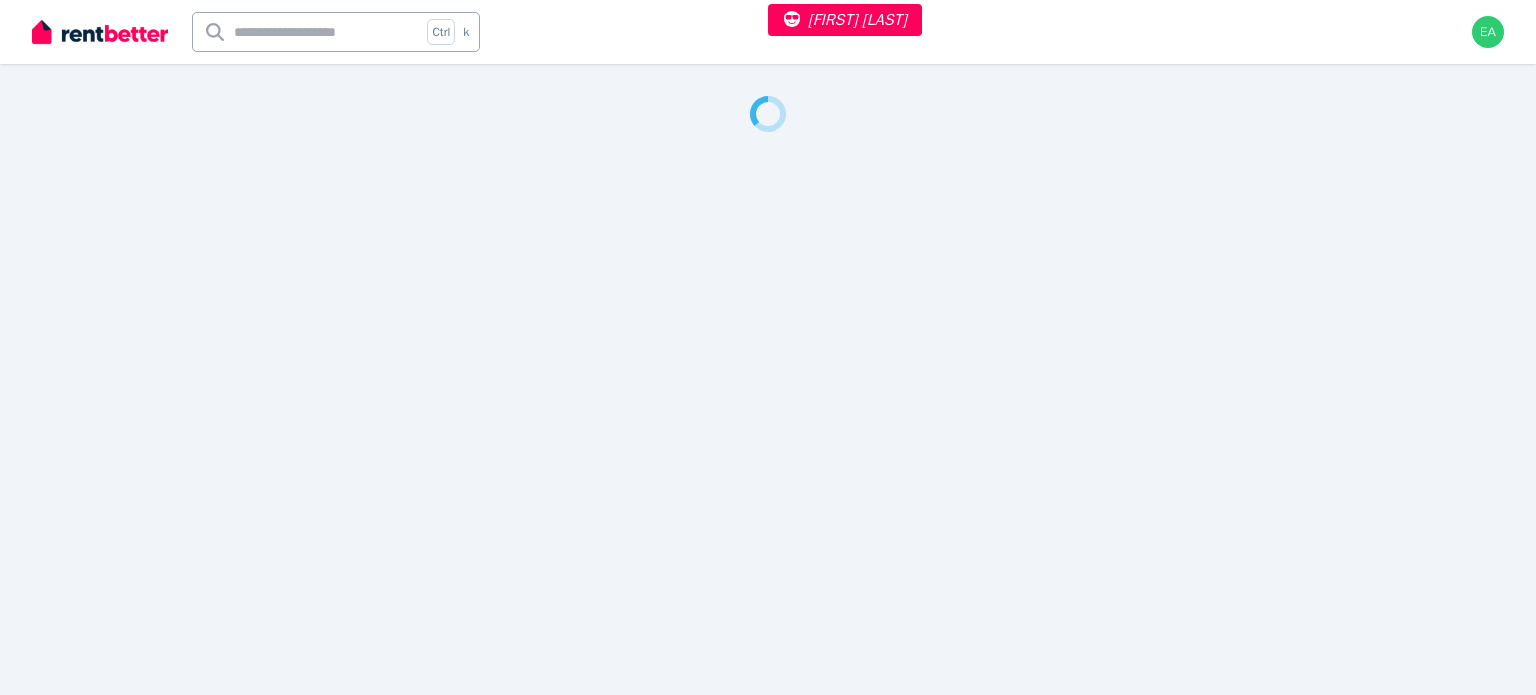 select on "***" 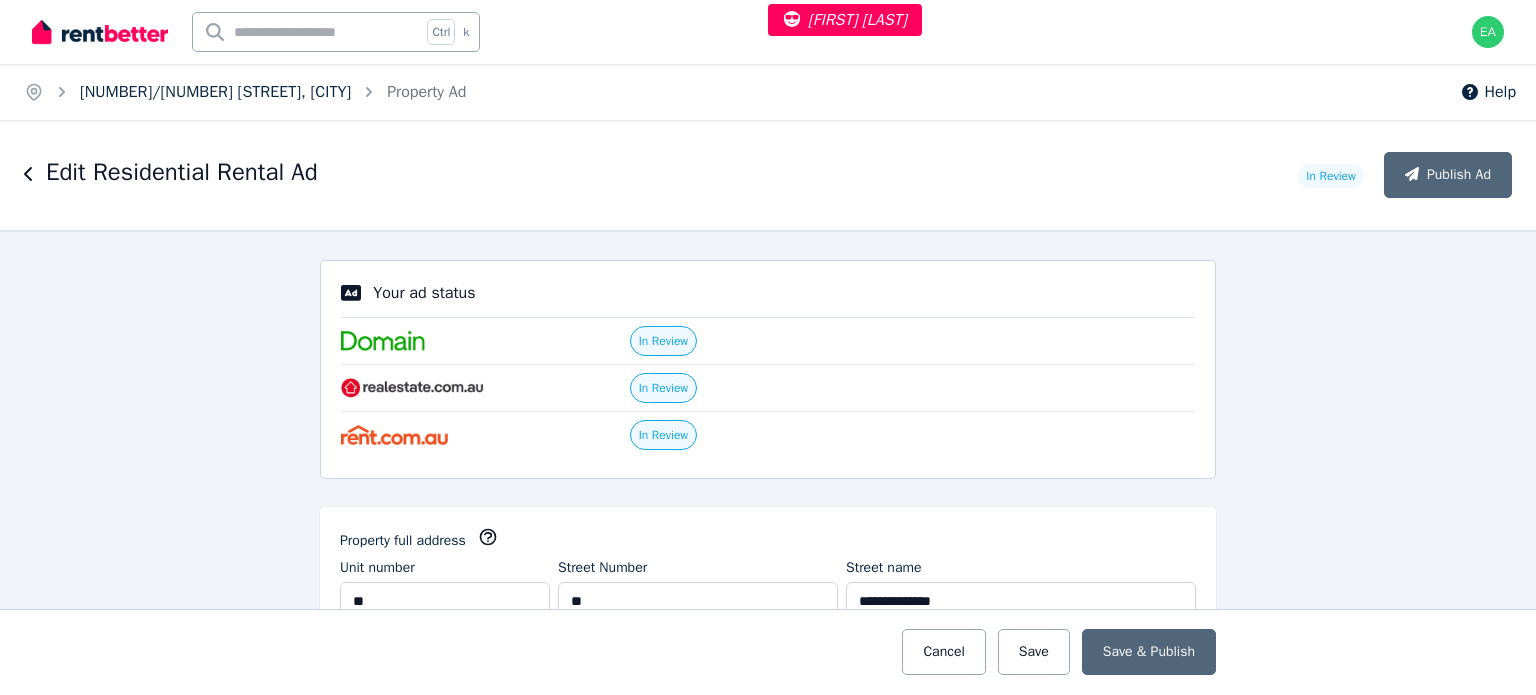 click on "58/42 Boardwalk Blvd, Mount Coolum" at bounding box center (215, 92) 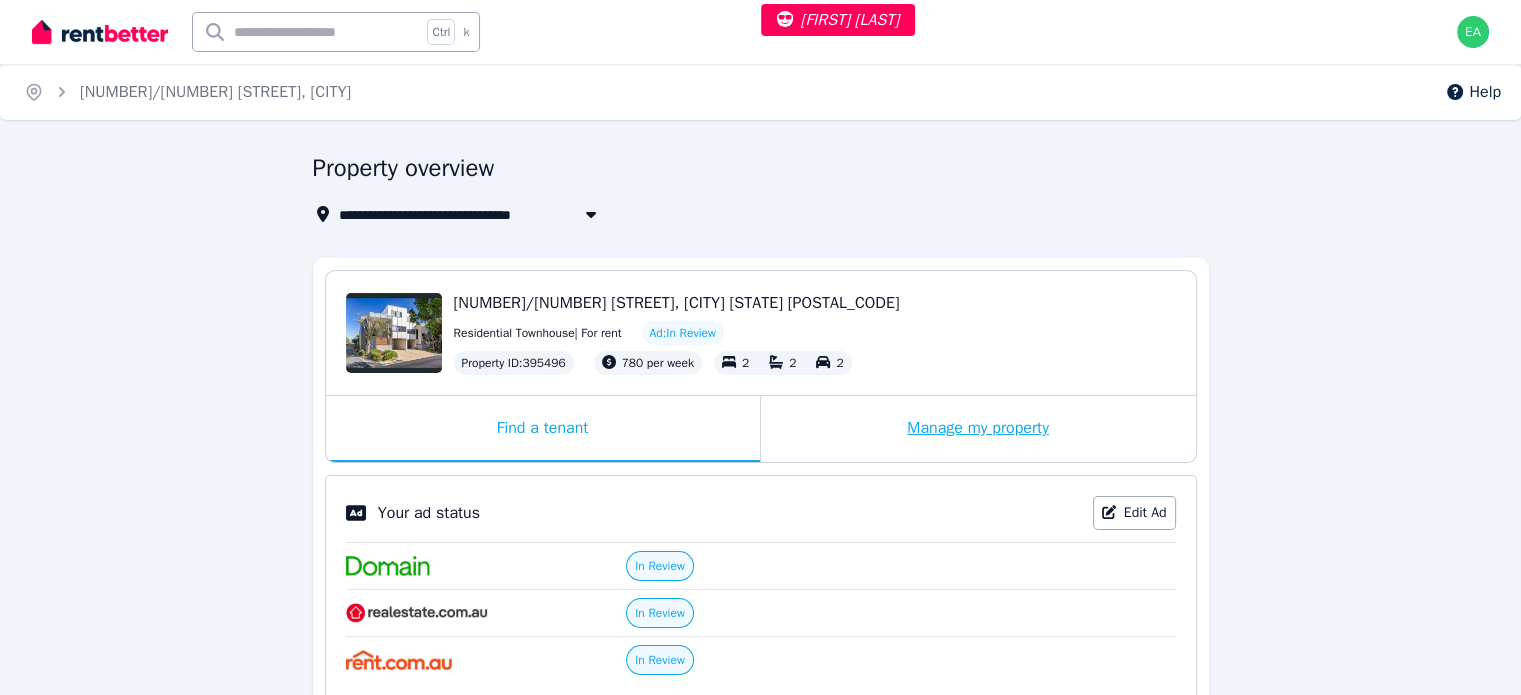 click on "Manage my property" at bounding box center (978, 429) 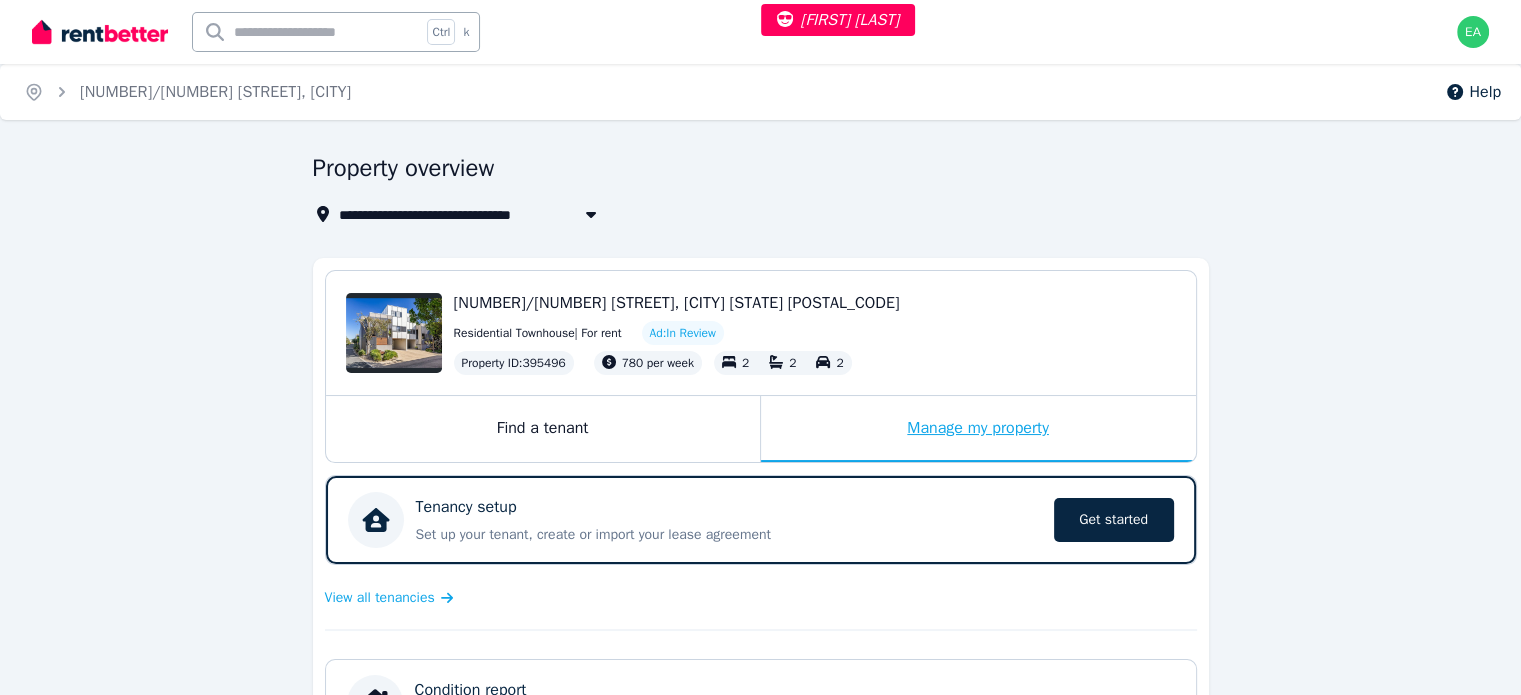 scroll, scrollTop: 500, scrollLeft: 0, axis: vertical 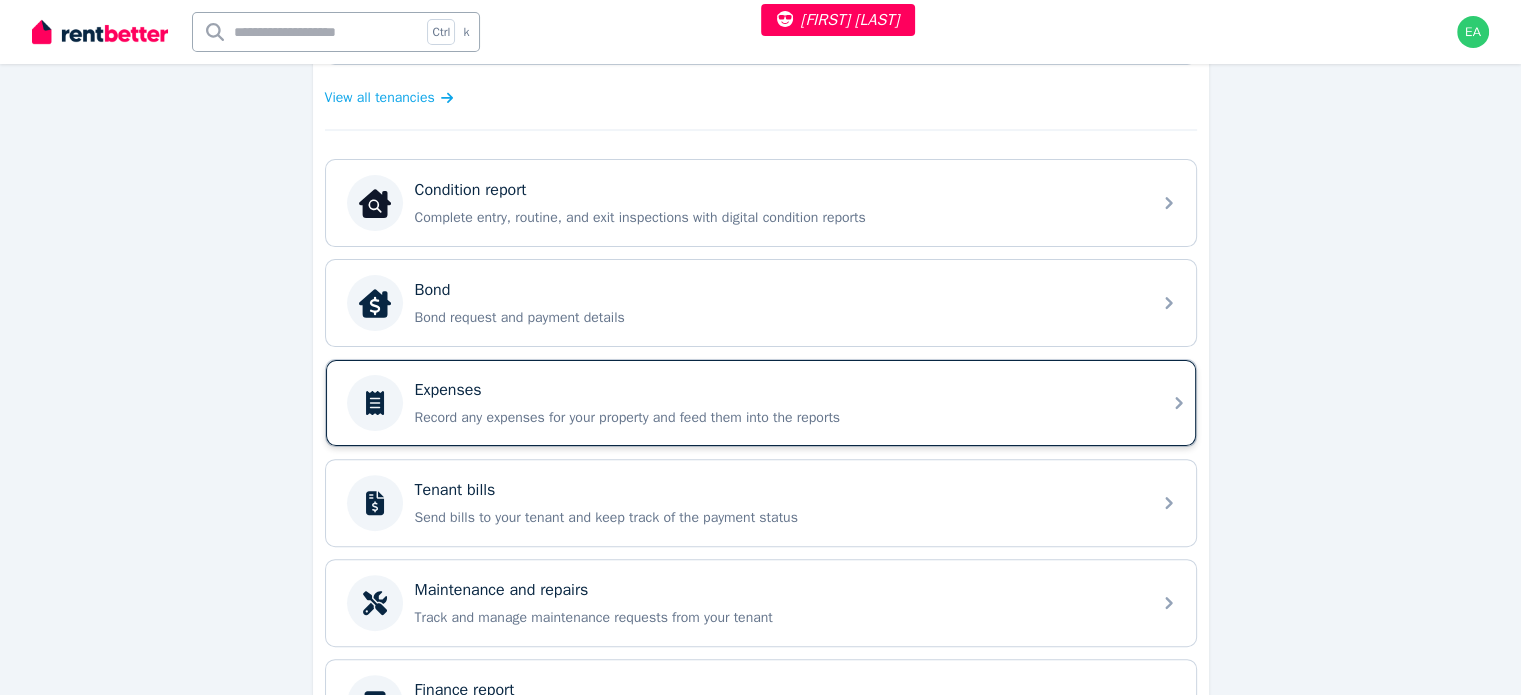 click on "Record any expenses for your property and feed them into the reports" at bounding box center [777, 418] 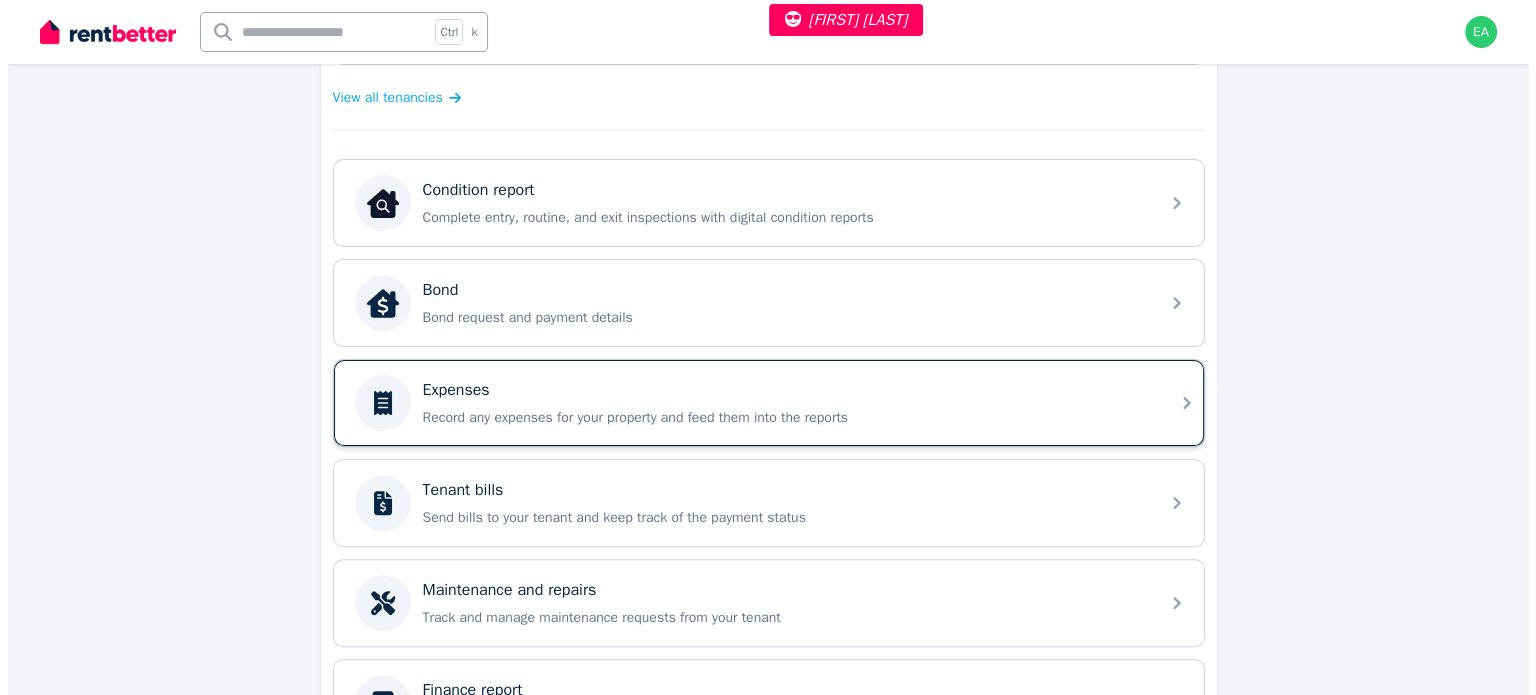 scroll, scrollTop: 0, scrollLeft: 0, axis: both 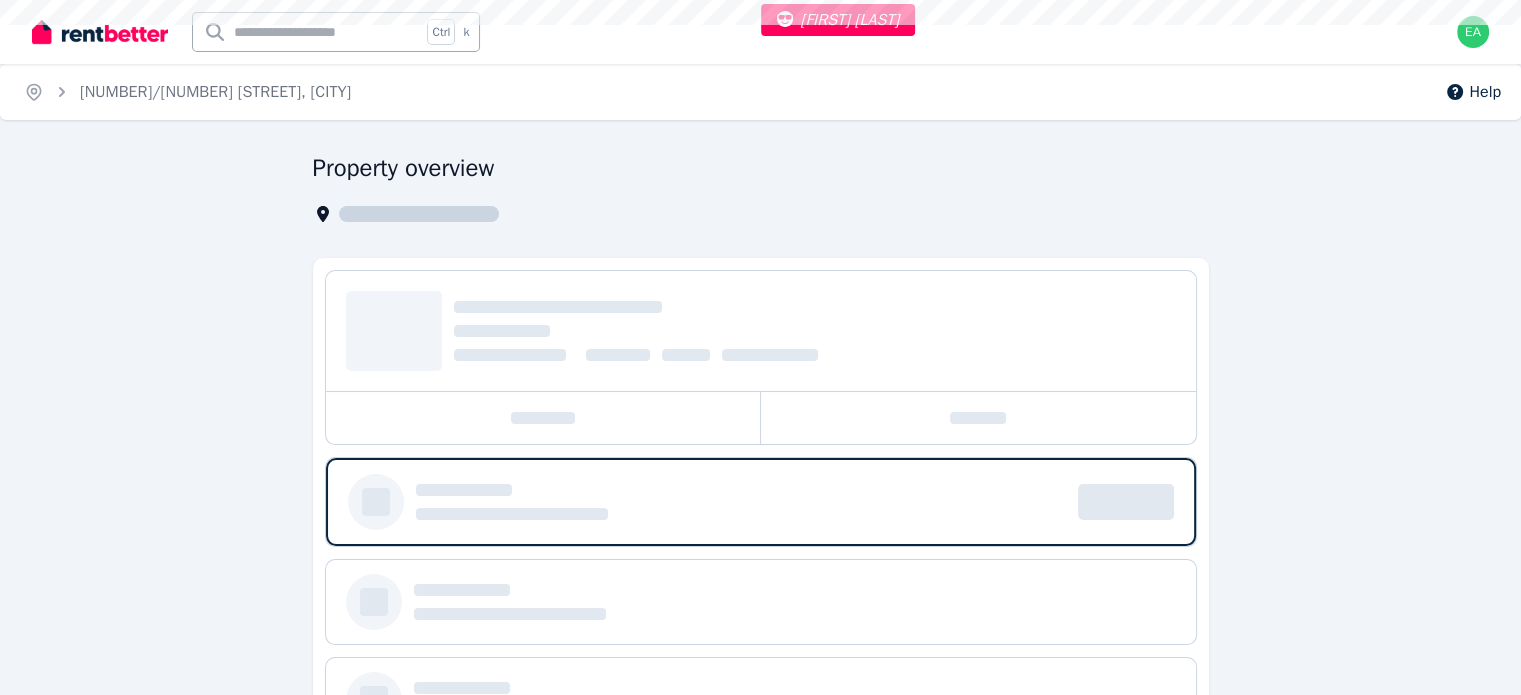 select on "***" 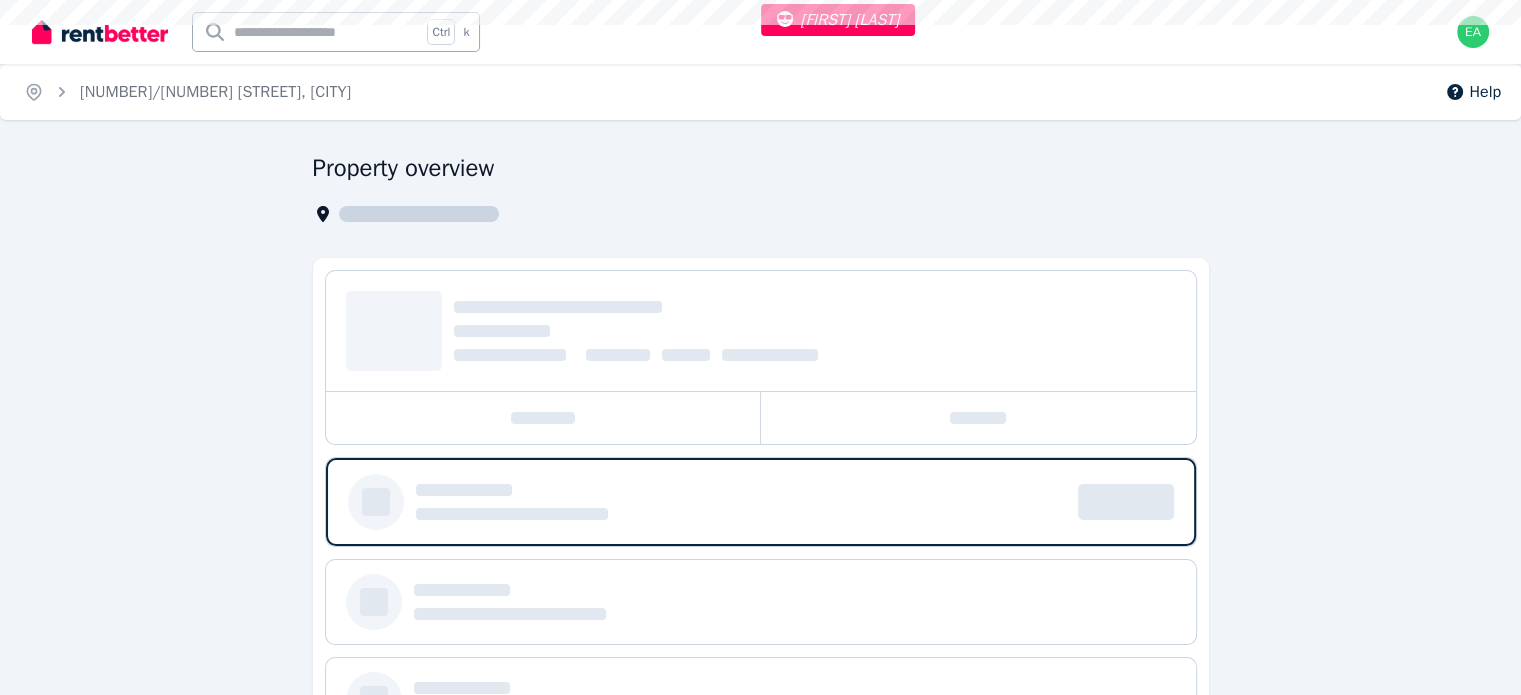 select on "**********" 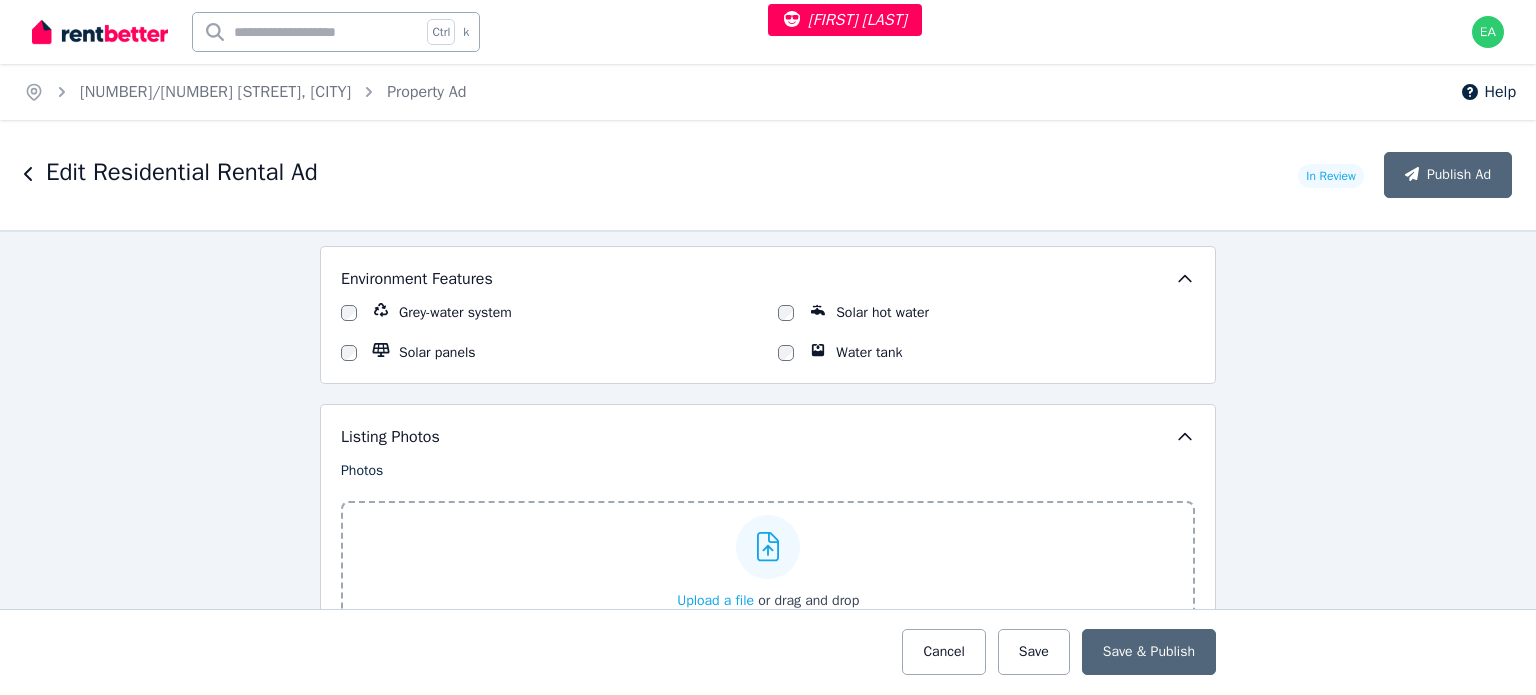 scroll, scrollTop: 2600, scrollLeft: 0, axis: vertical 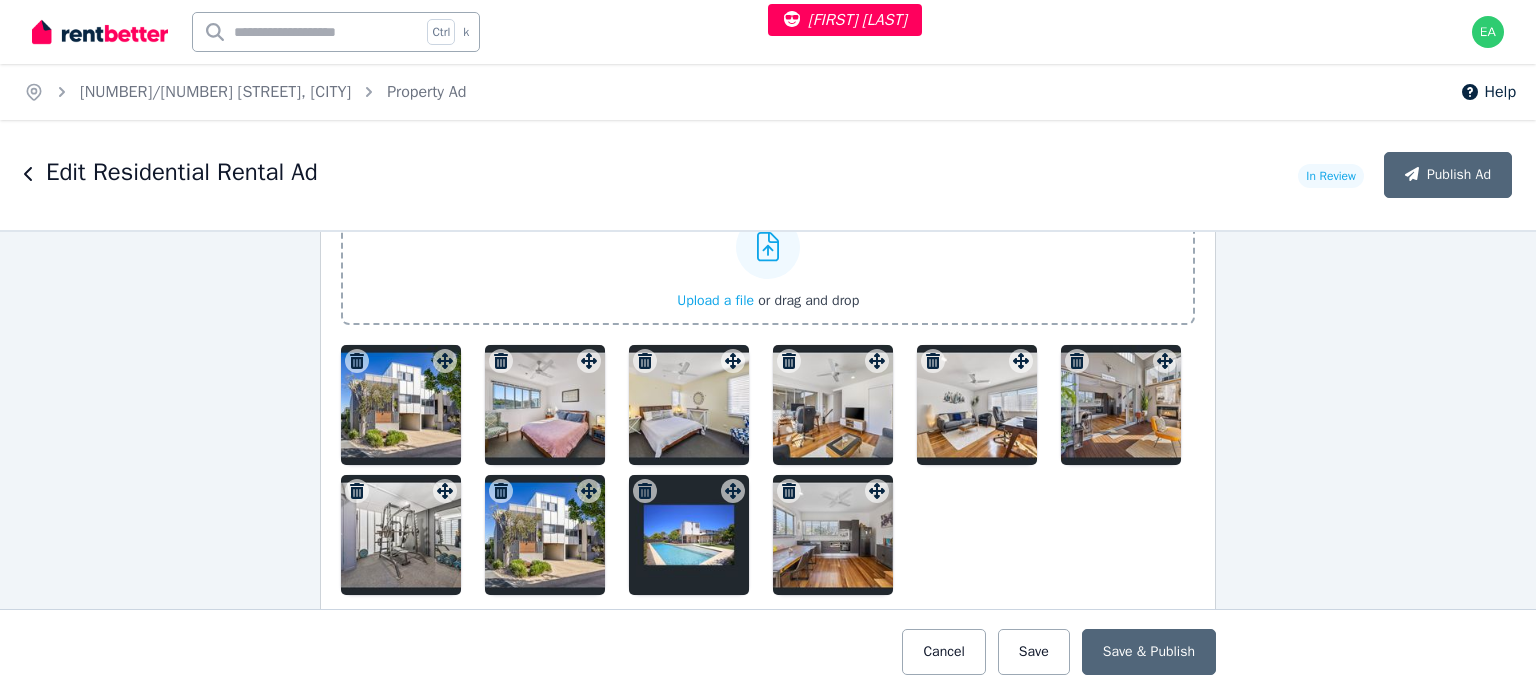 click at bounding box center [401, 405] 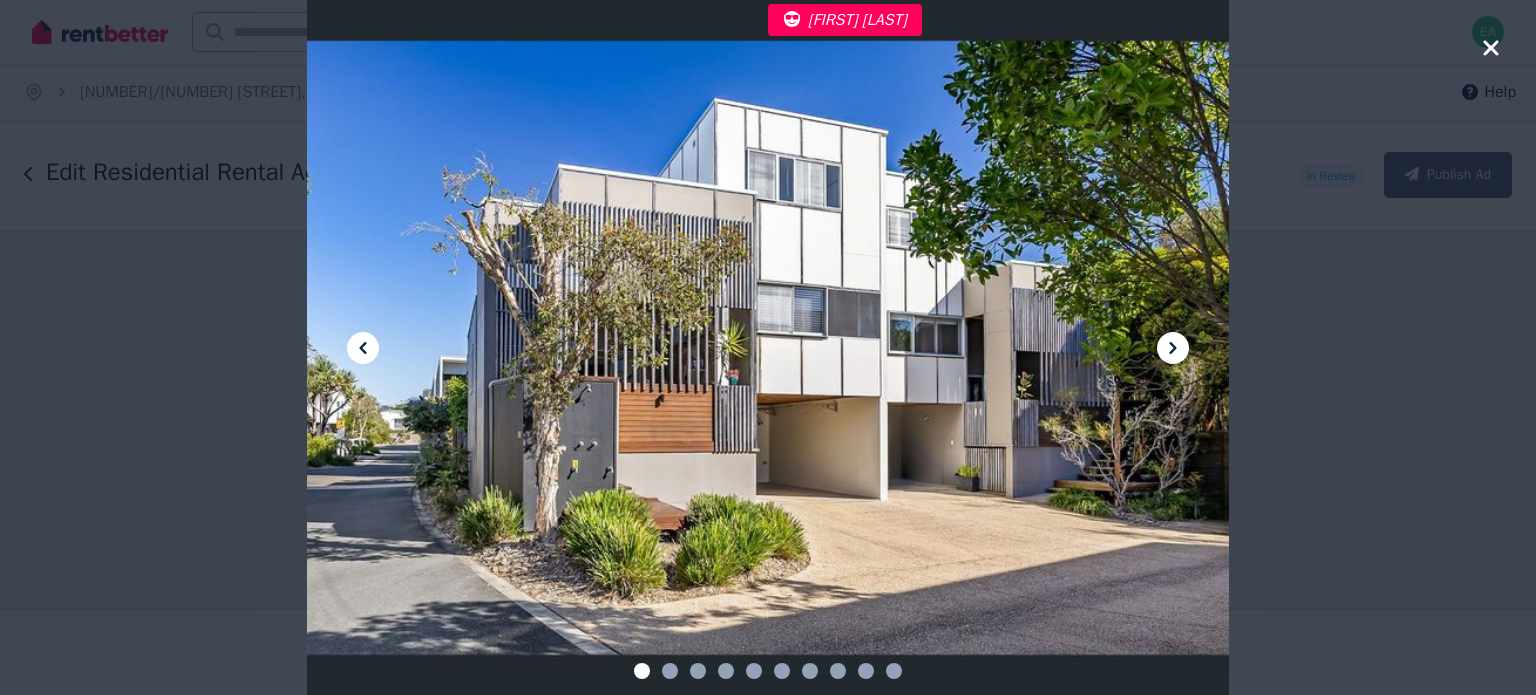 click 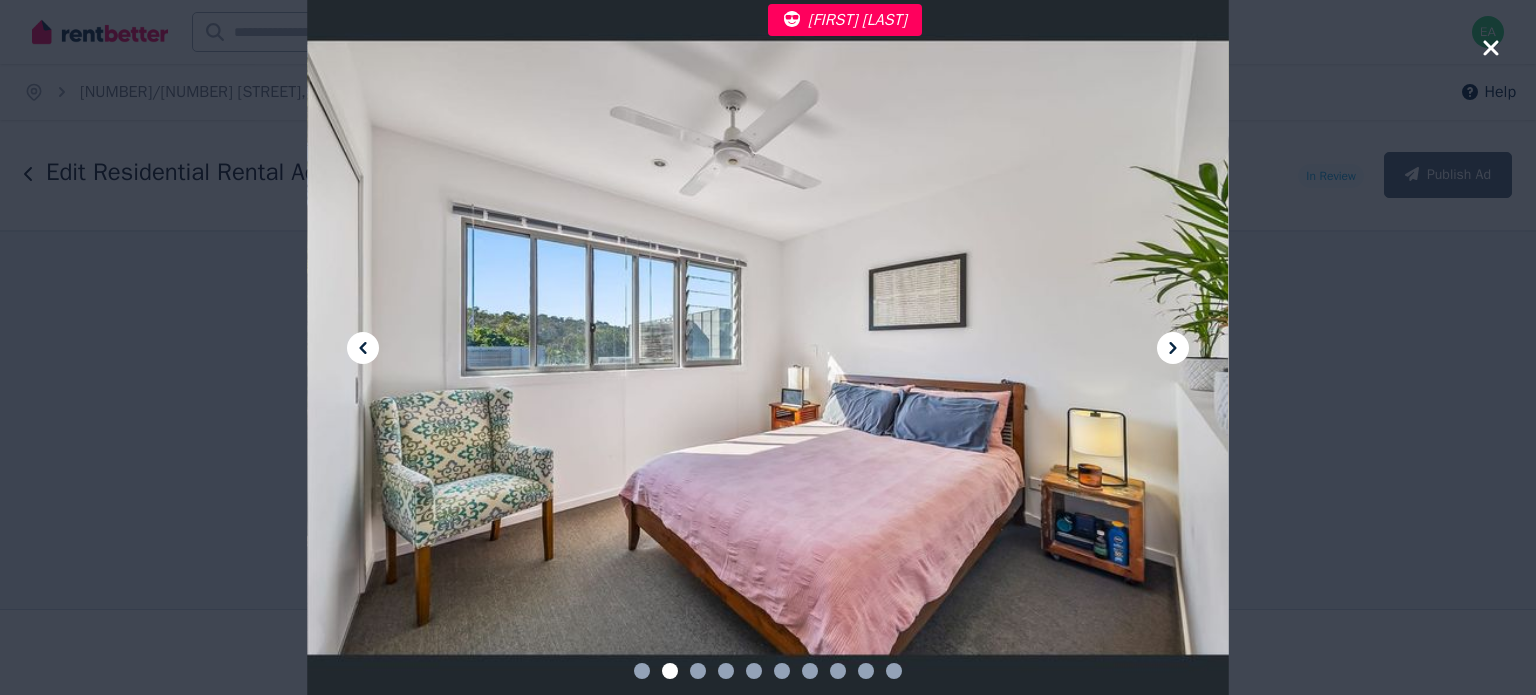 click 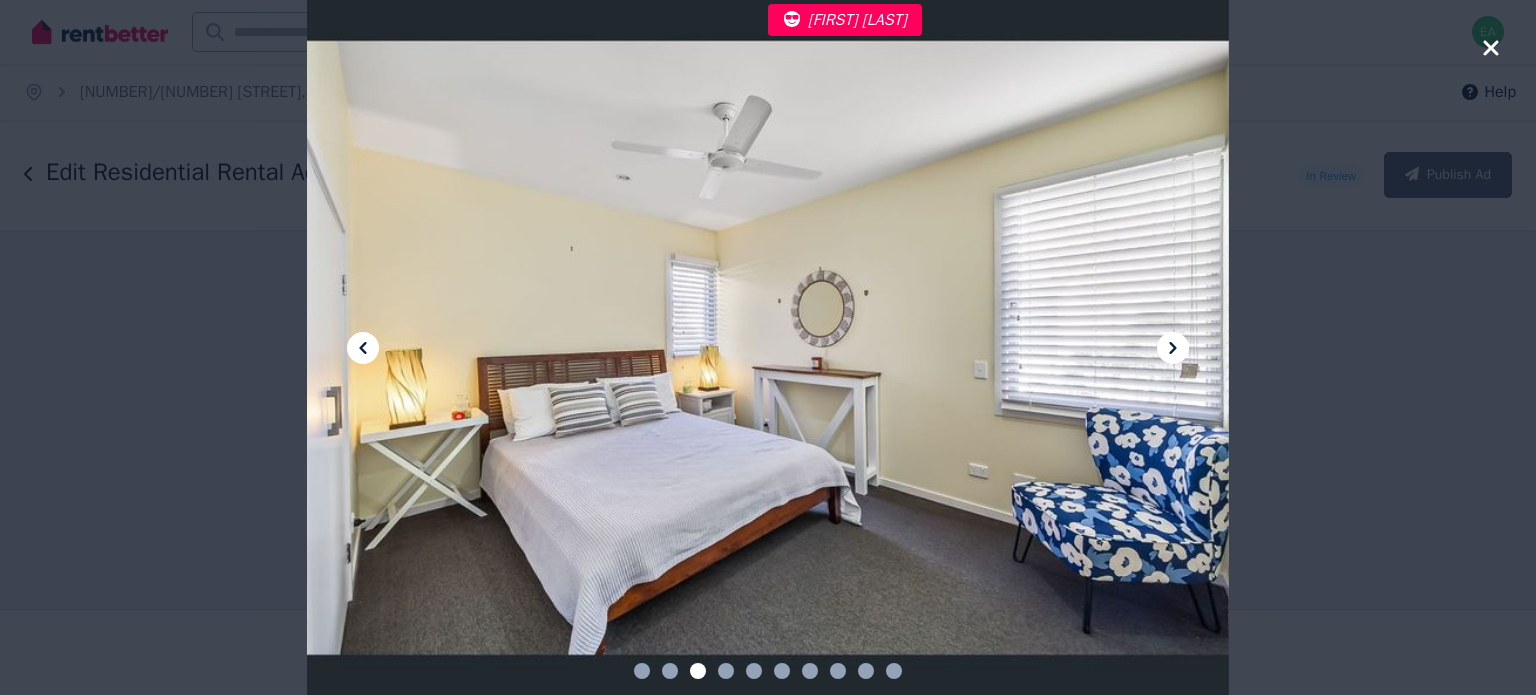 click 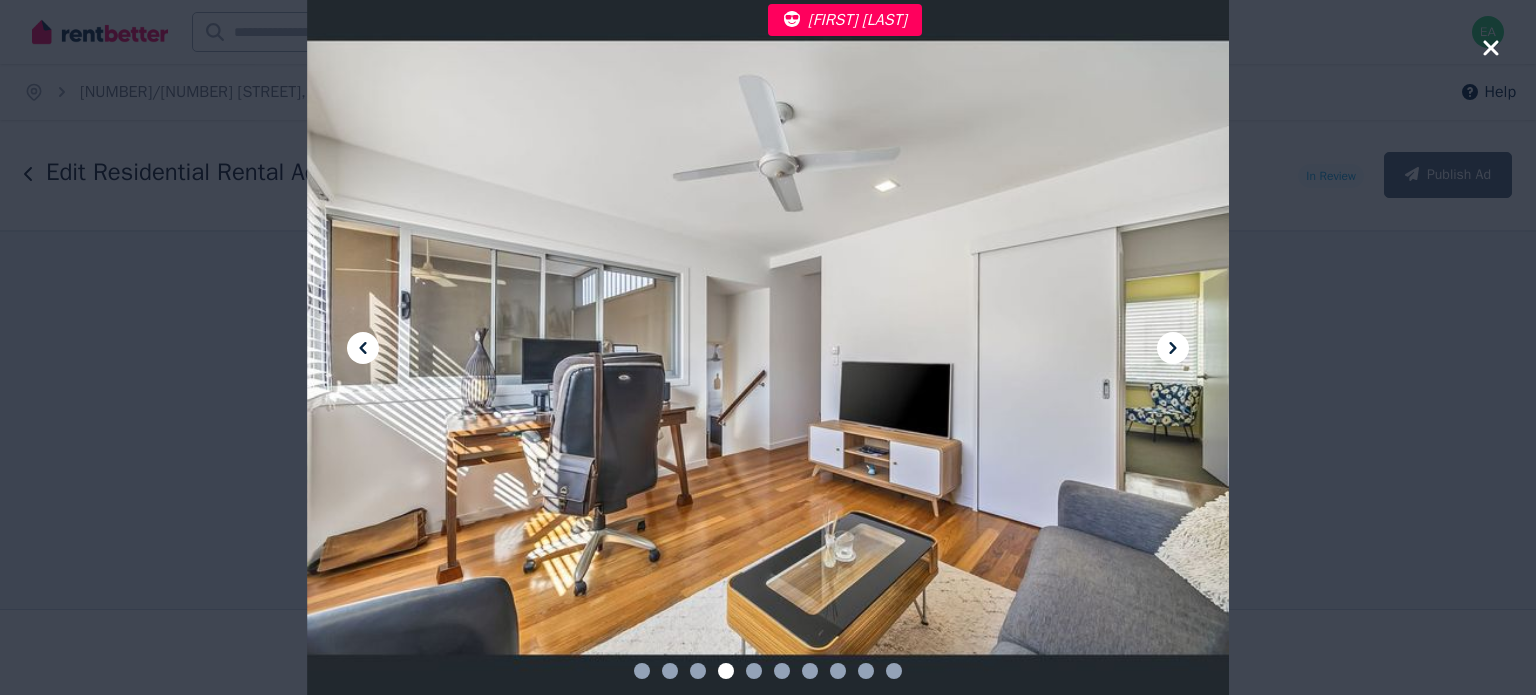 click 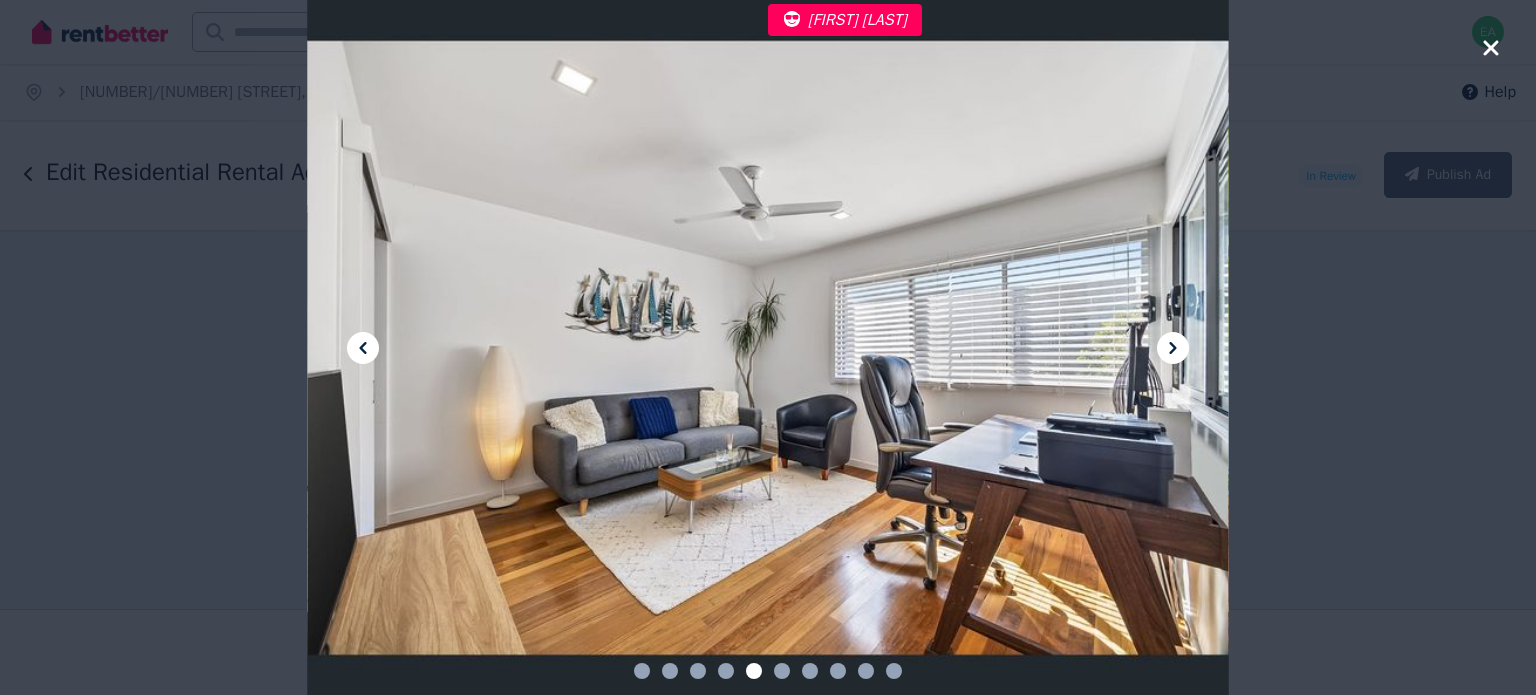 click 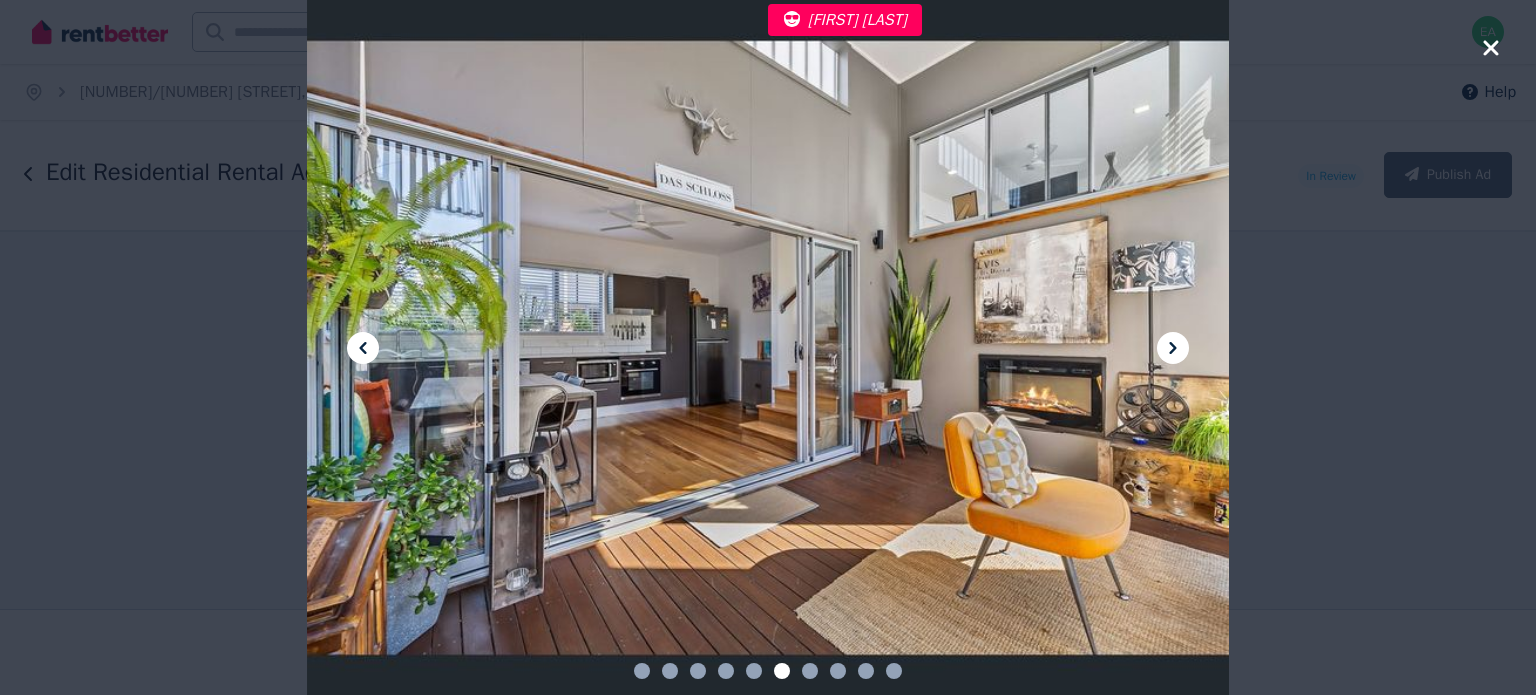 click 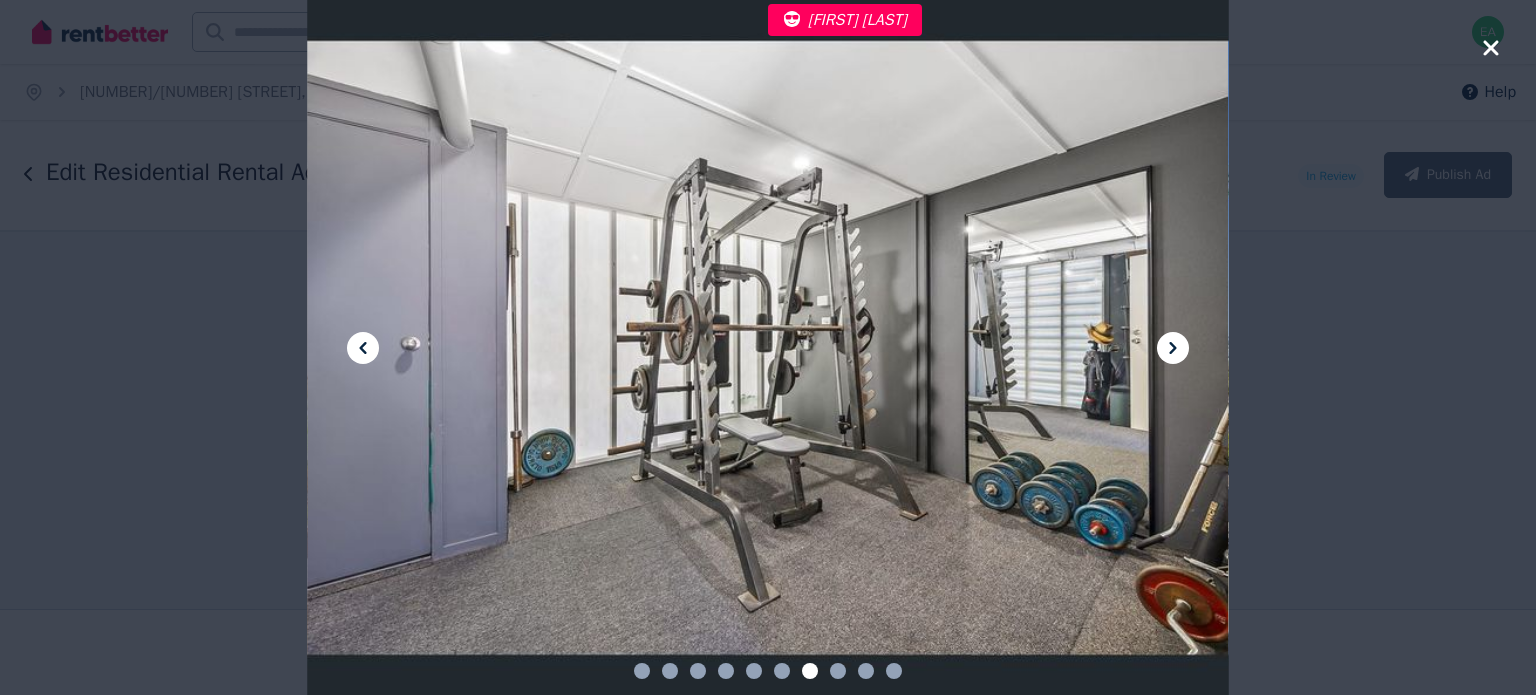 click 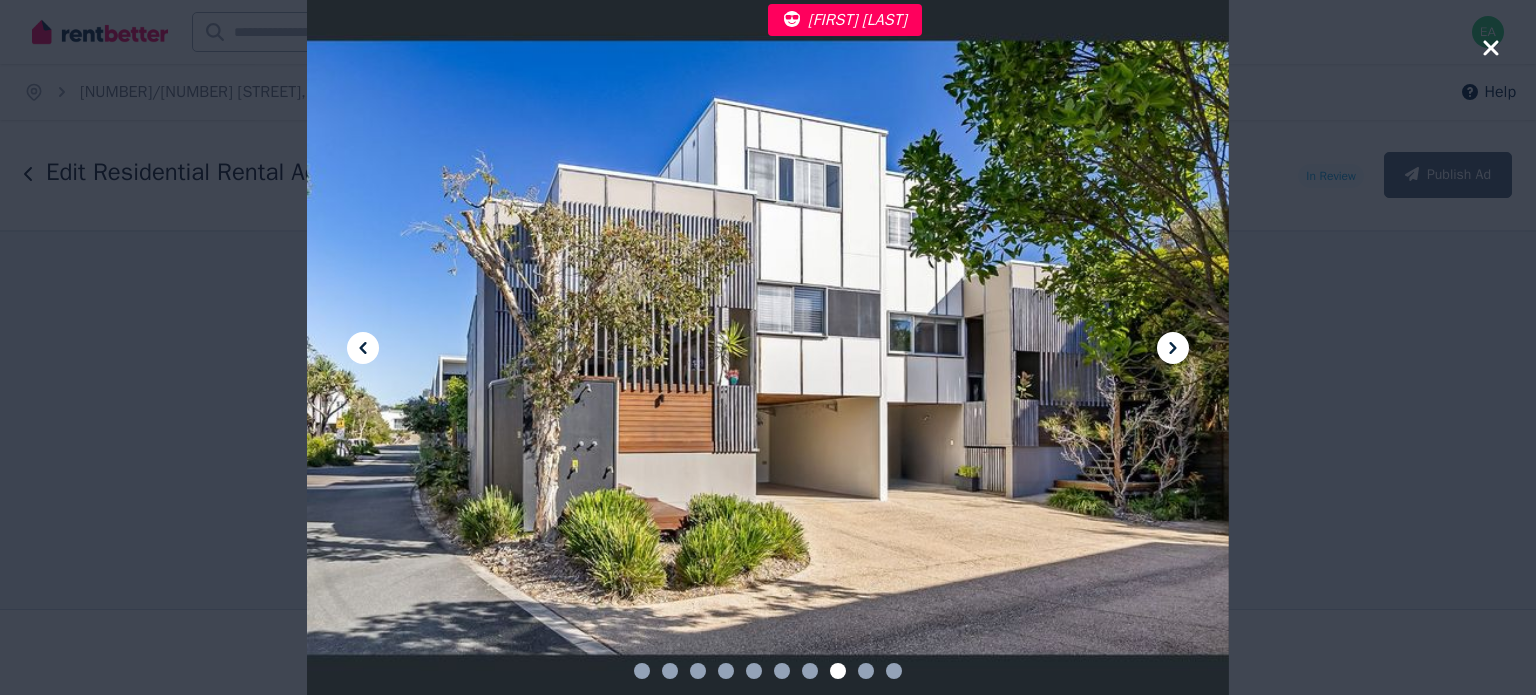 click 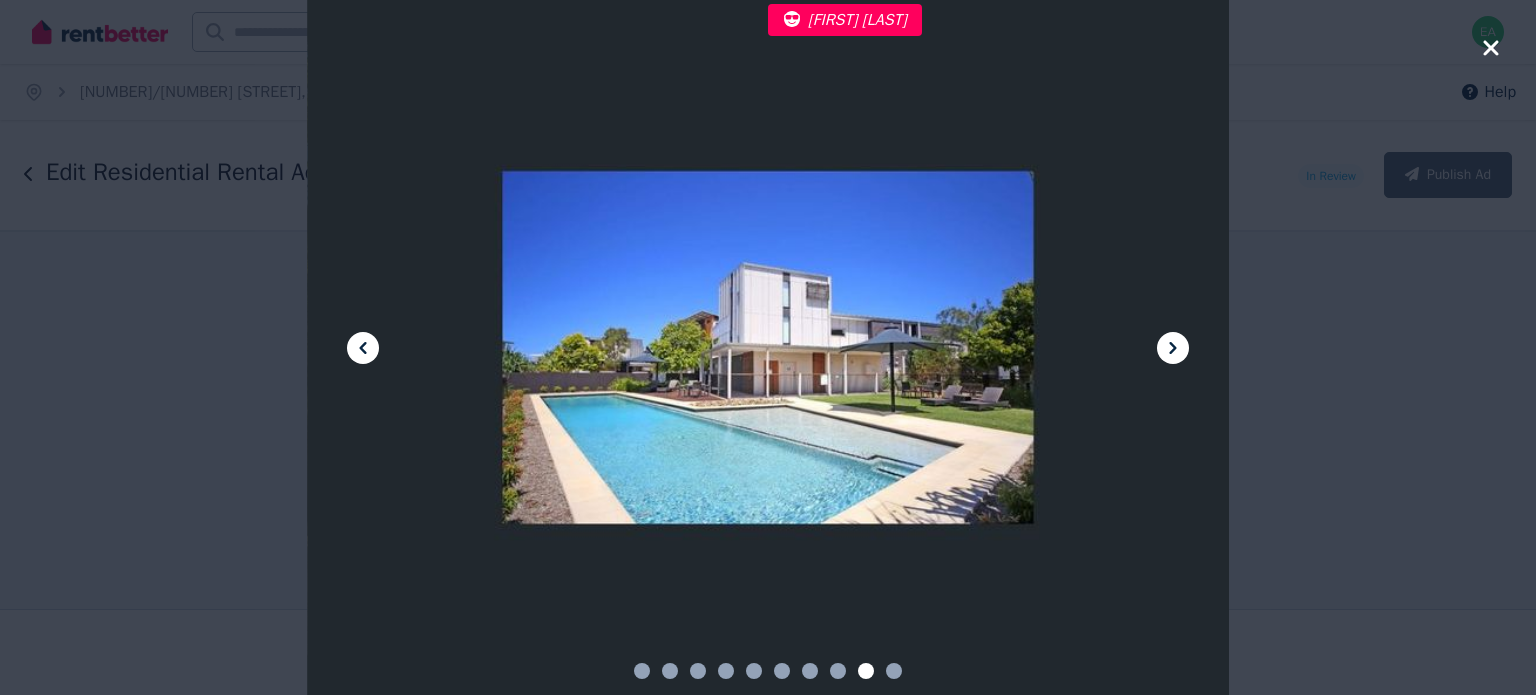 click 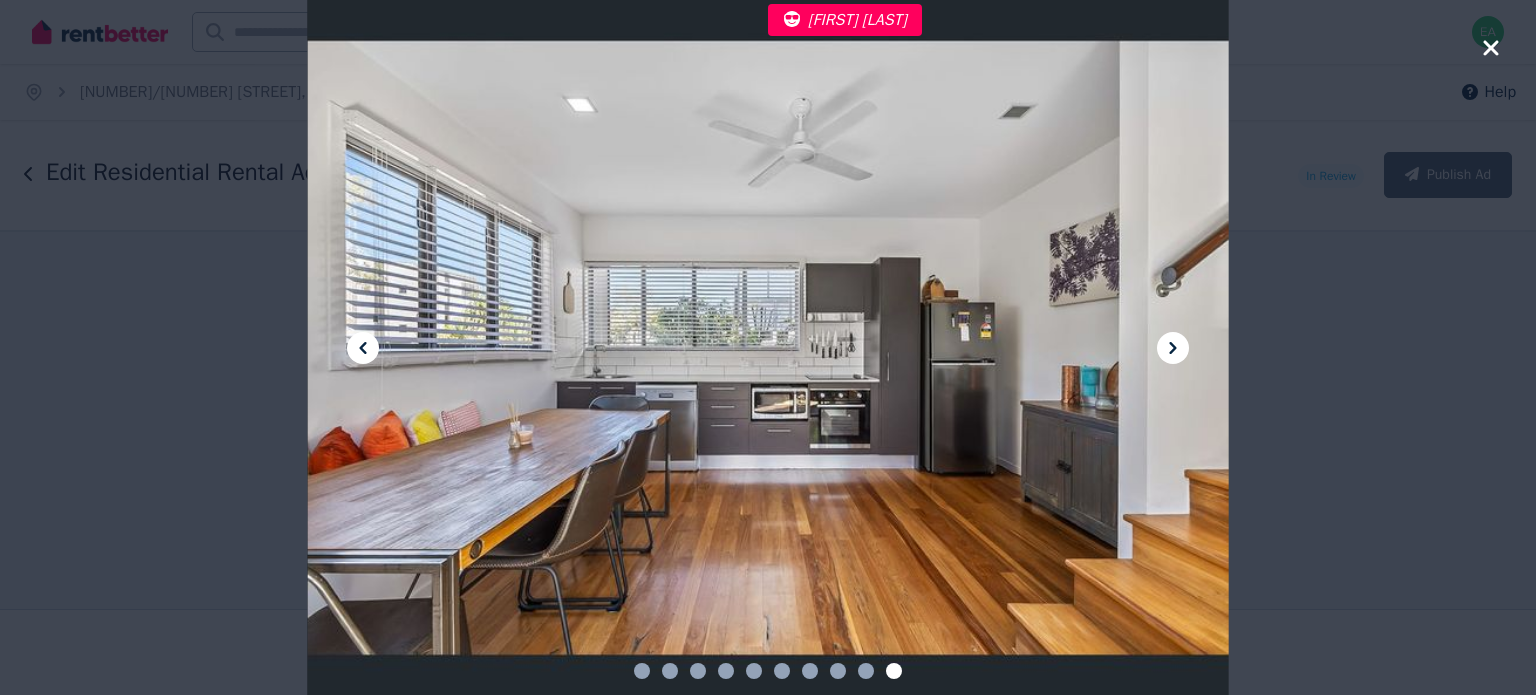 click 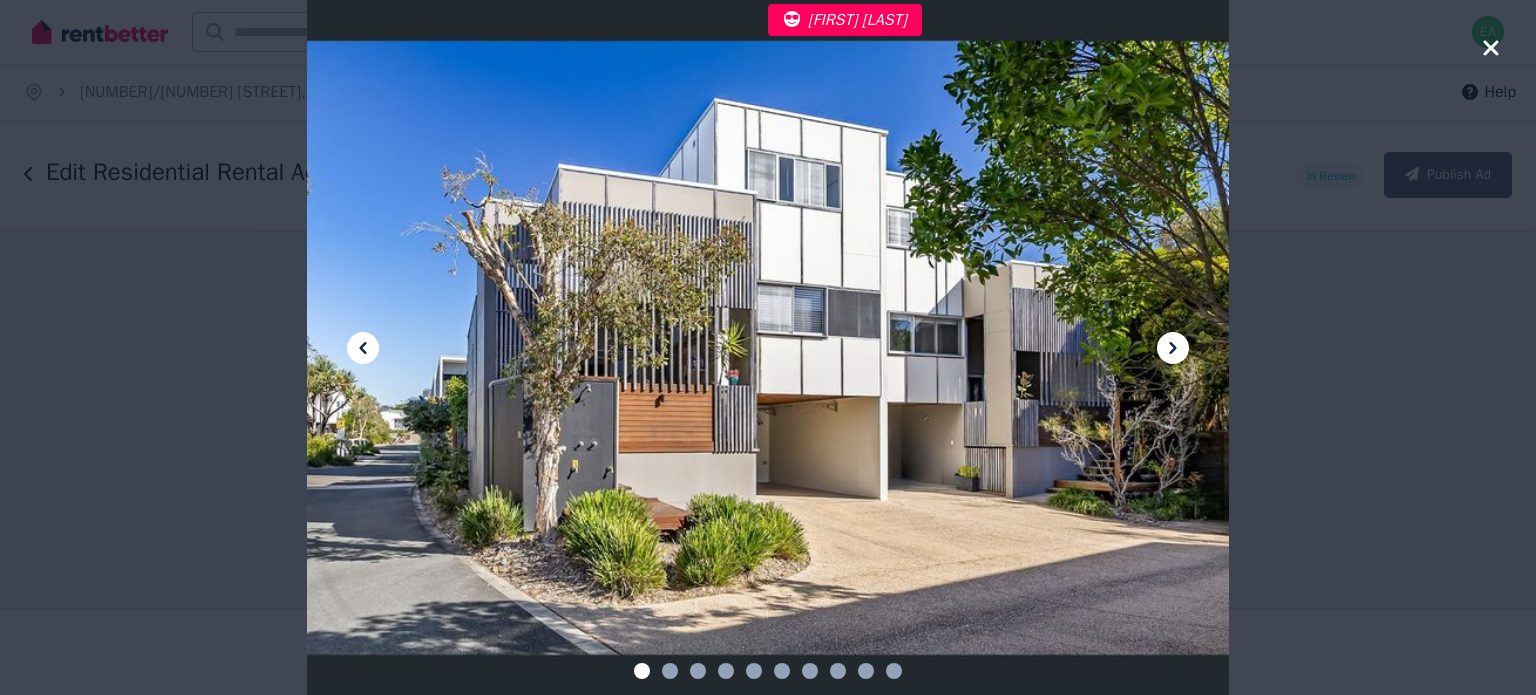 click 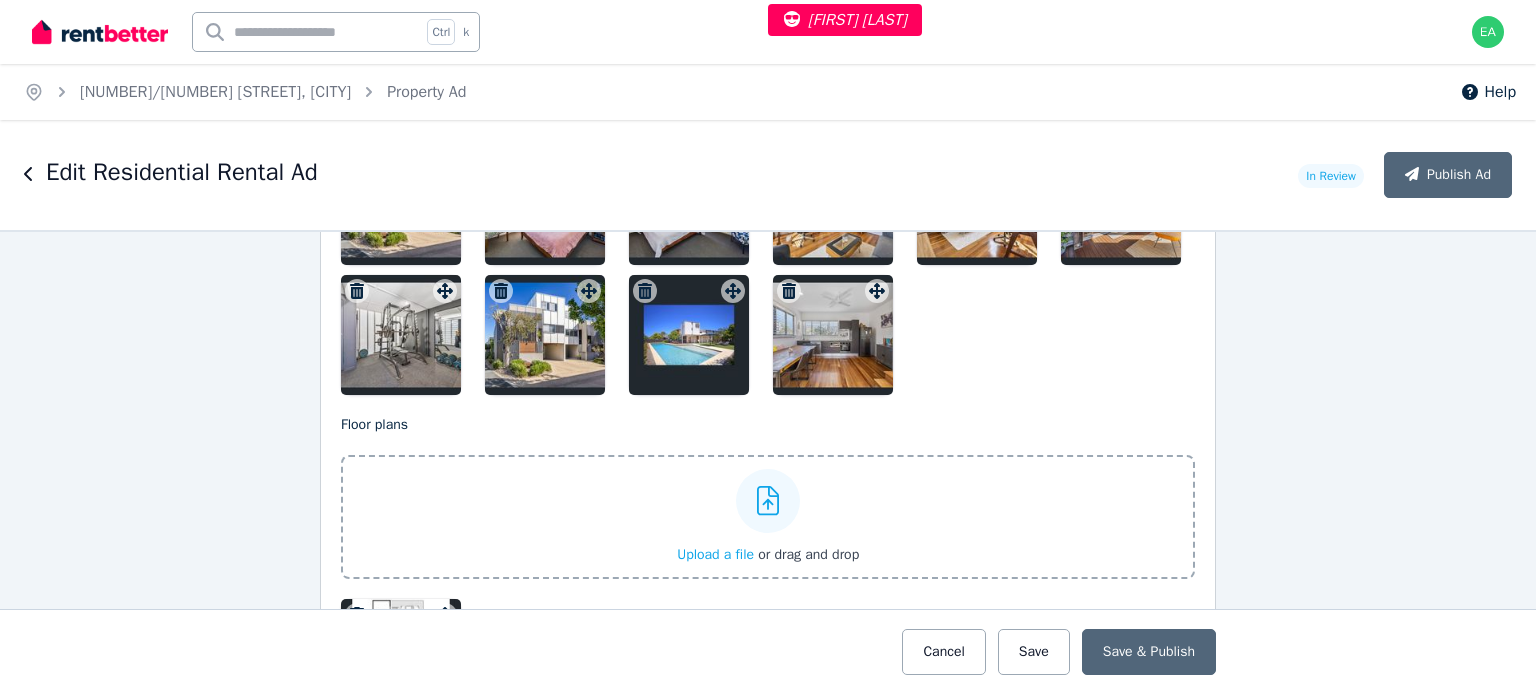 scroll, scrollTop: 3100, scrollLeft: 0, axis: vertical 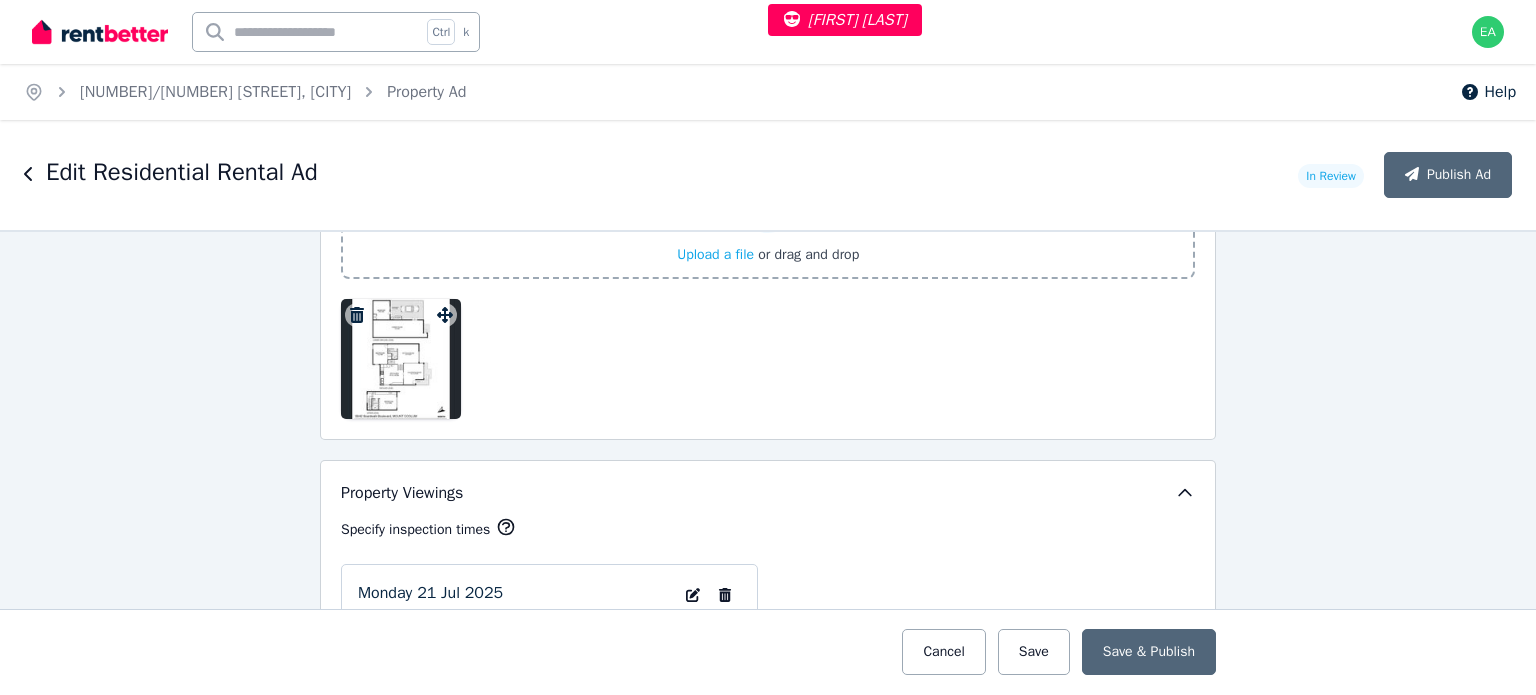 click on "Listing Photos Photos Upload a file   or drag and drop
To pick up a draggable item, press the space bar.
While dragging, use the arrow keys to move the item.
Press space again to drop the item in its new position, or press escape to cancel.
Floor plans Upload a file   or drag and drop
To pick up a draggable item, press the space bar.
While dragging, use the arrow keys to move the item.
Press space again to drop the item in its new position, or press escape to cancel." at bounding box center [768, 22] 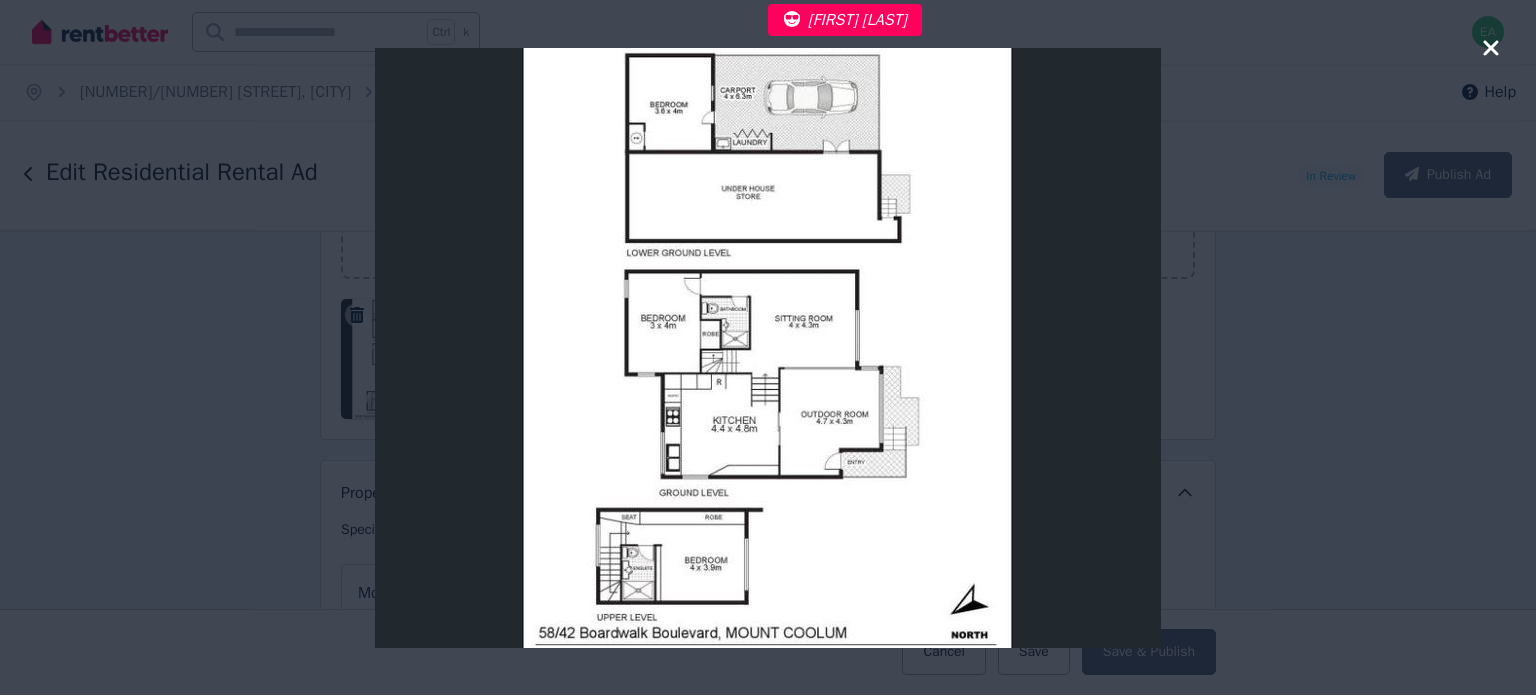 click 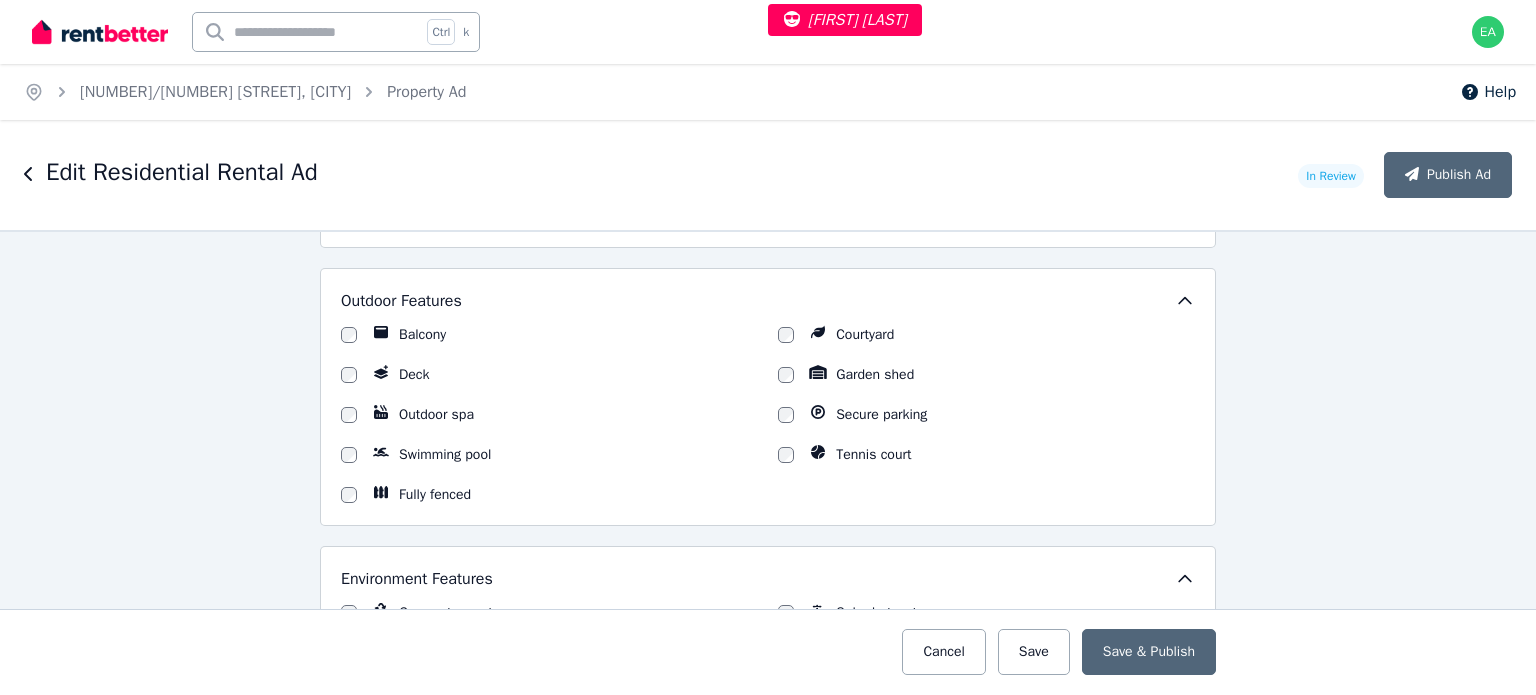scroll, scrollTop: 1700, scrollLeft: 0, axis: vertical 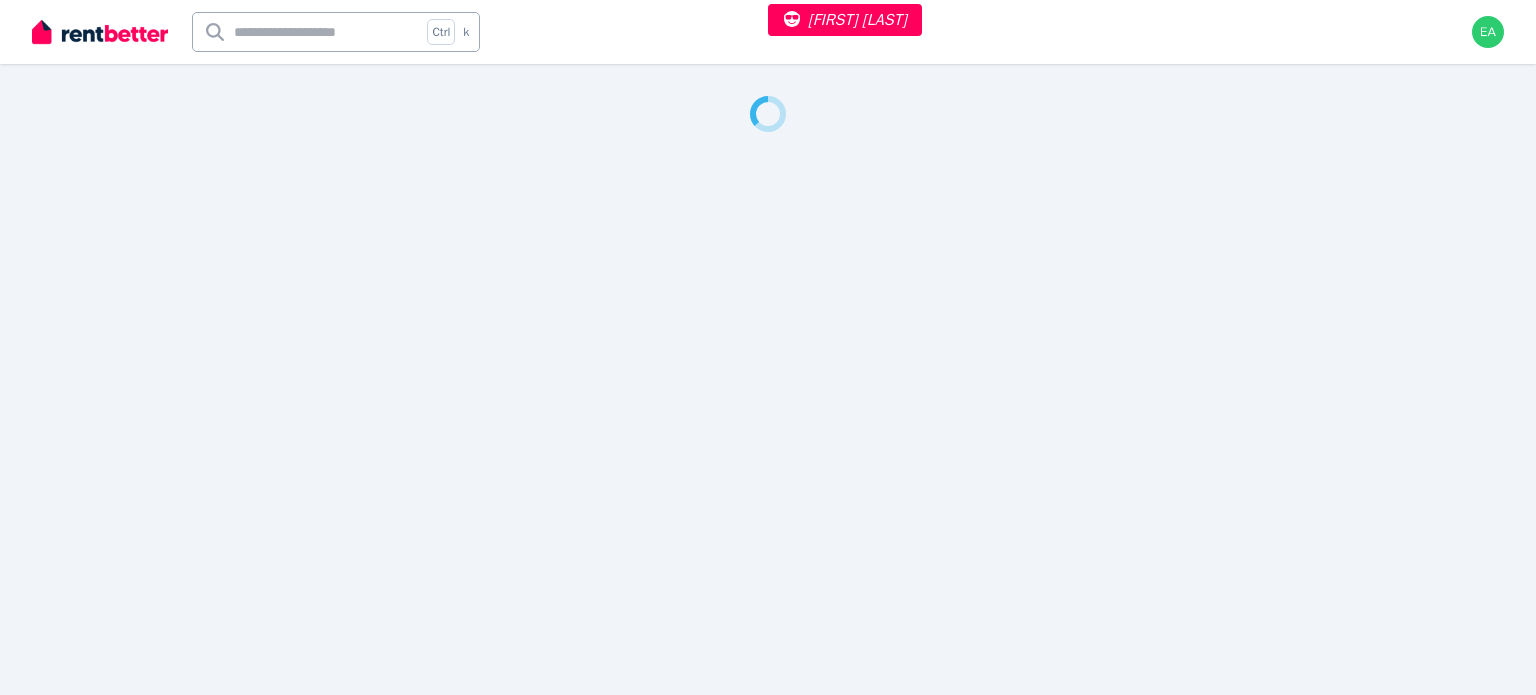 select on "***" 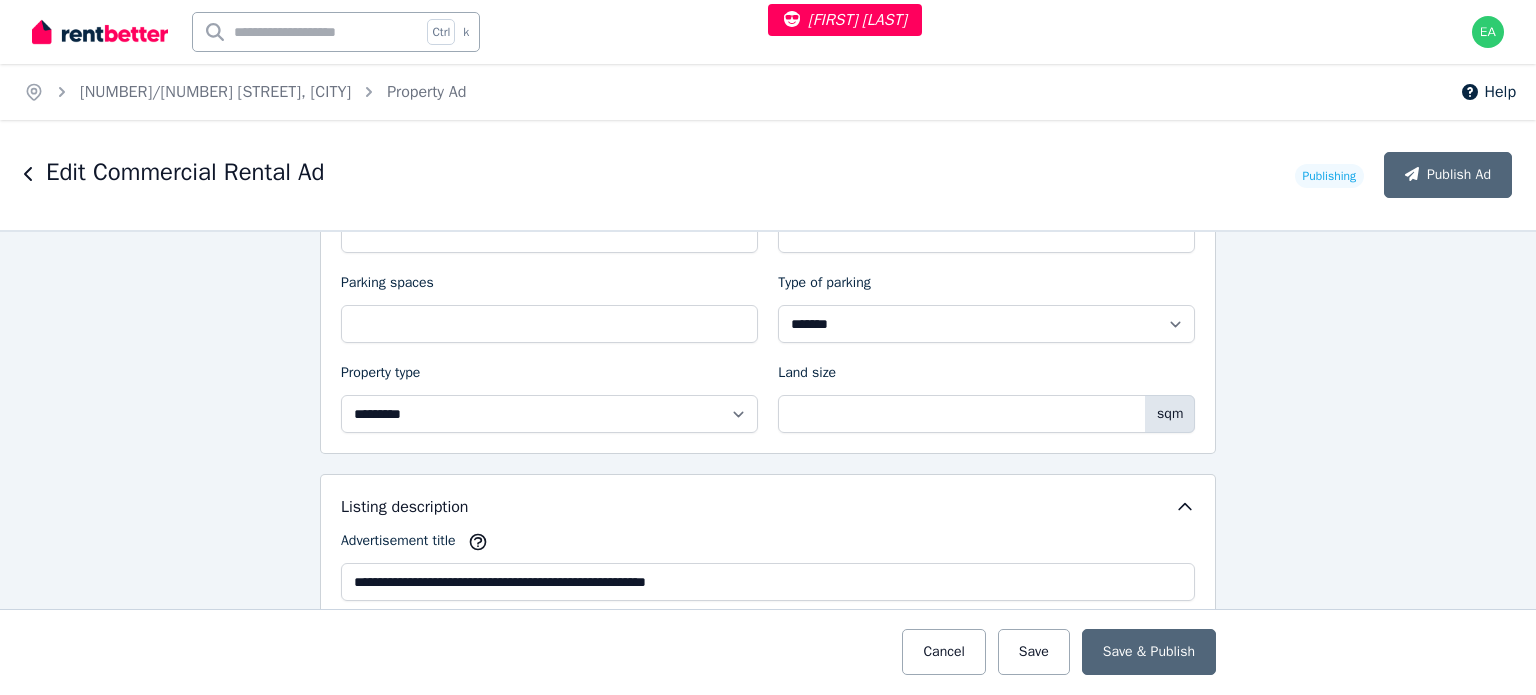 scroll, scrollTop: 1400, scrollLeft: 0, axis: vertical 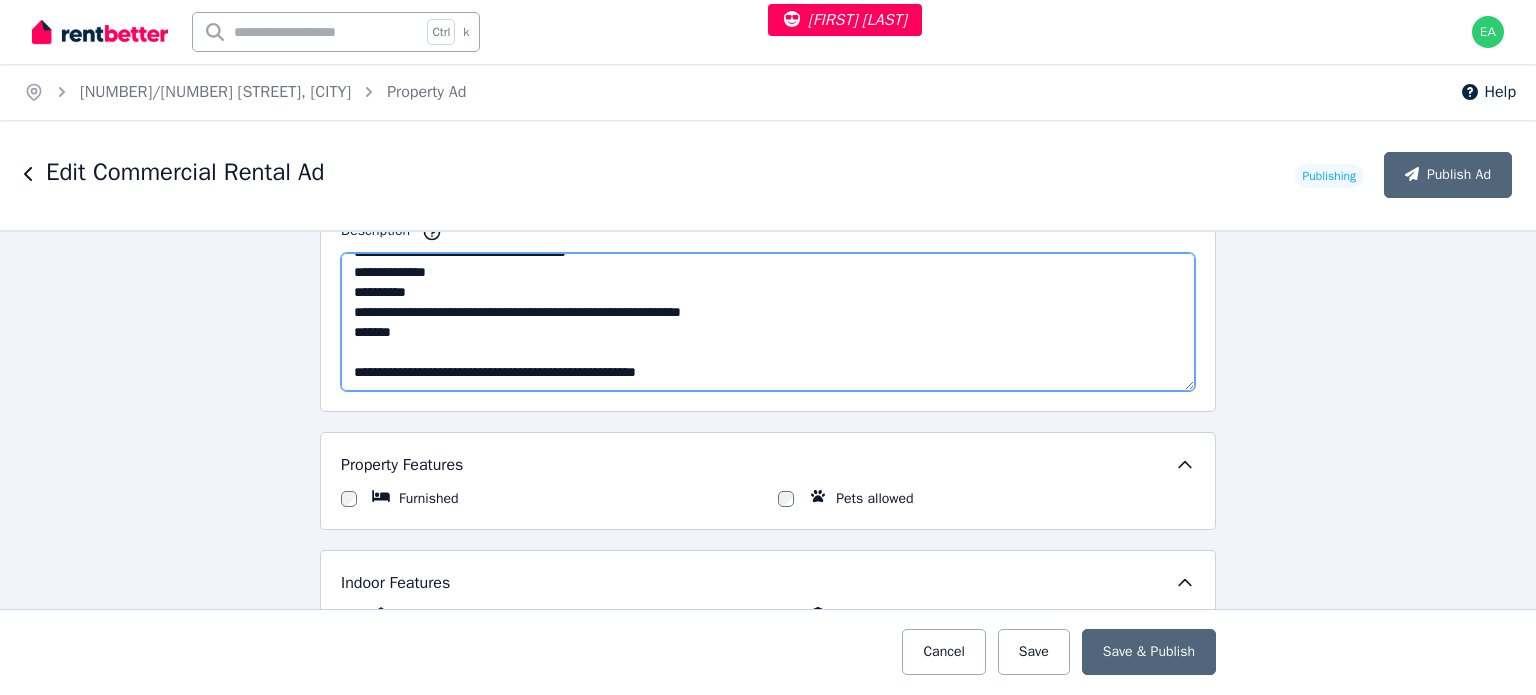 click on "**********" at bounding box center (768, 322) 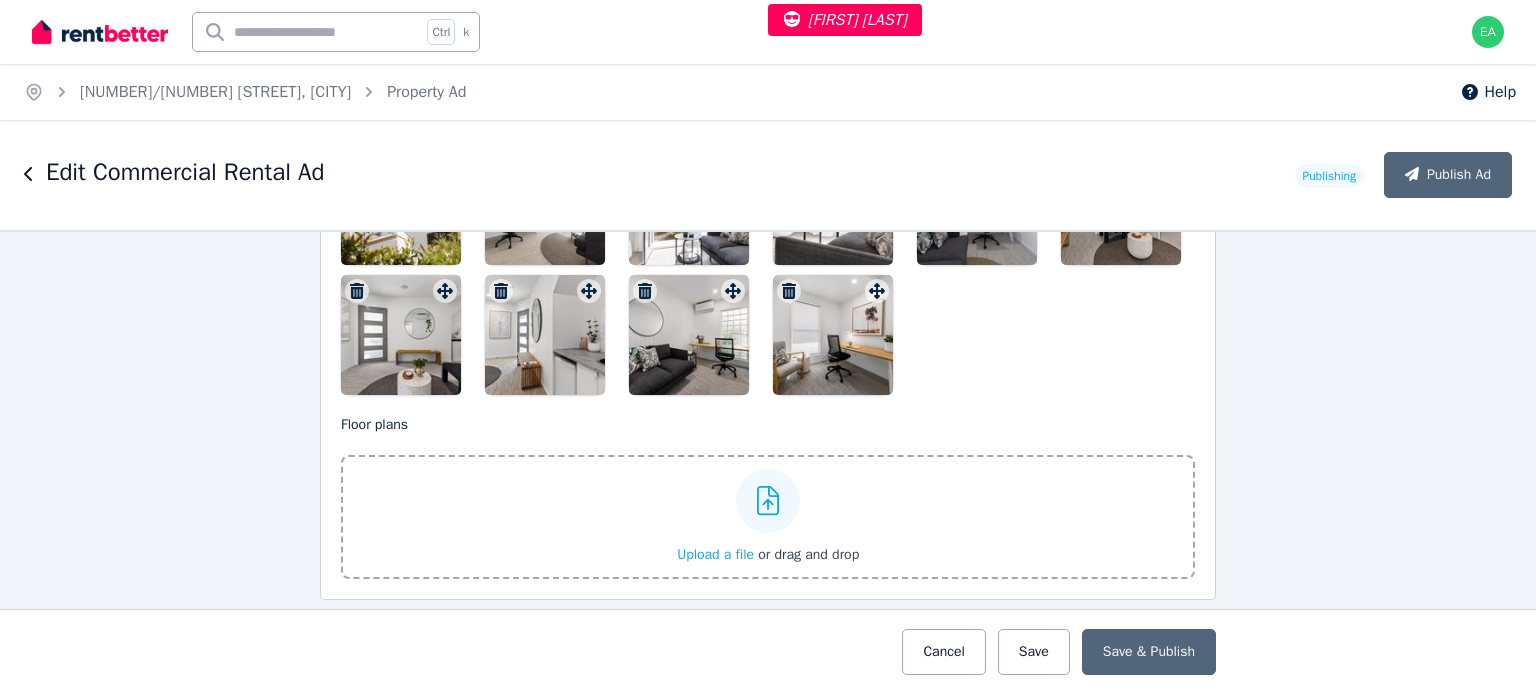 scroll, scrollTop: 2700, scrollLeft: 0, axis: vertical 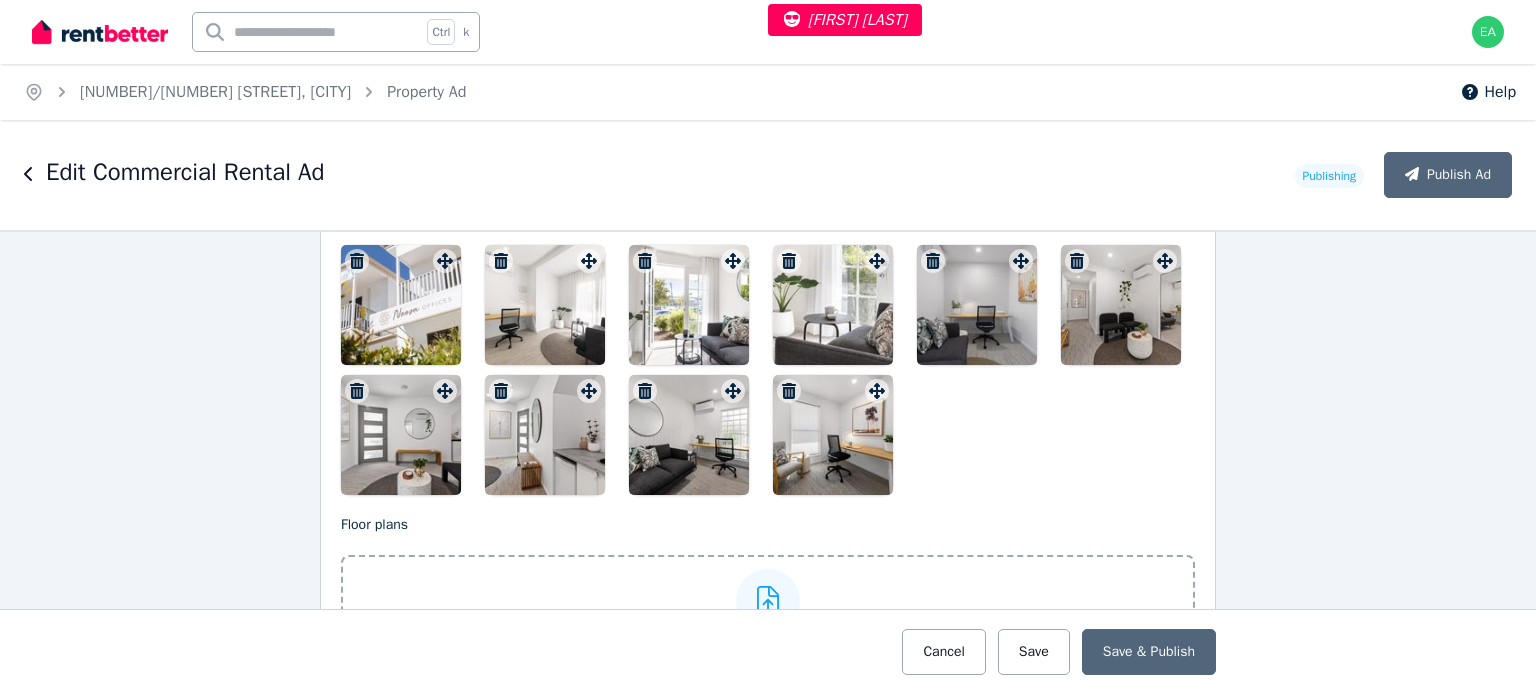 click at bounding box center (401, 305) 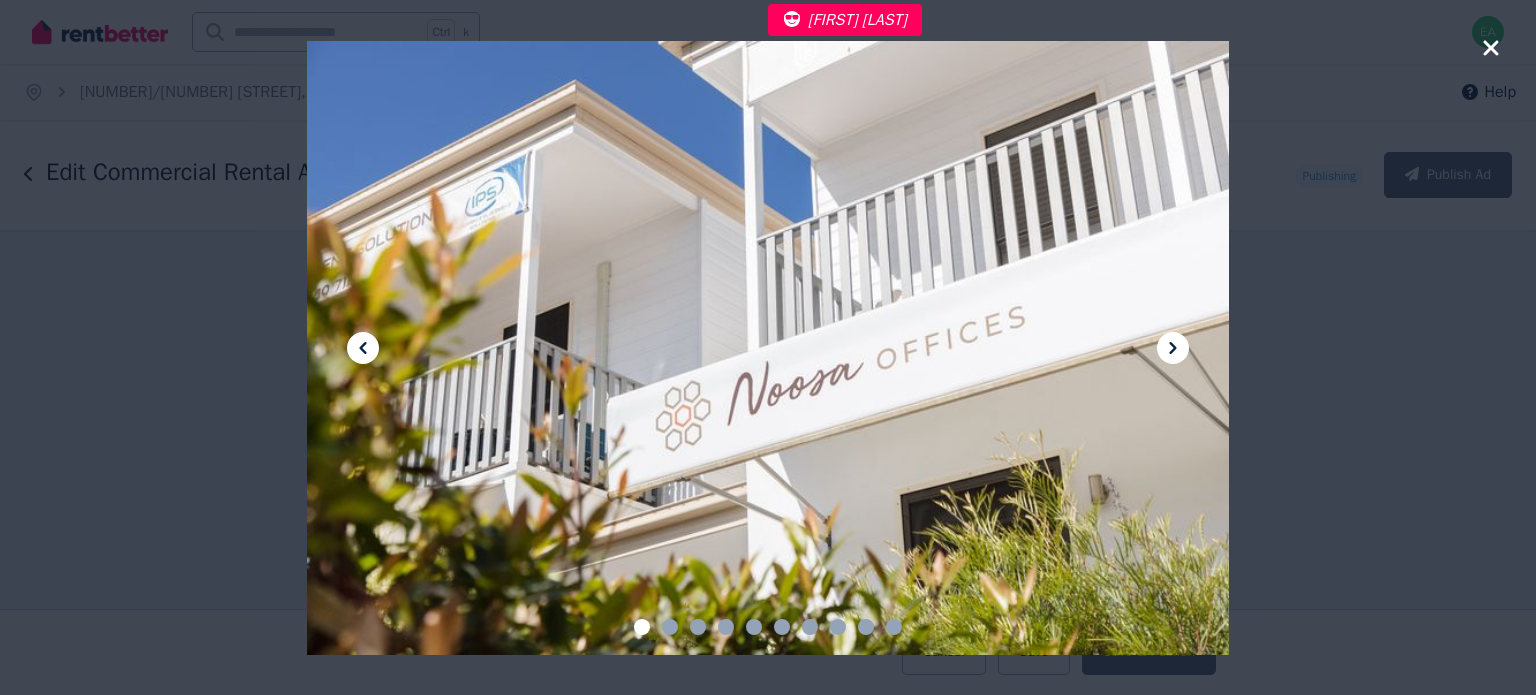 click 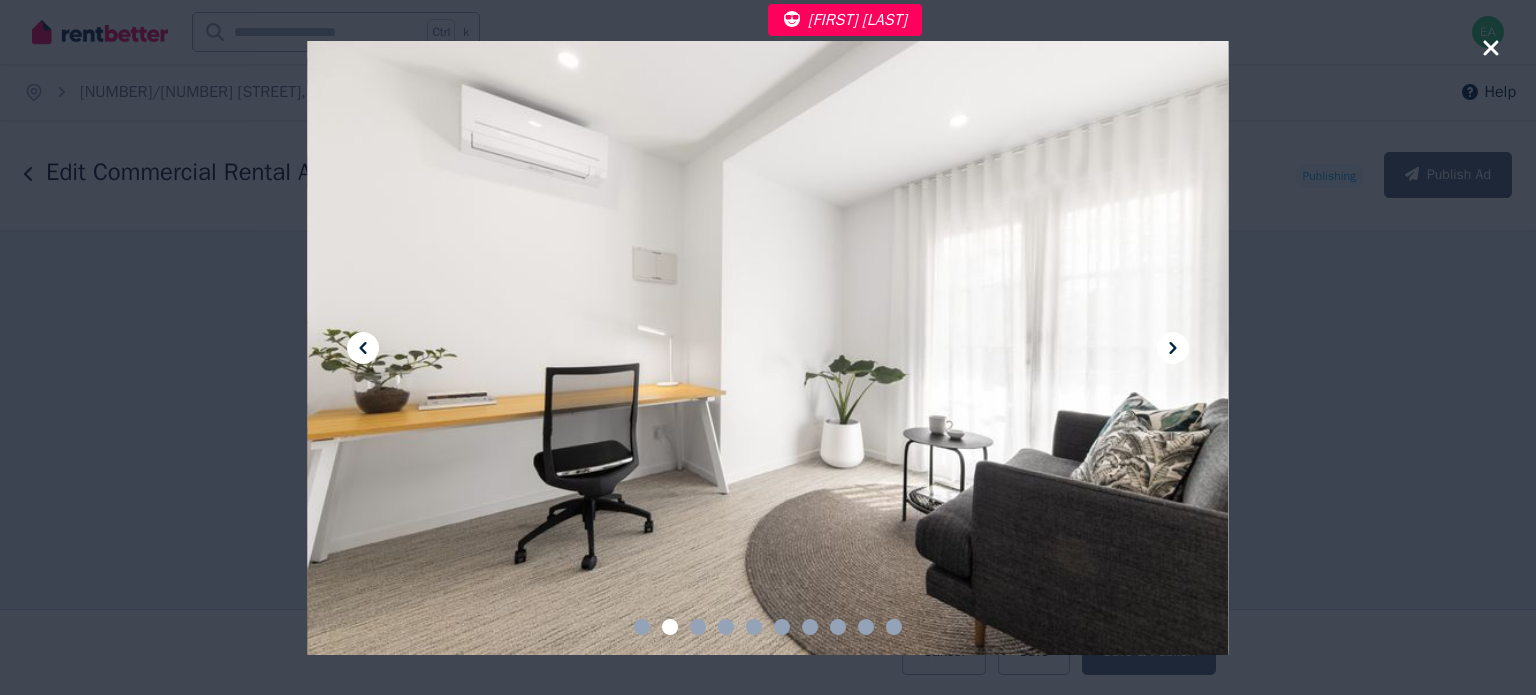 click 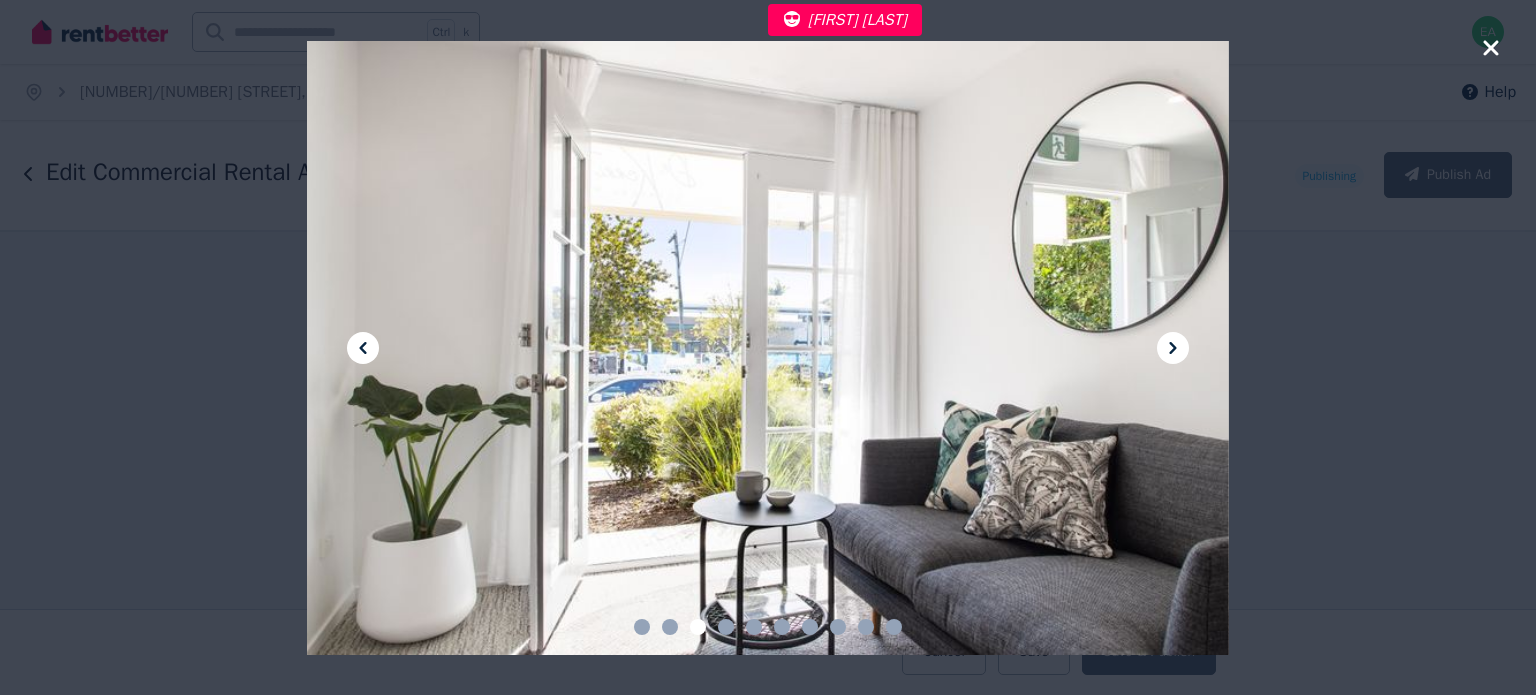 click 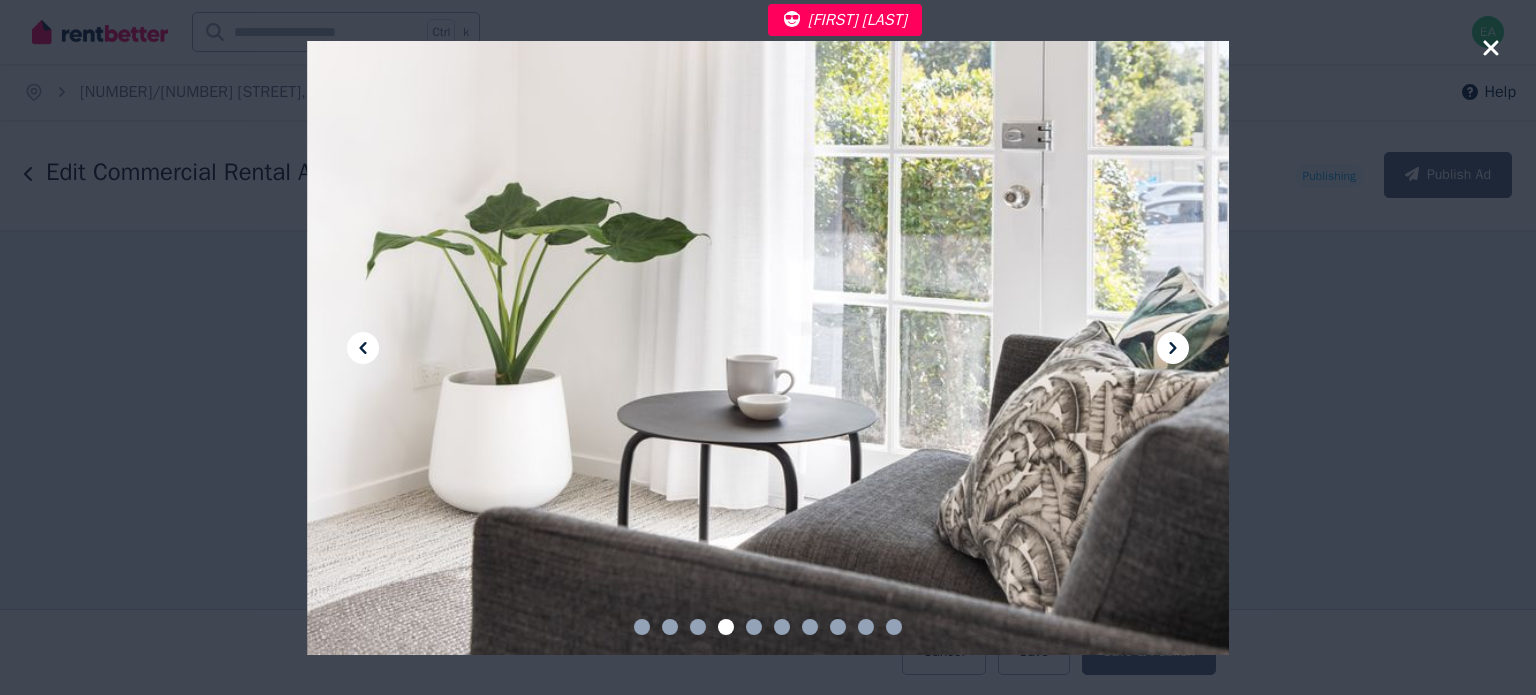 click 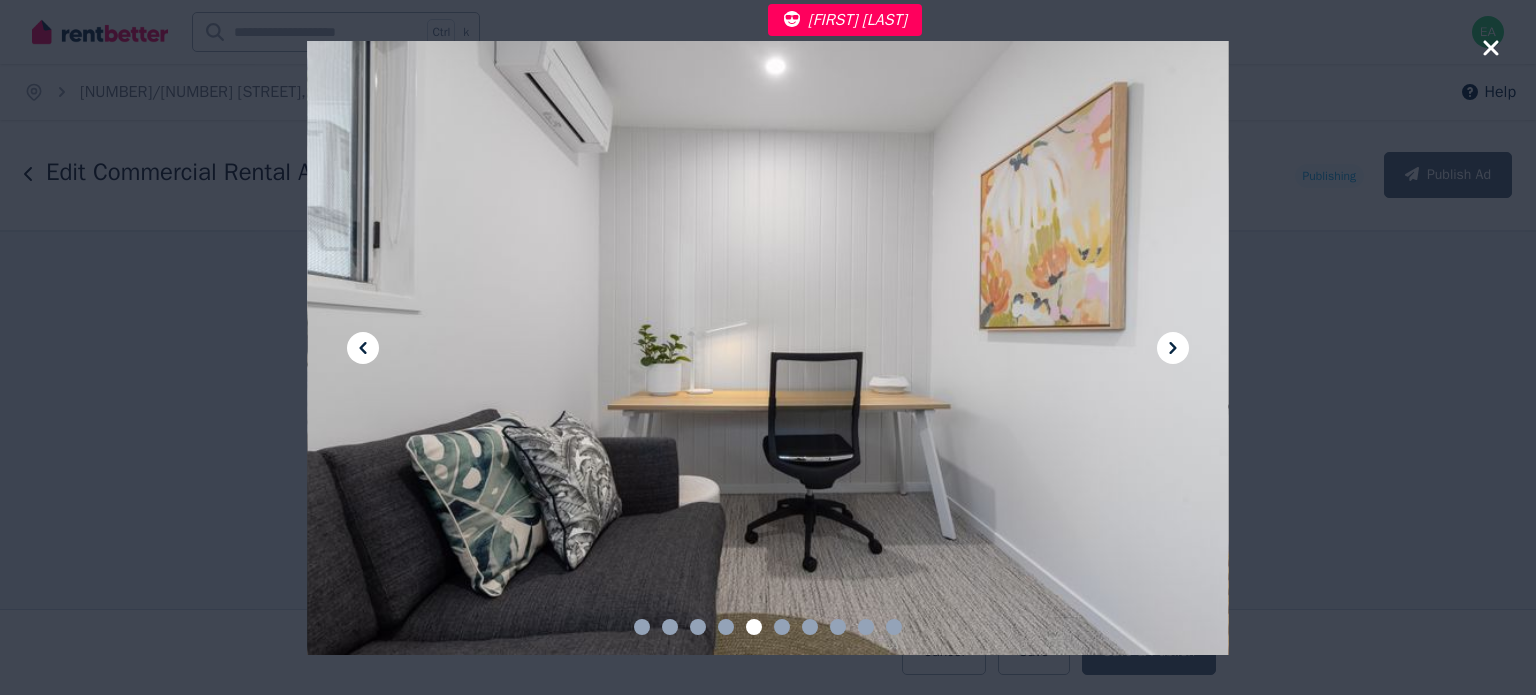 click 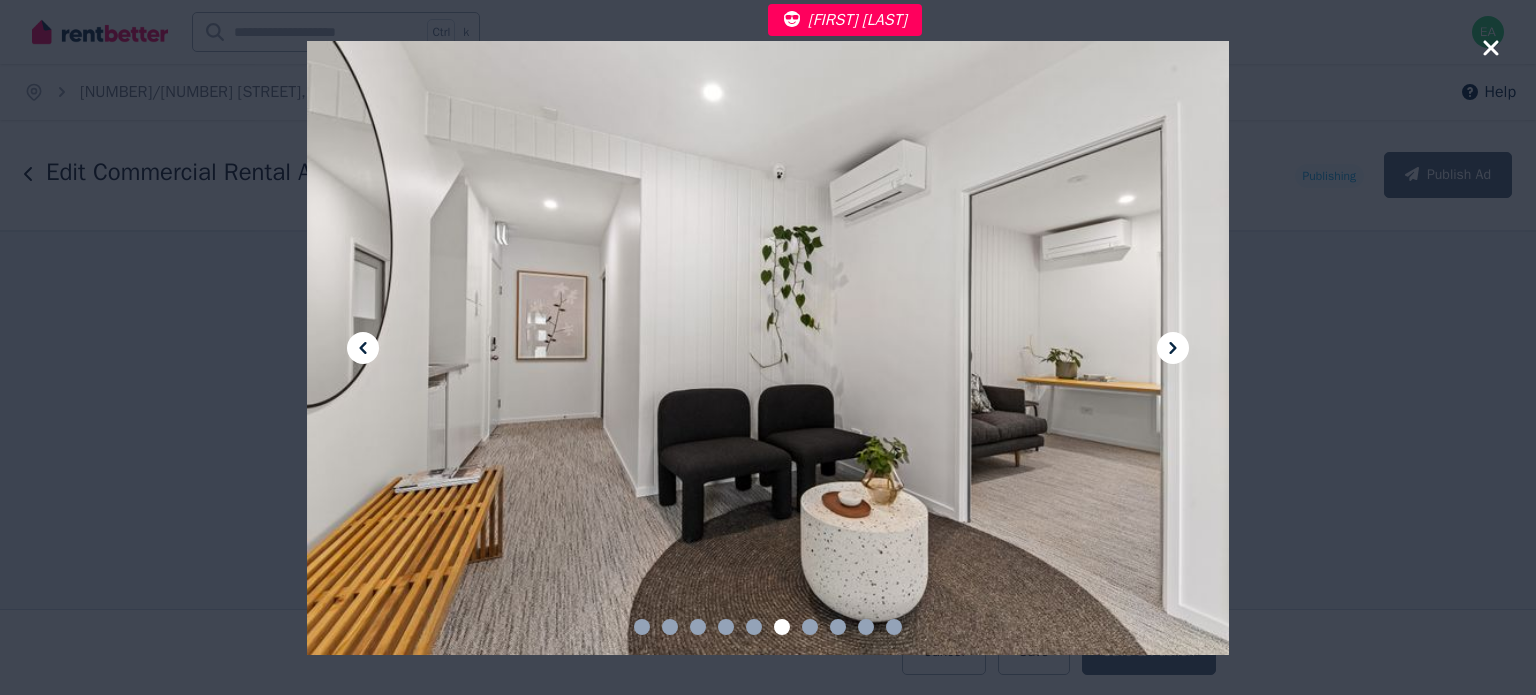 click 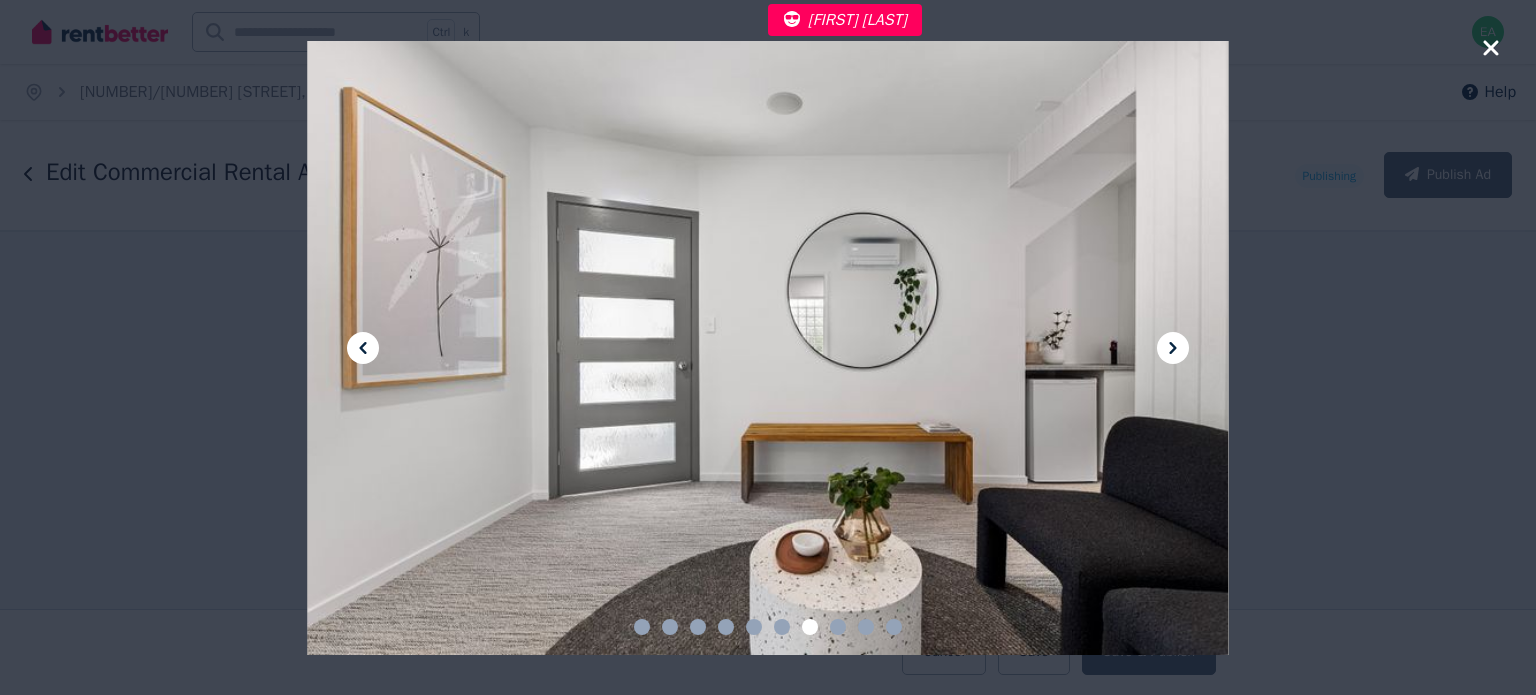 click 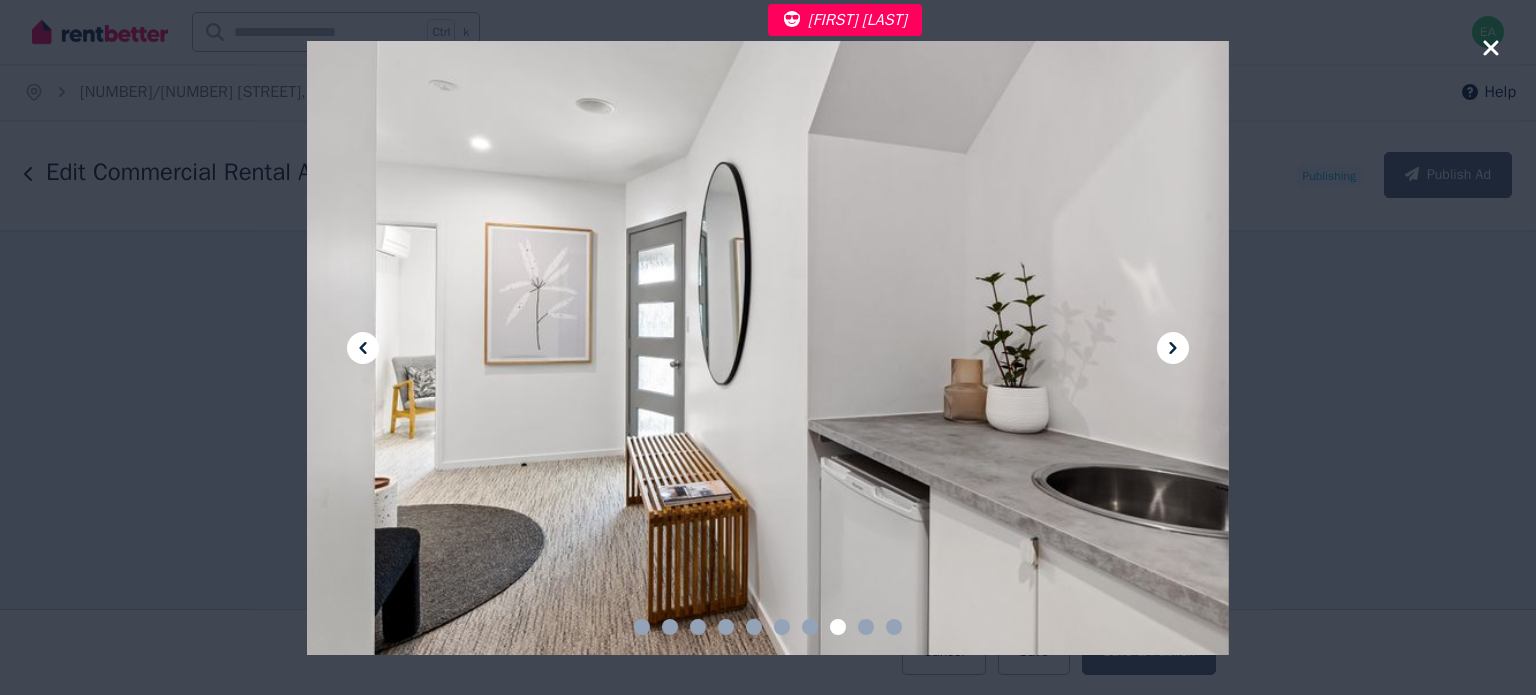 click 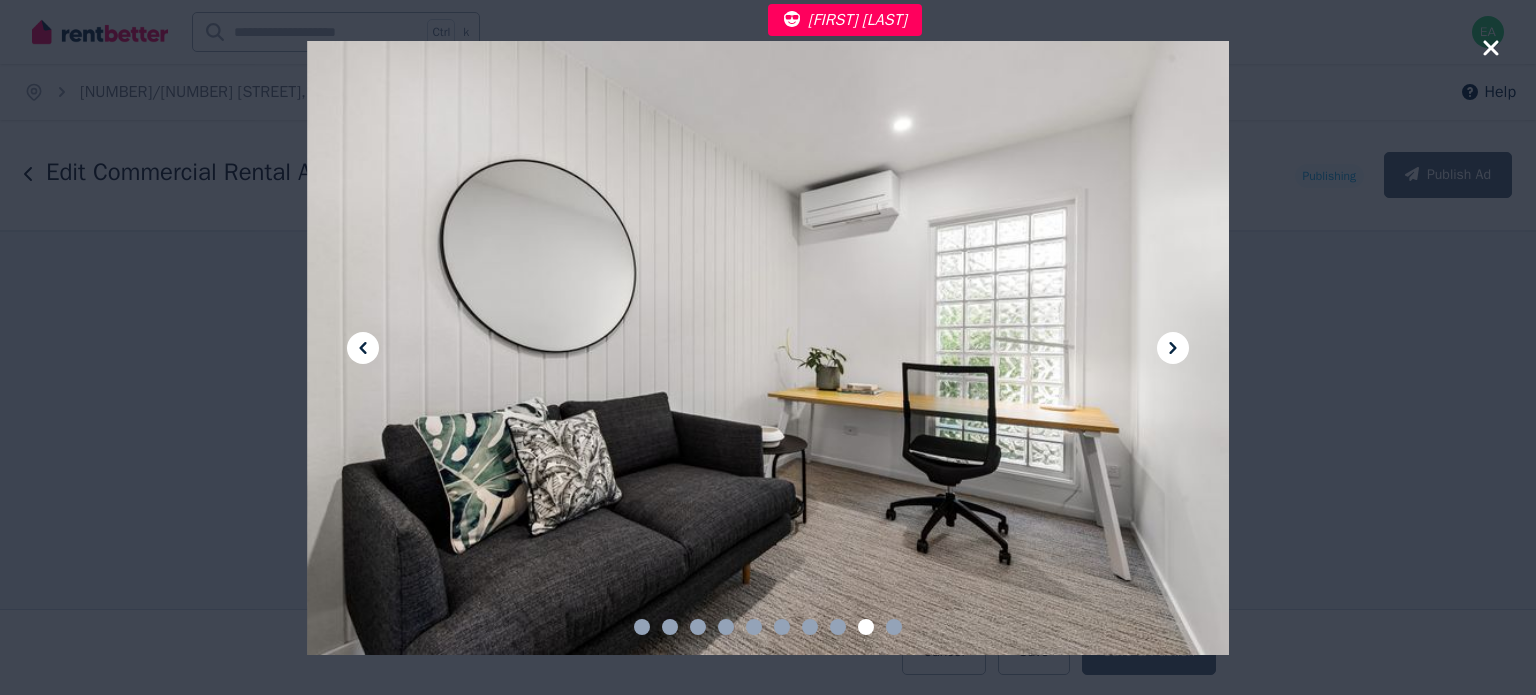 click 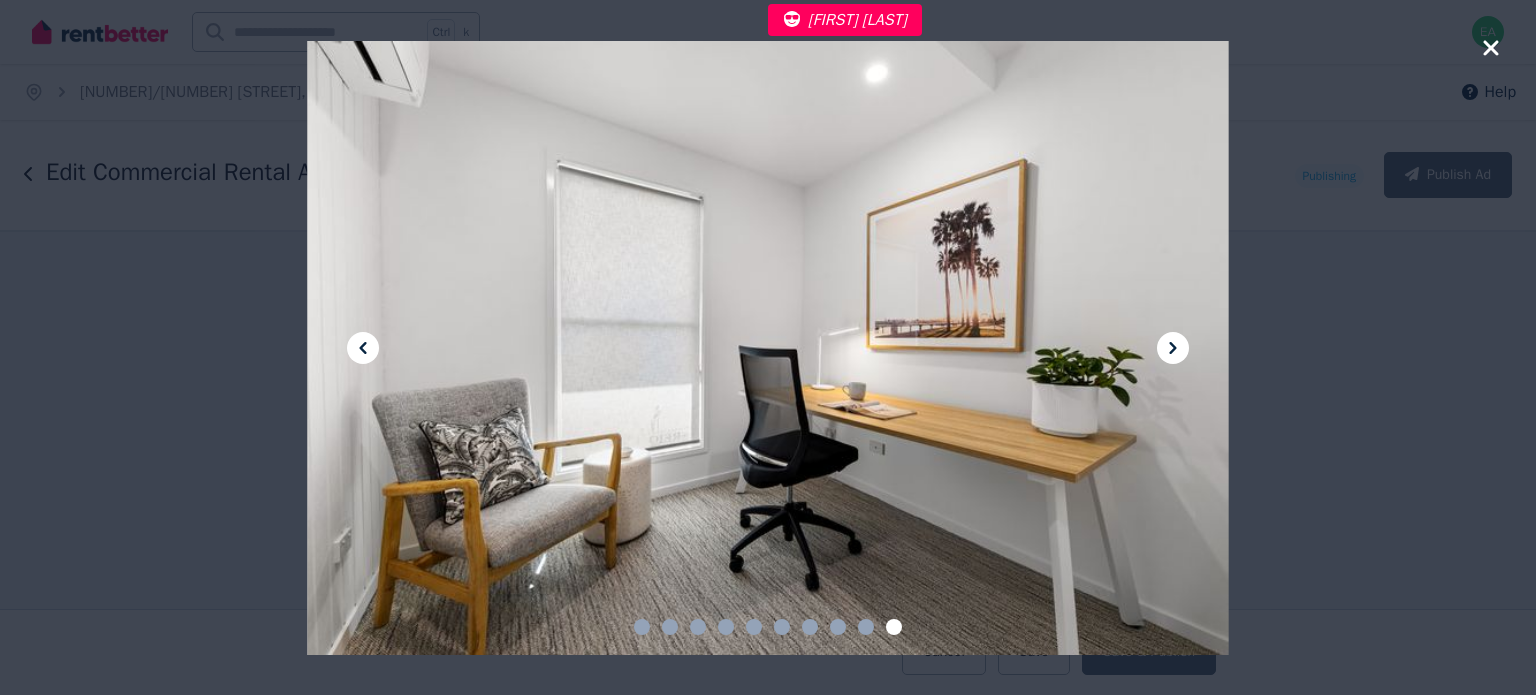 click 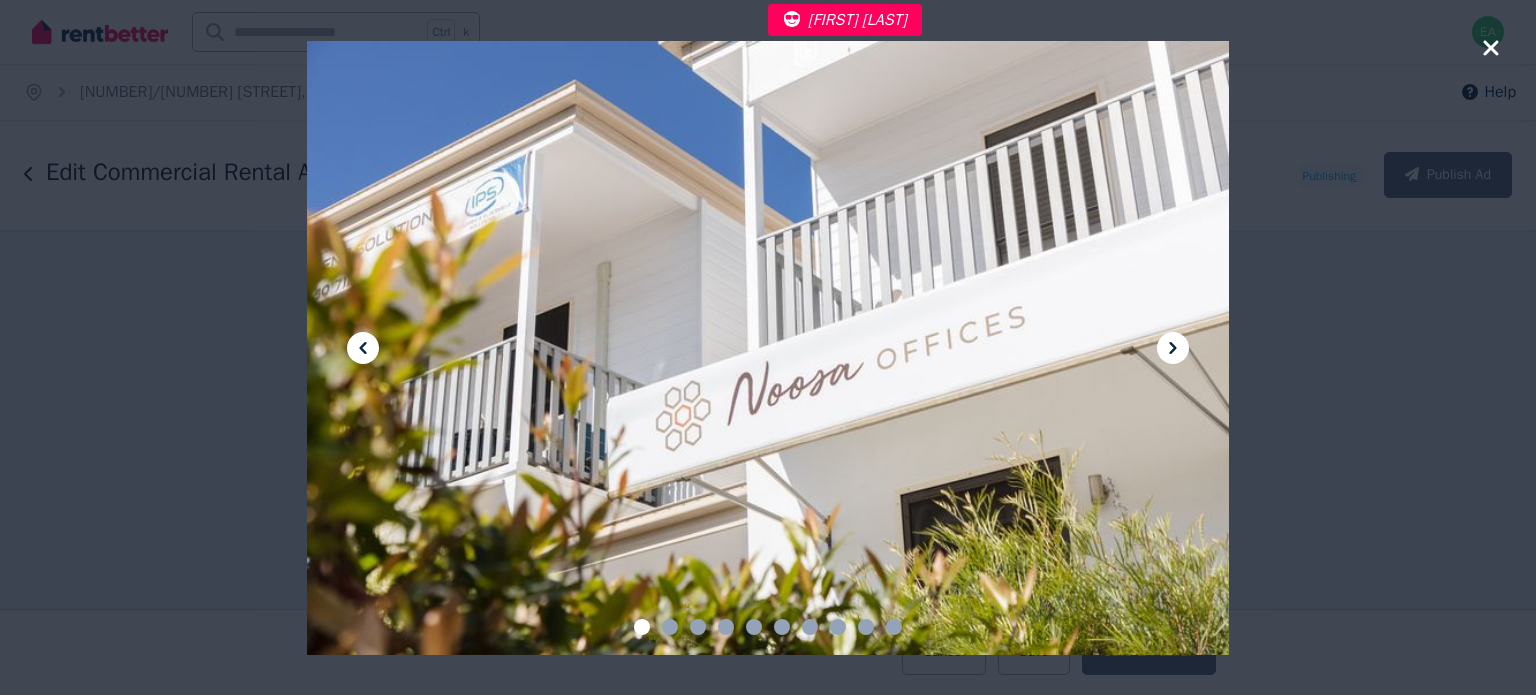 click 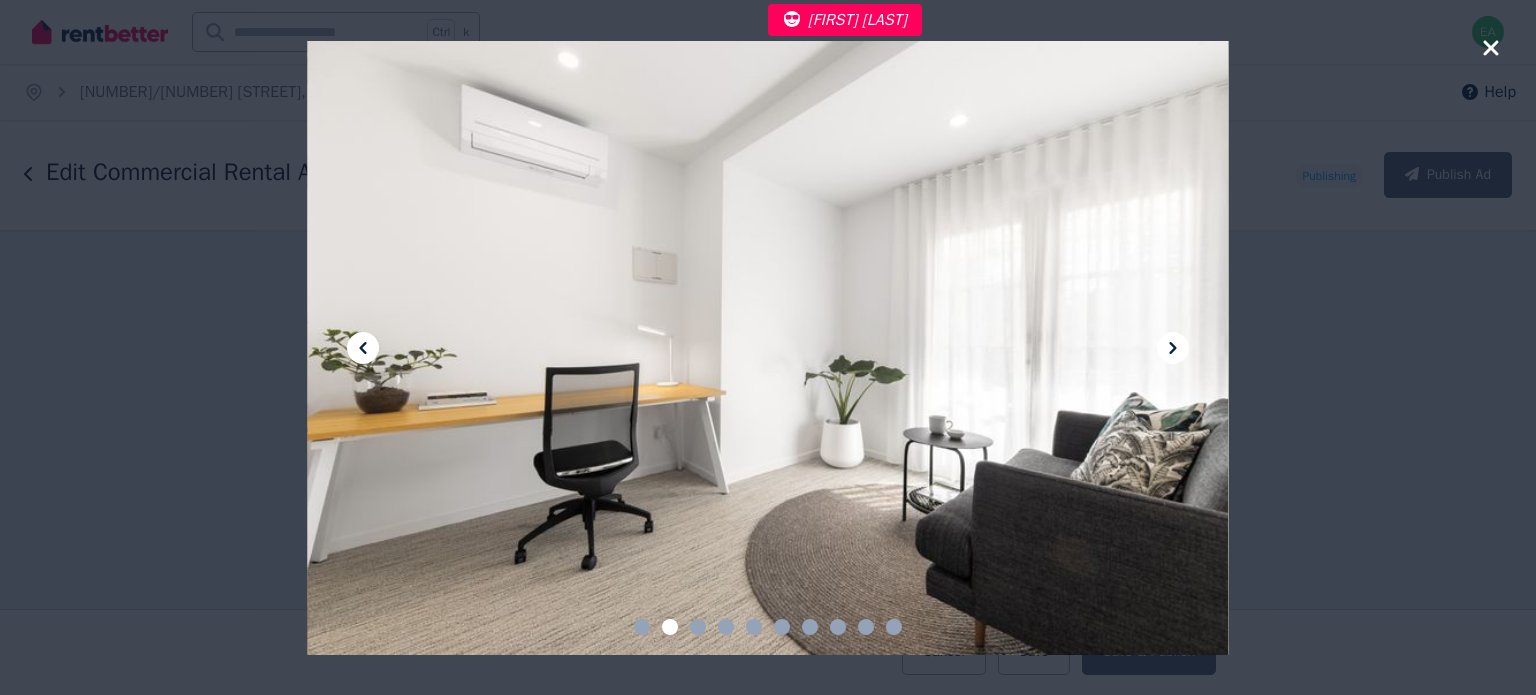 click 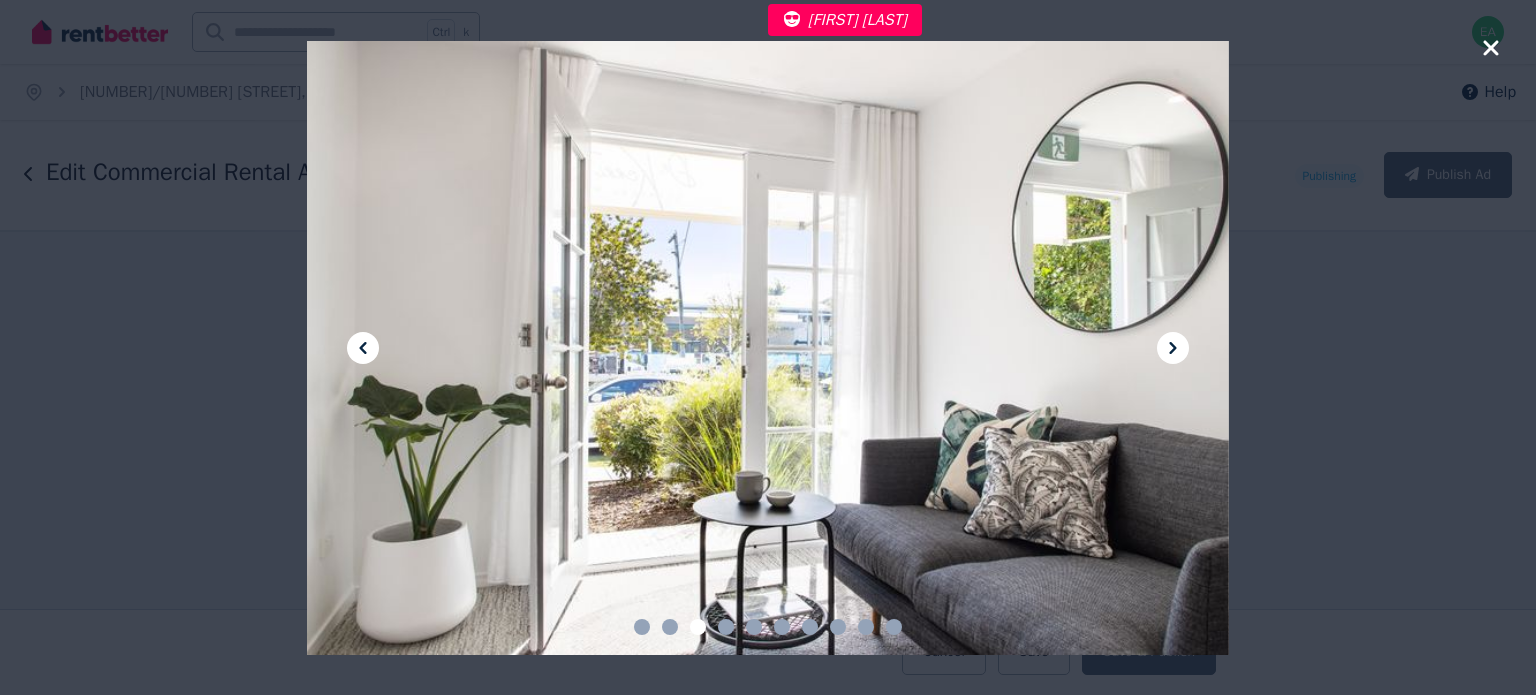 click 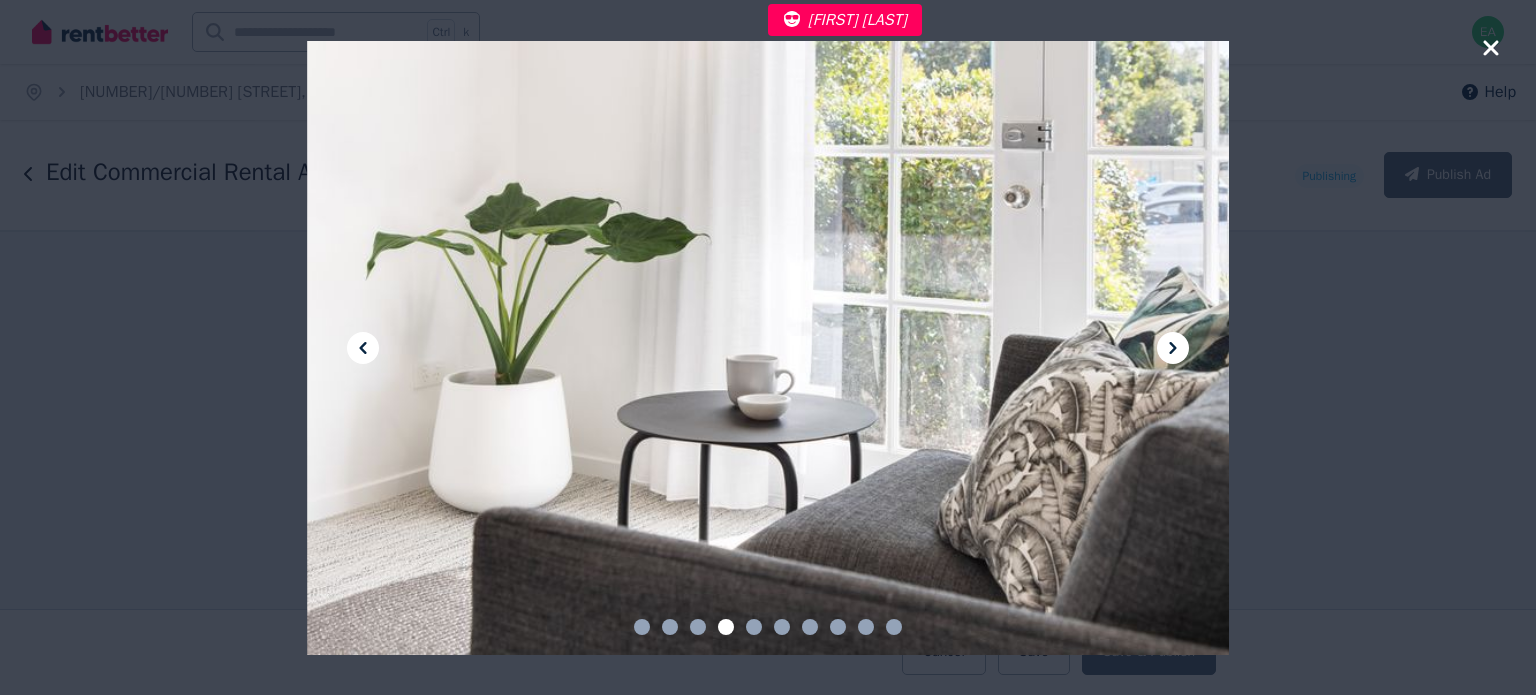 click 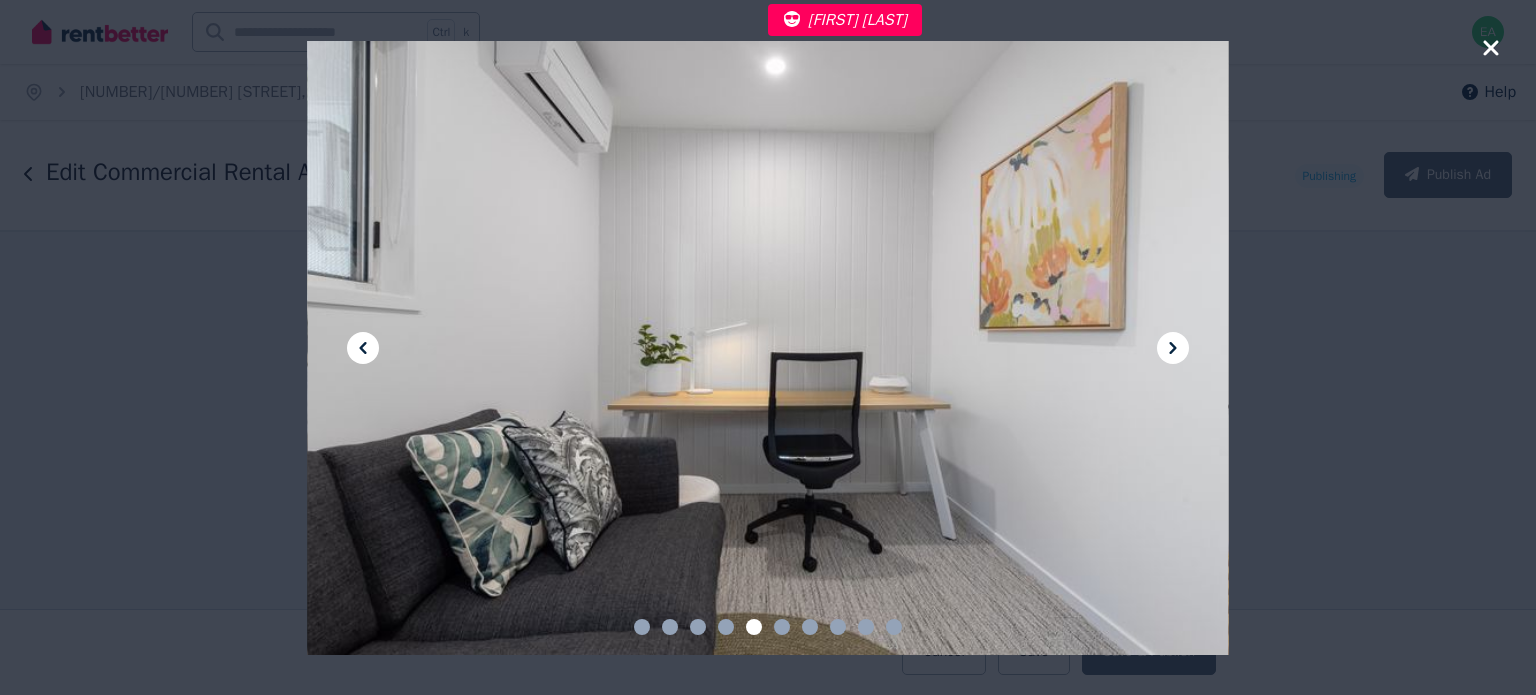 click 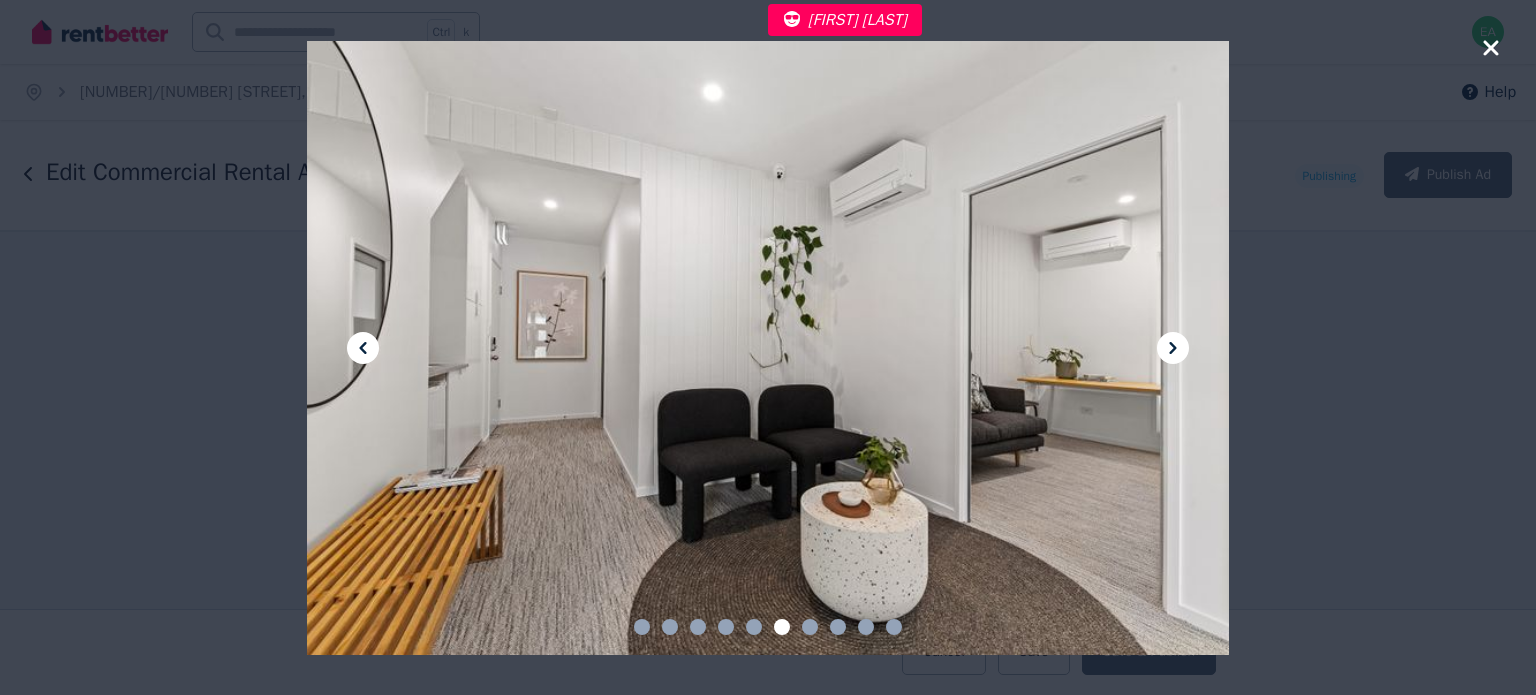 click 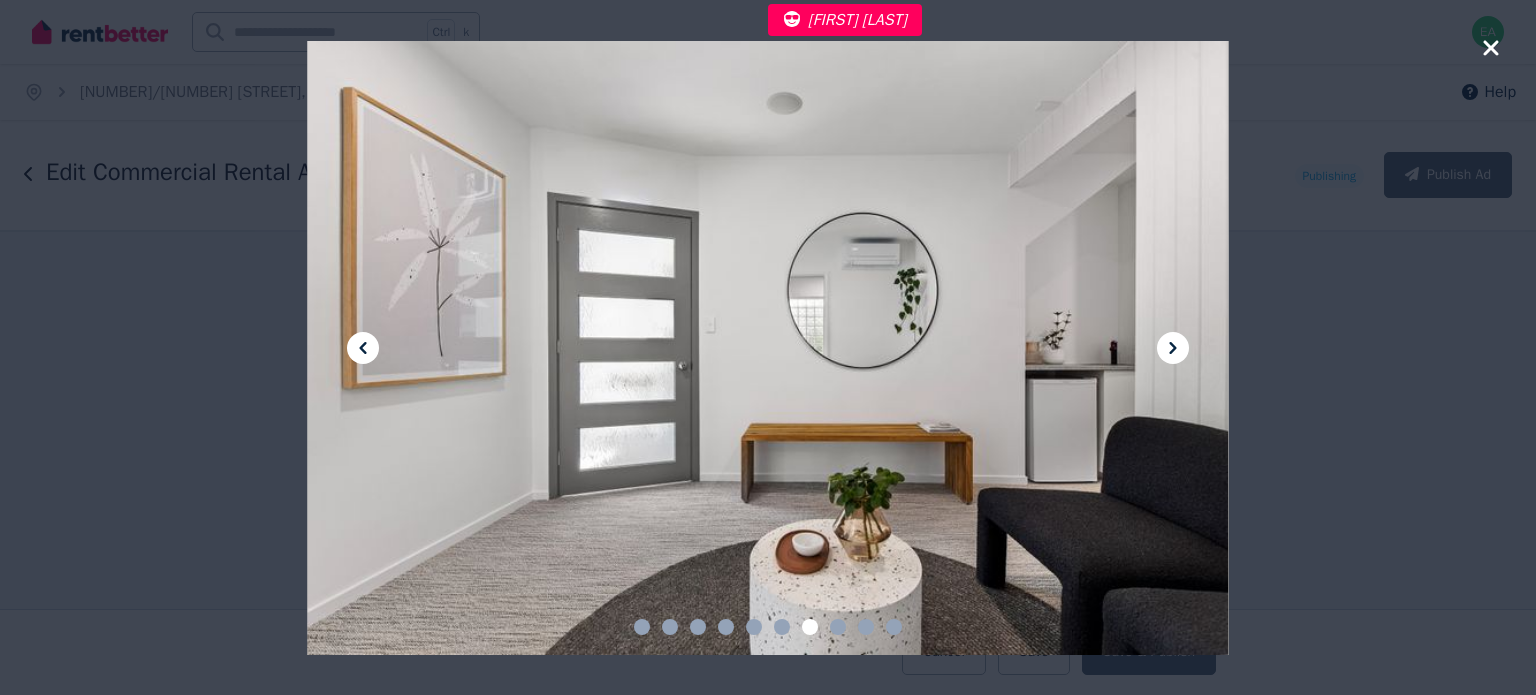 click 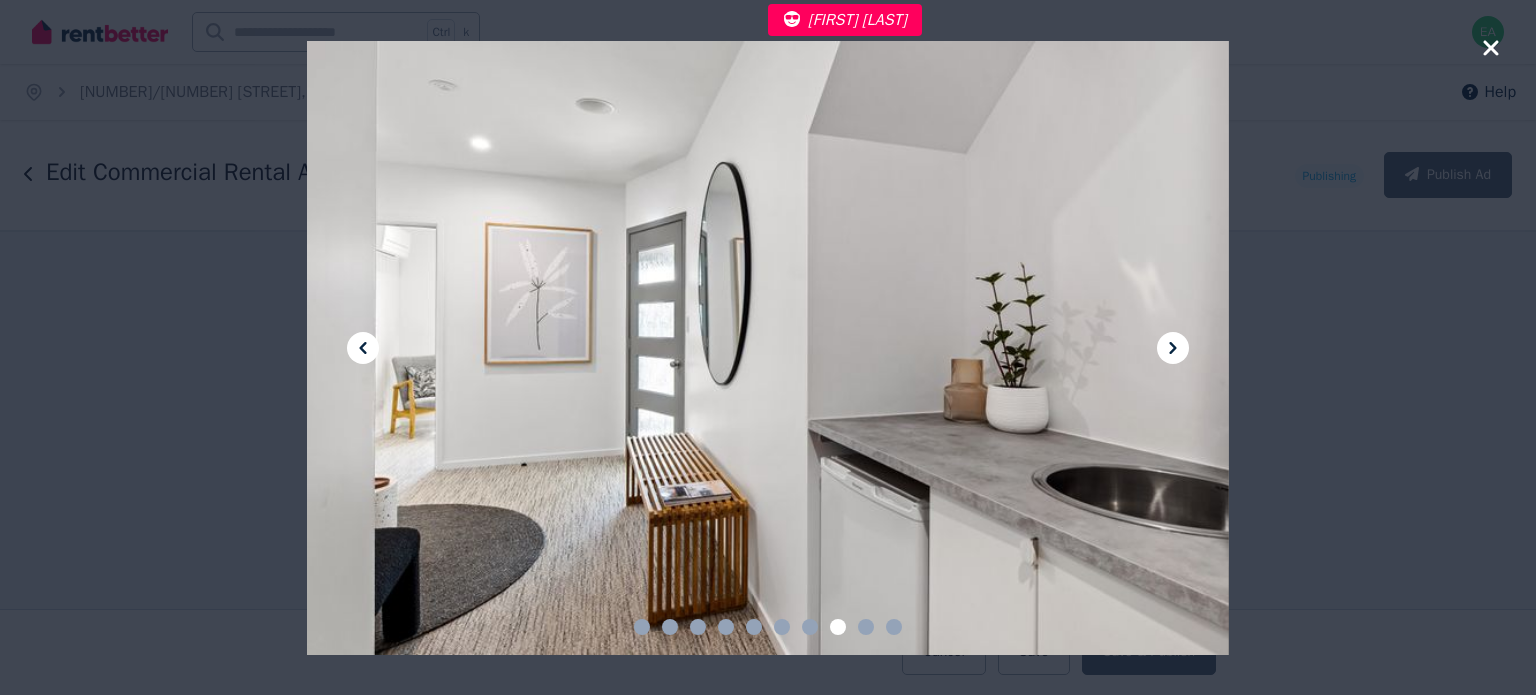 click 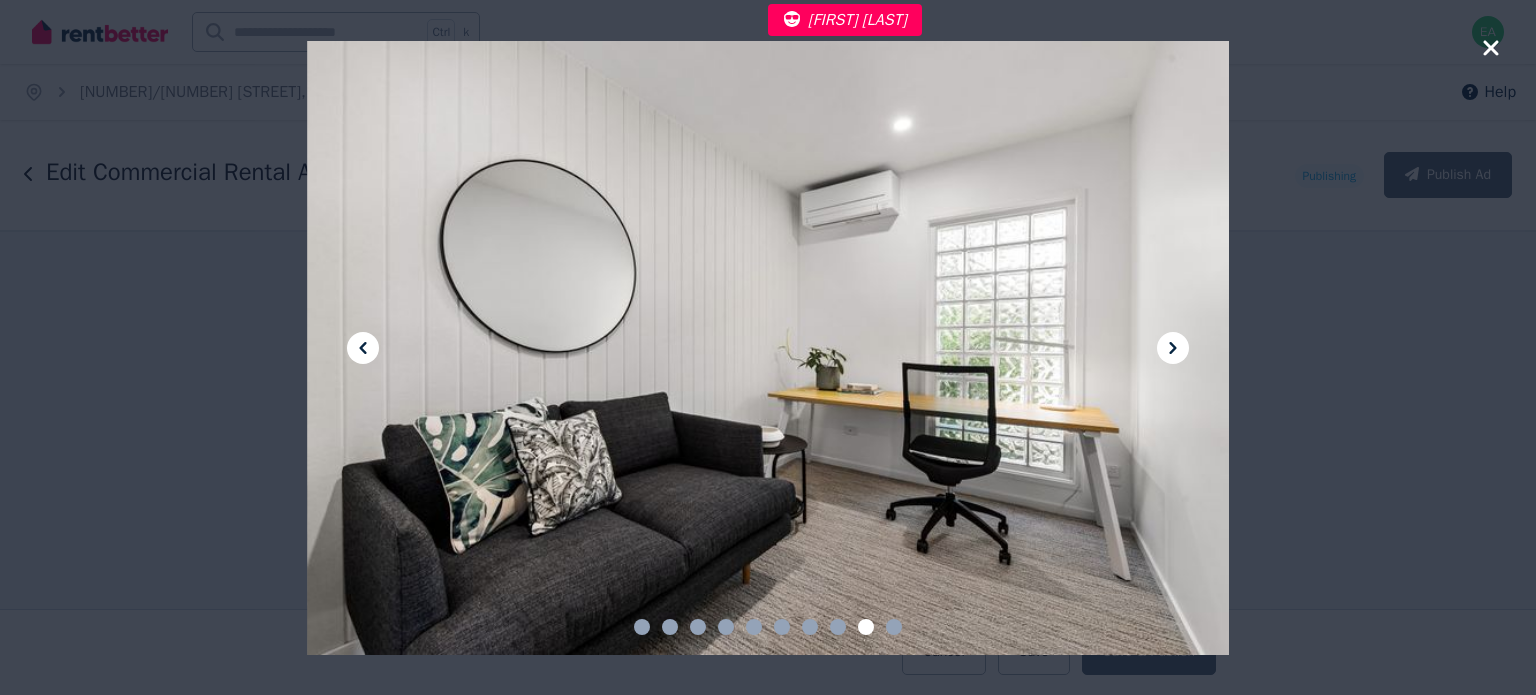click 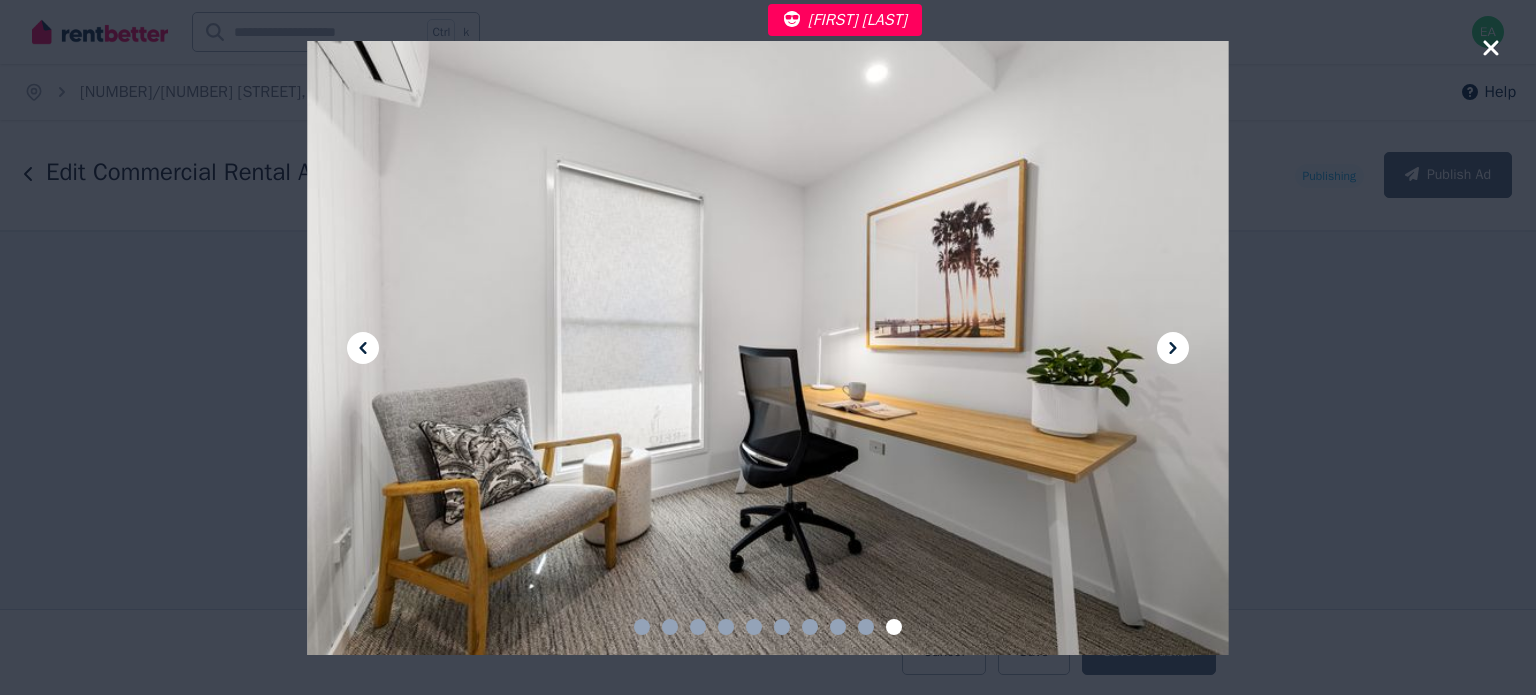 click 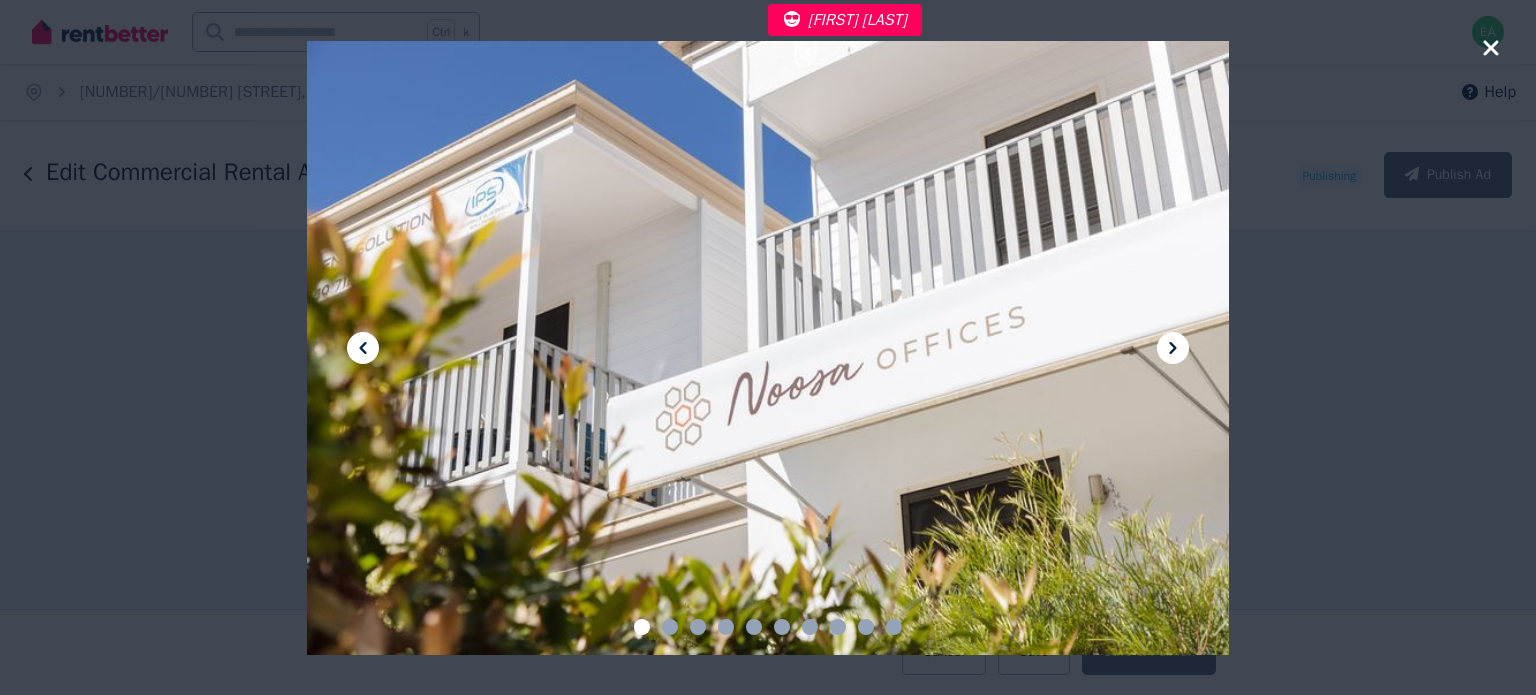 click 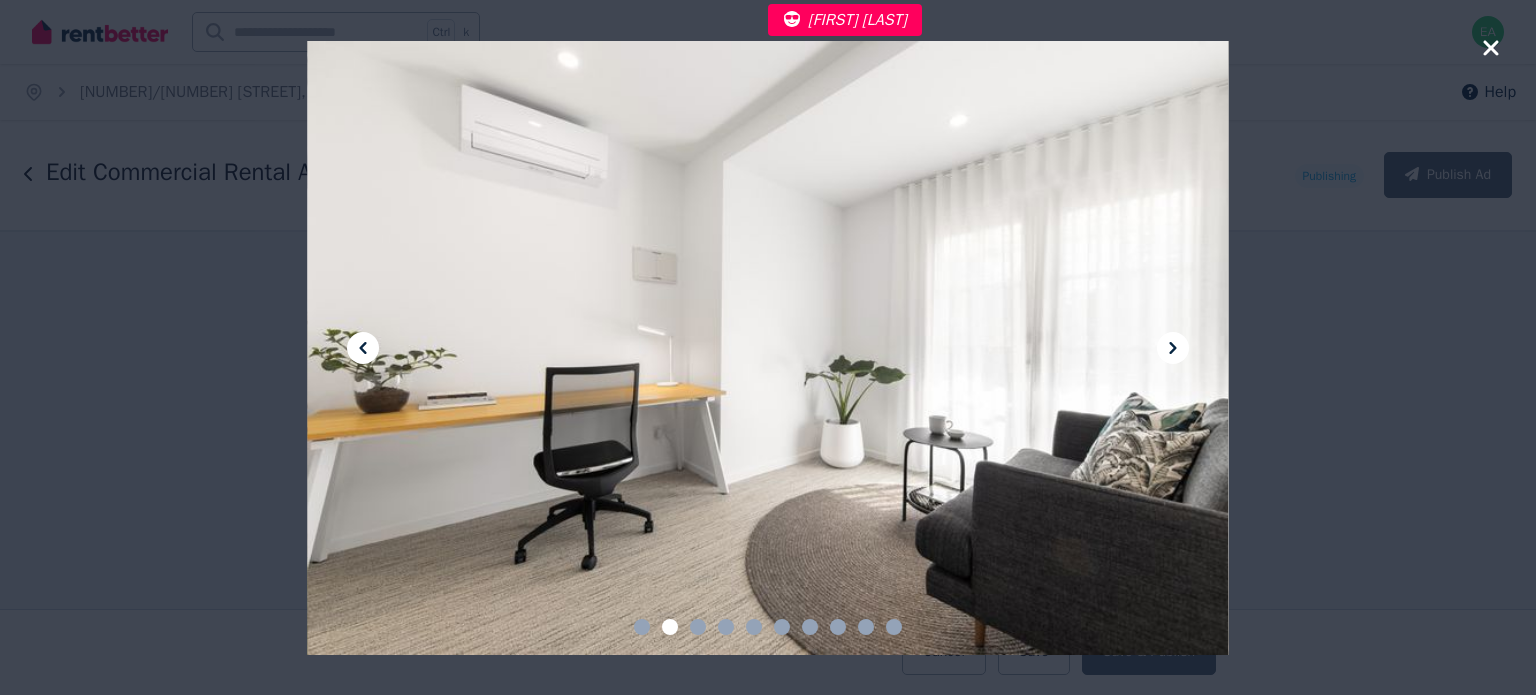 click 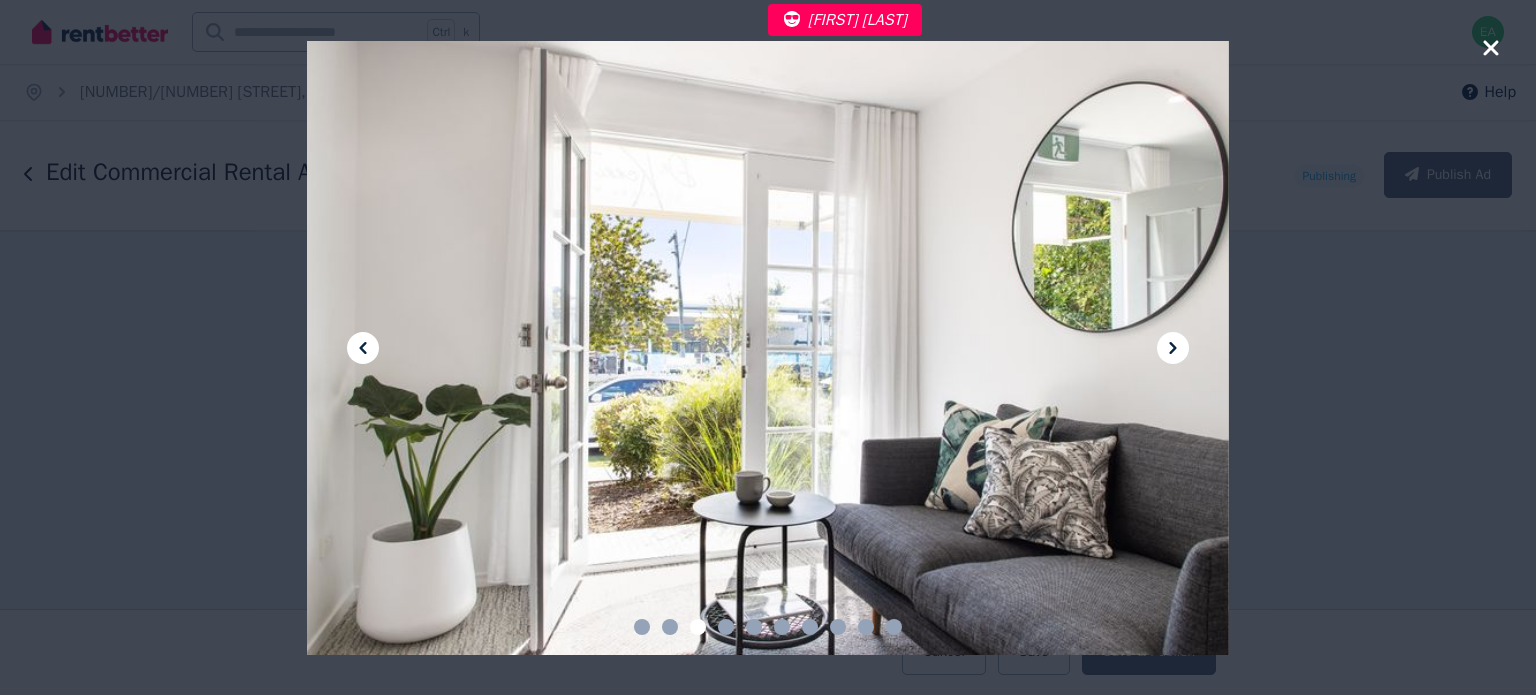 click 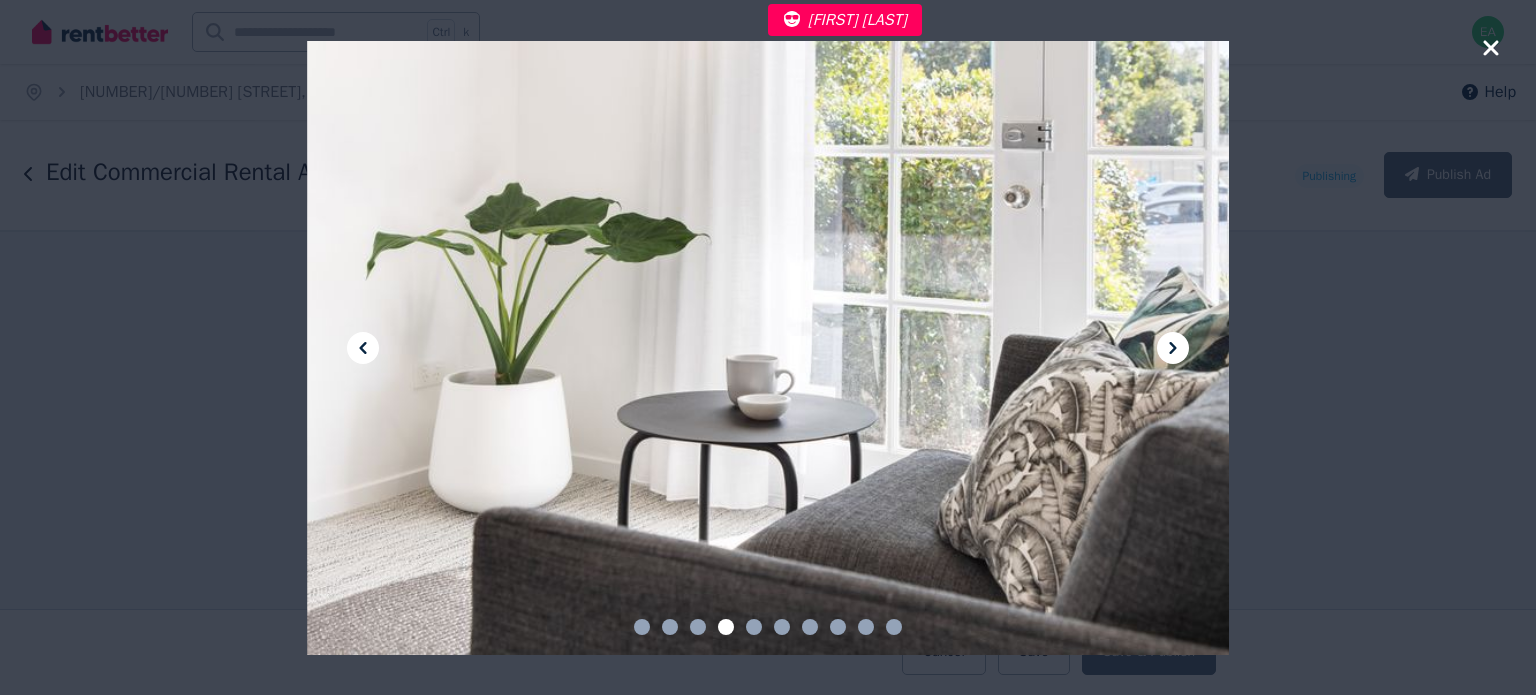 click 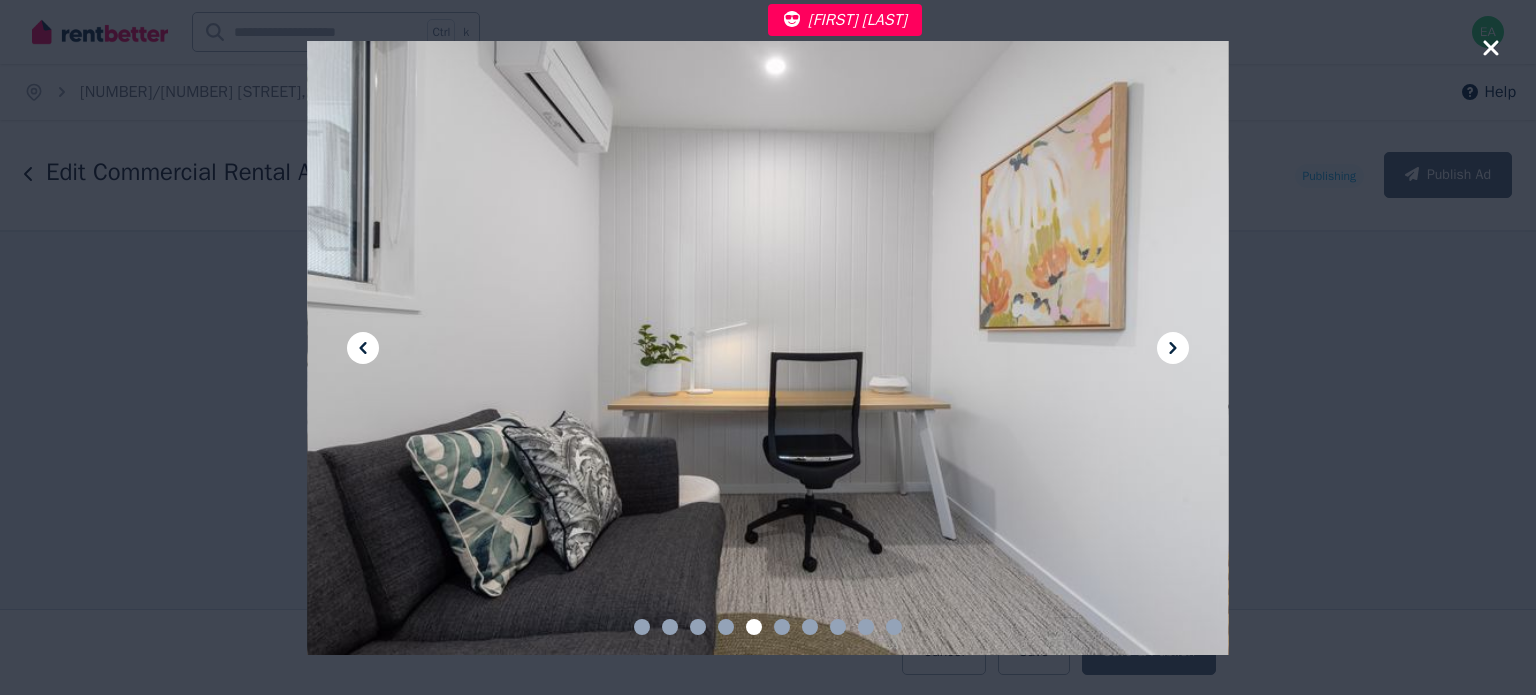 click 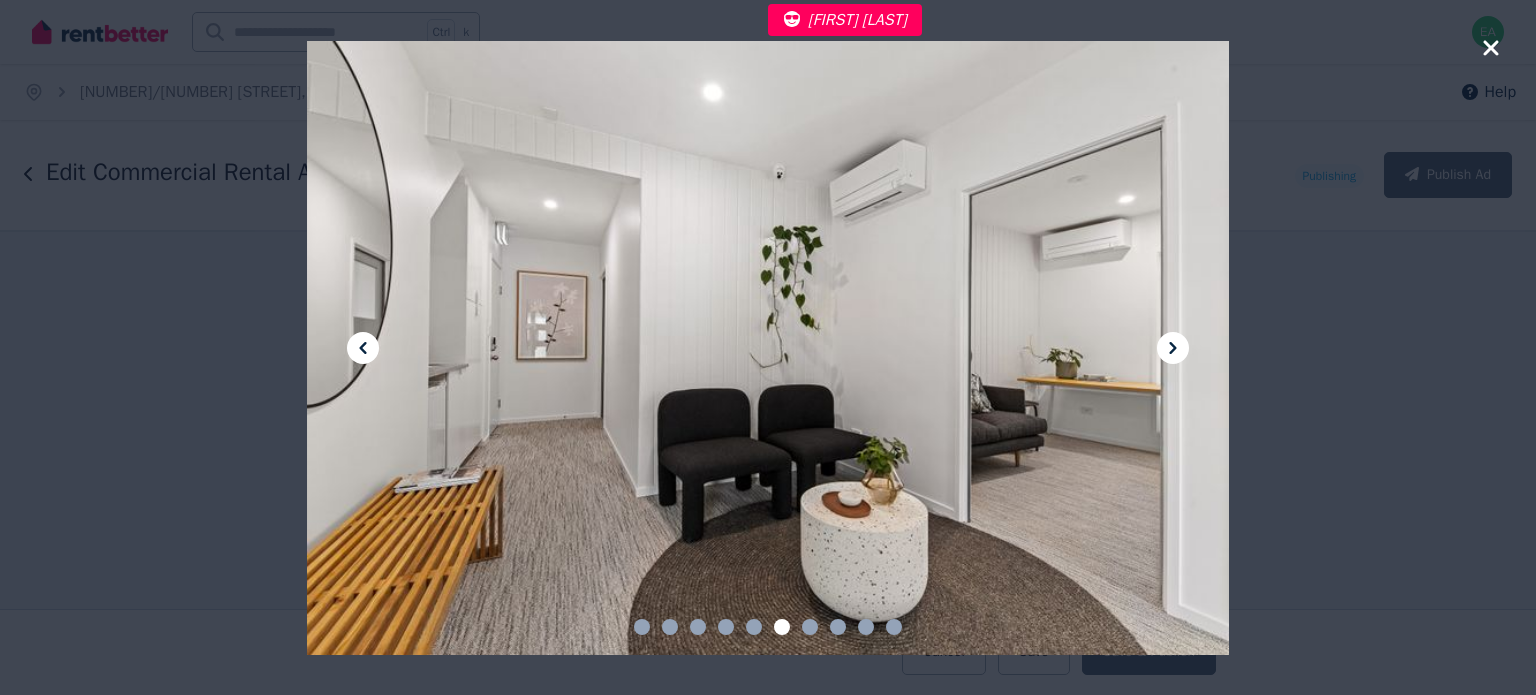 click 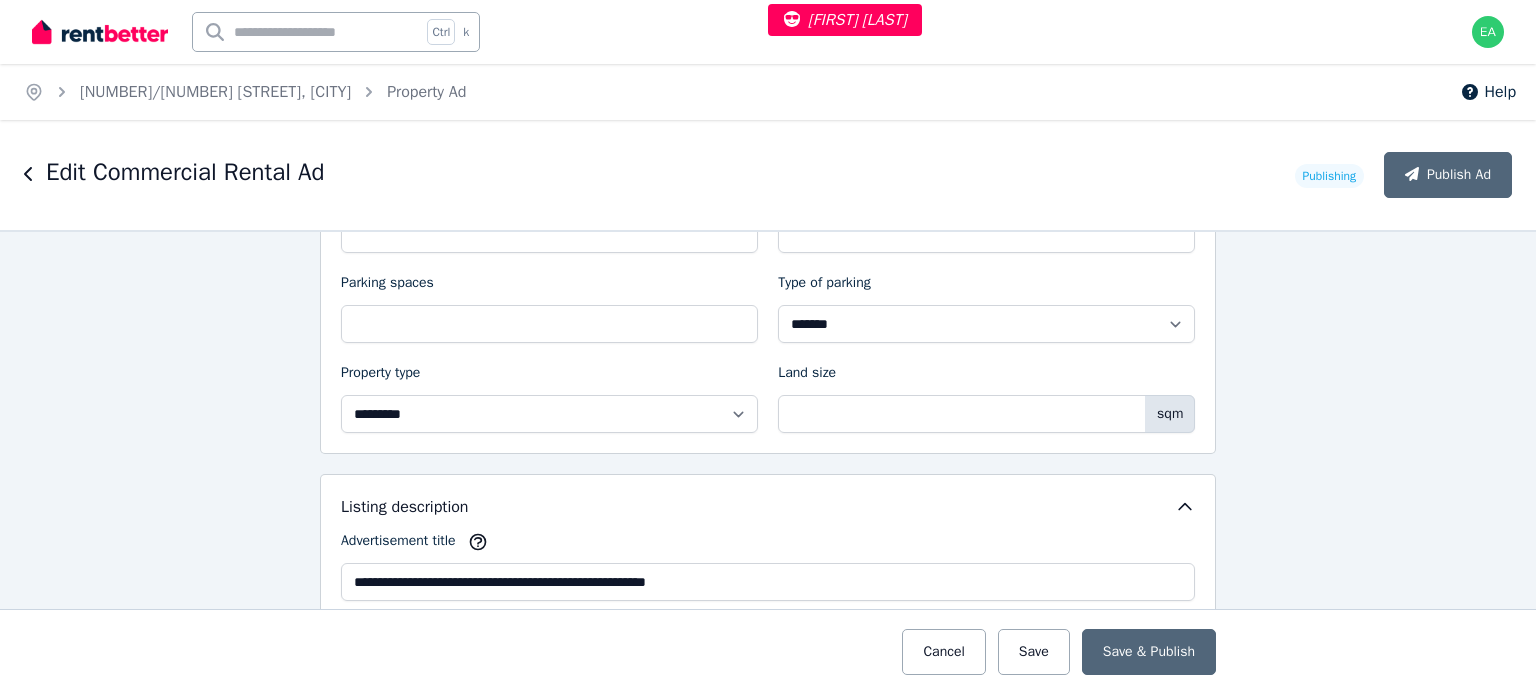 scroll, scrollTop: 1100, scrollLeft: 0, axis: vertical 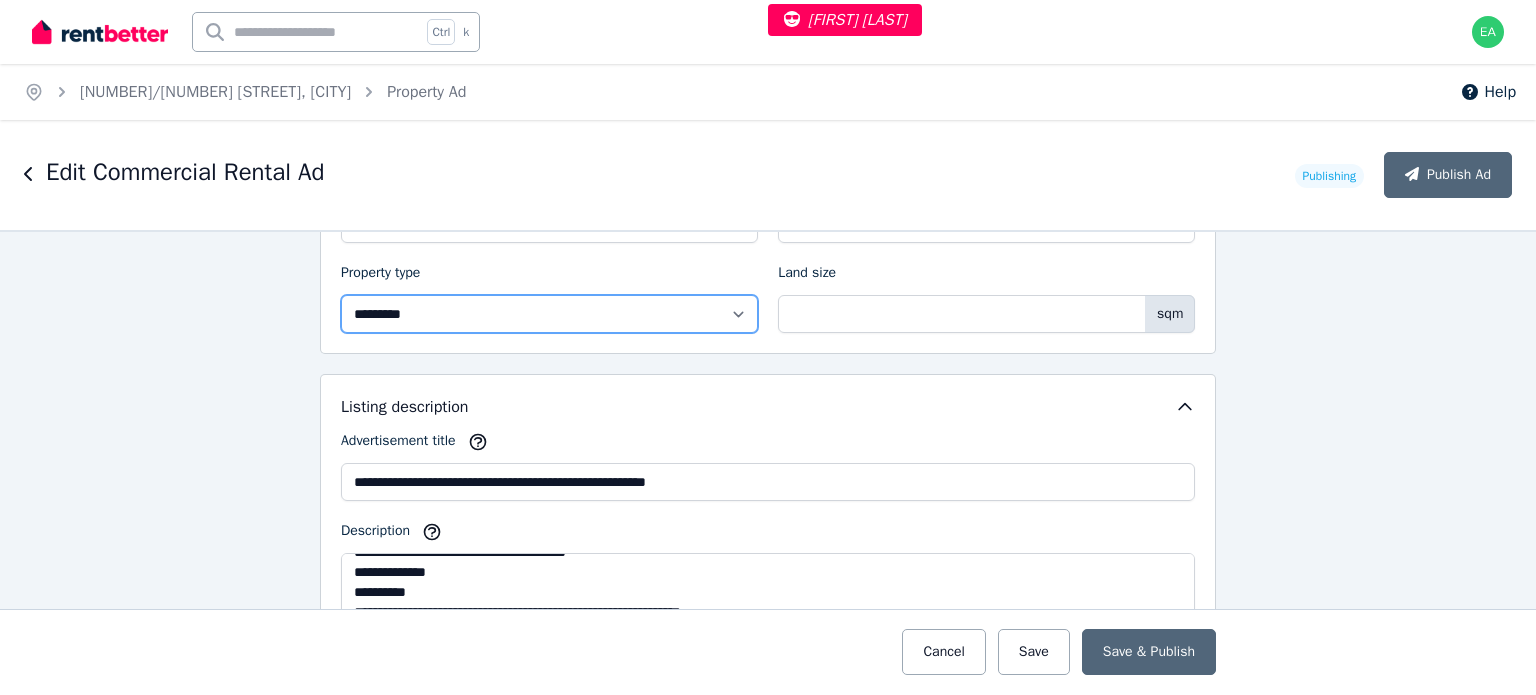 click on "**********" at bounding box center (549, 314) 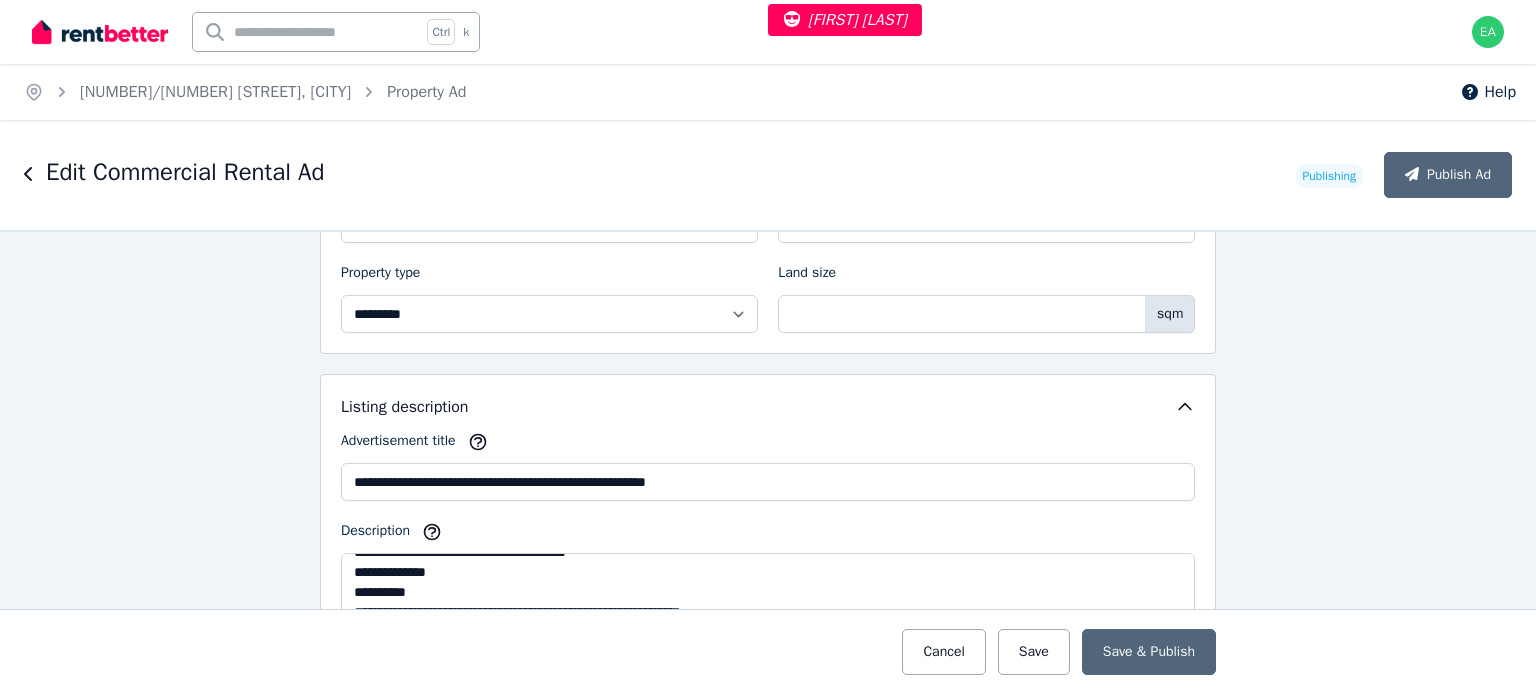 click on "**********" at bounding box center (768, 462) 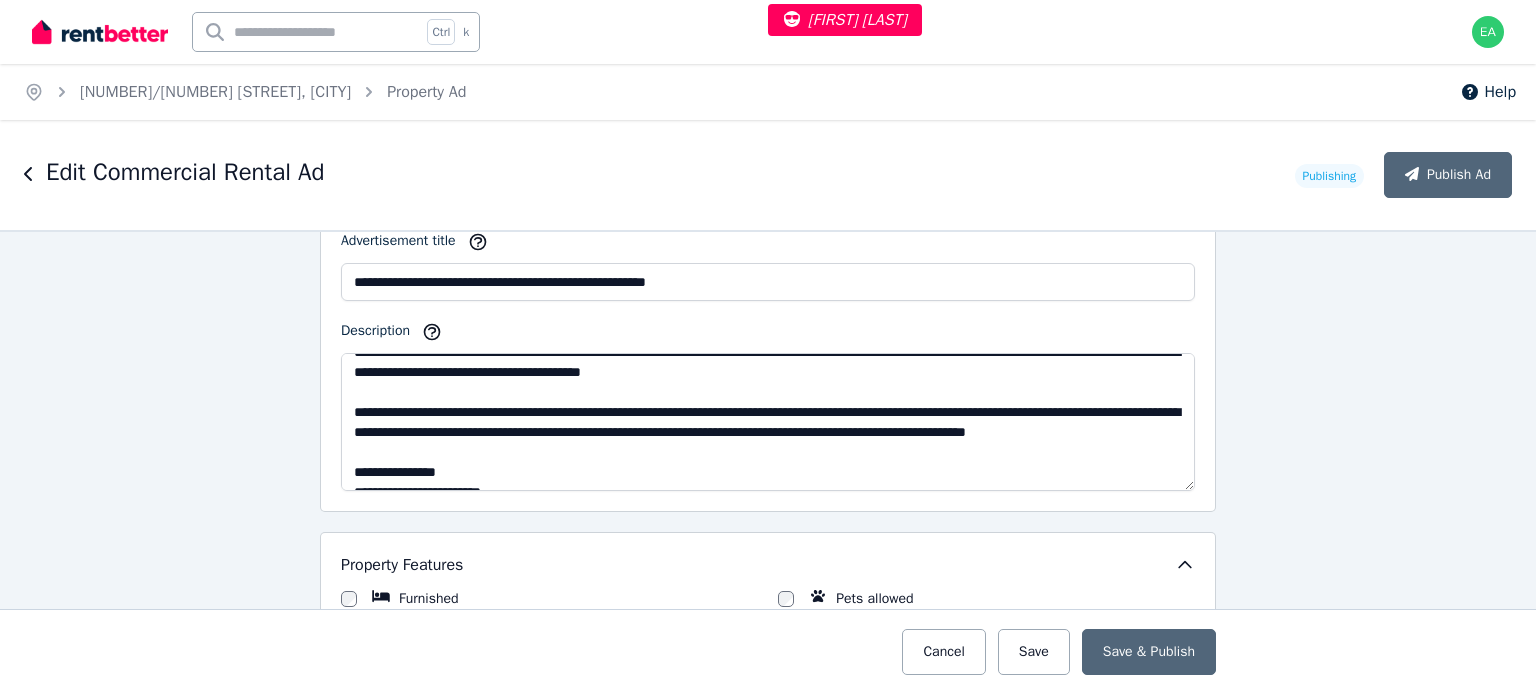 scroll, scrollTop: 0, scrollLeft: 0, axis: both 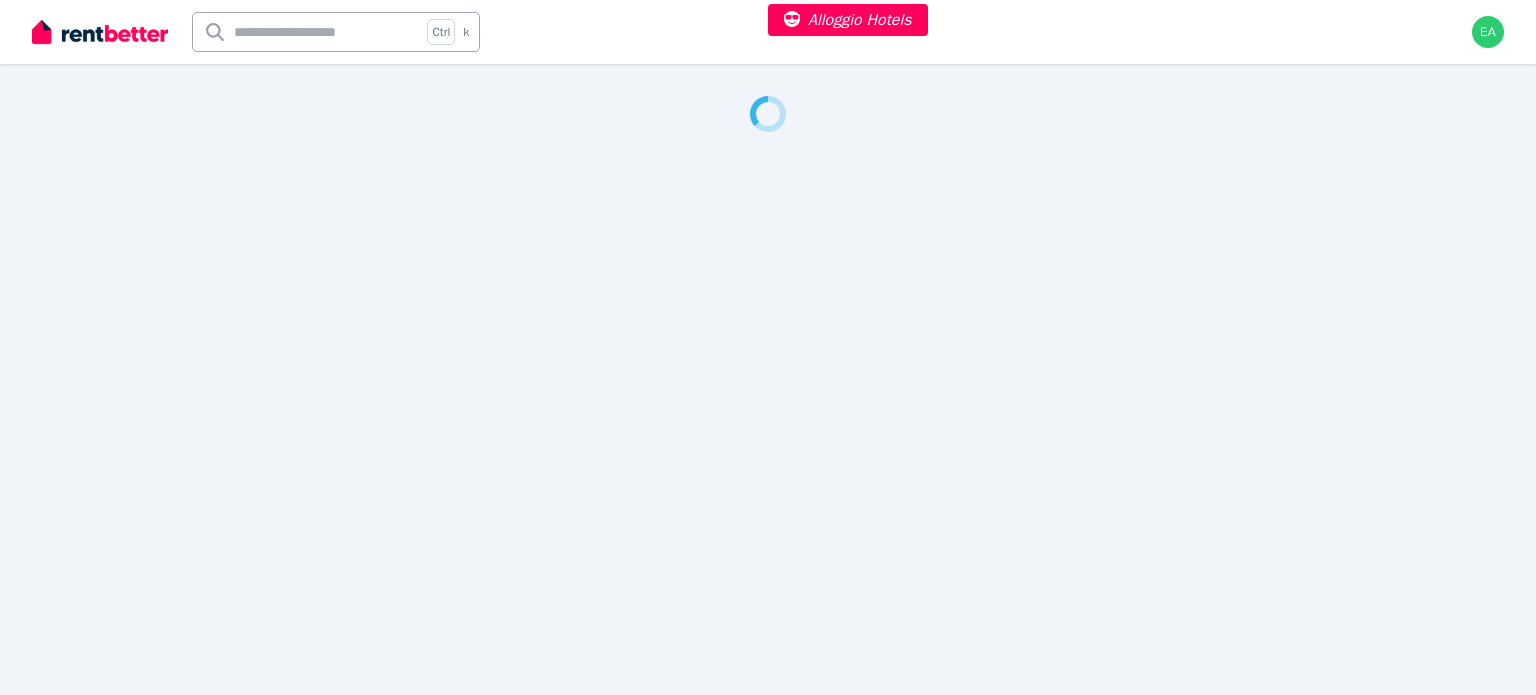 select on "***" 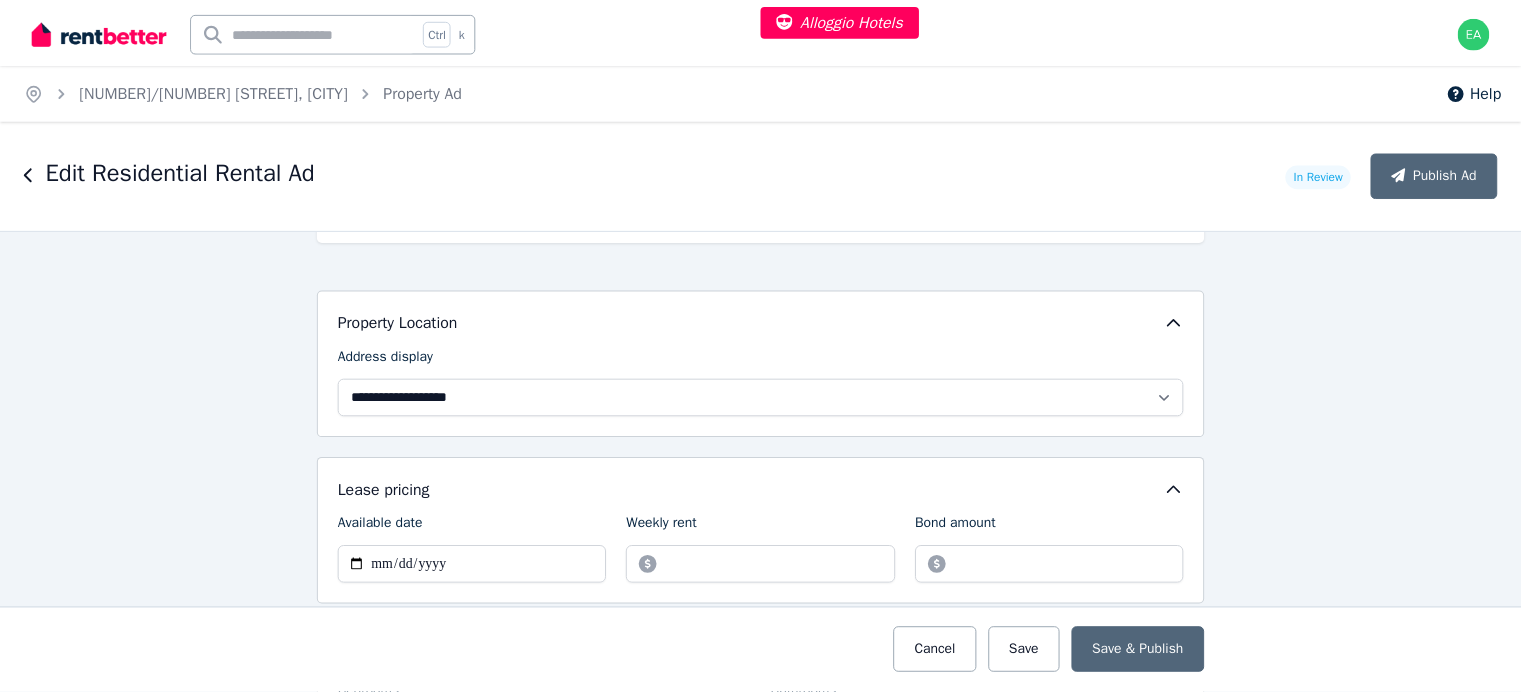 scroll, scrollTop: 200, scrollLeft: 0, axis: vertical 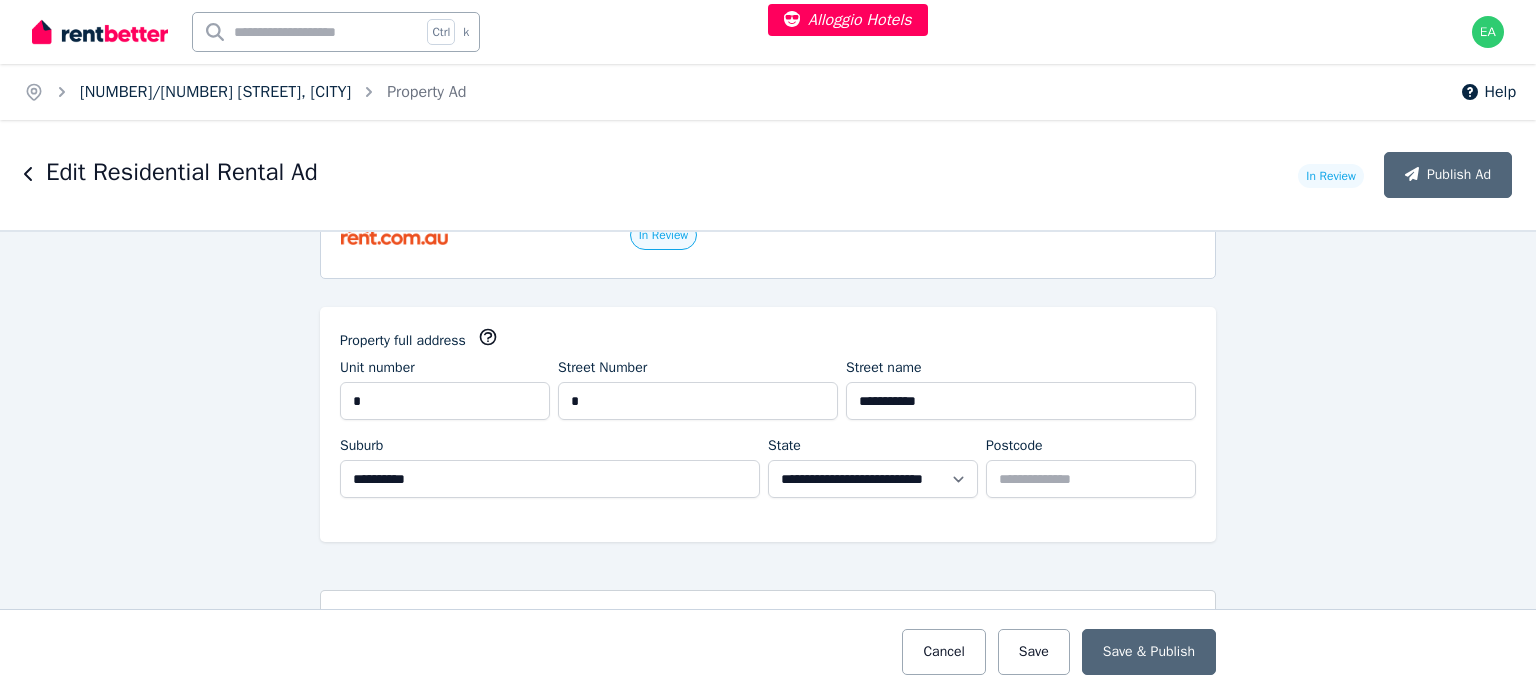 click on "[NUMBER]/[NUMBER] [STREET], [CITY]" at bounding box center [215, 92] 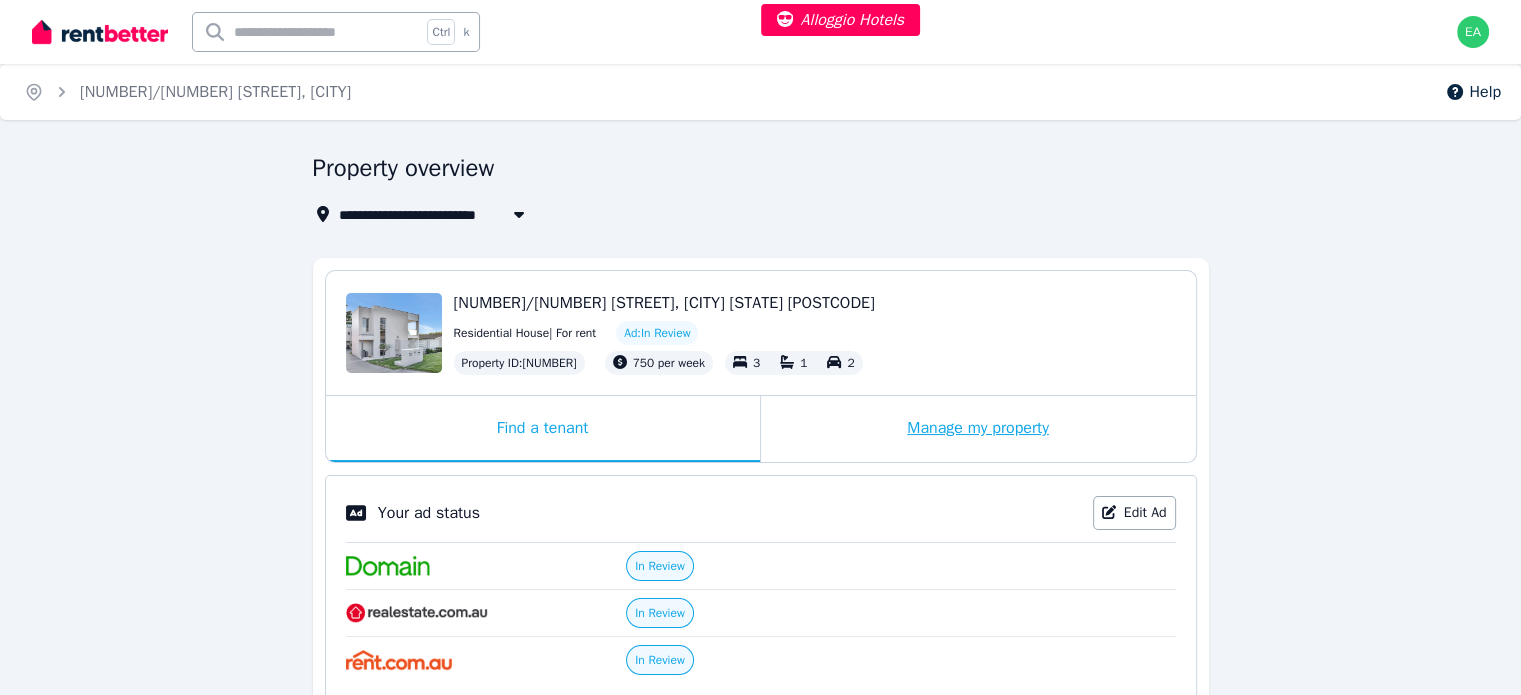 click on "Manage my property" at bounding box center [978, 429] 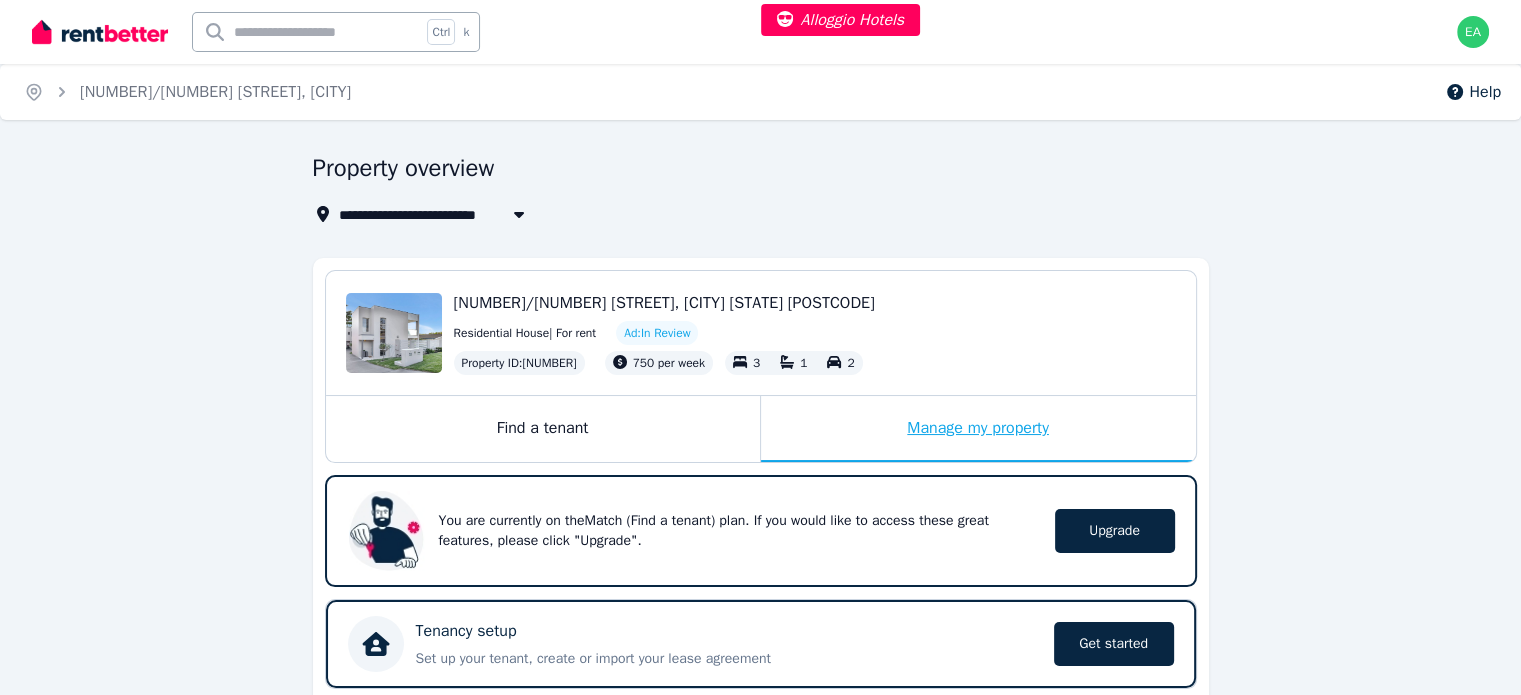 scroll, scrollTop: 400, scrollLeft: 0, axis: vertical 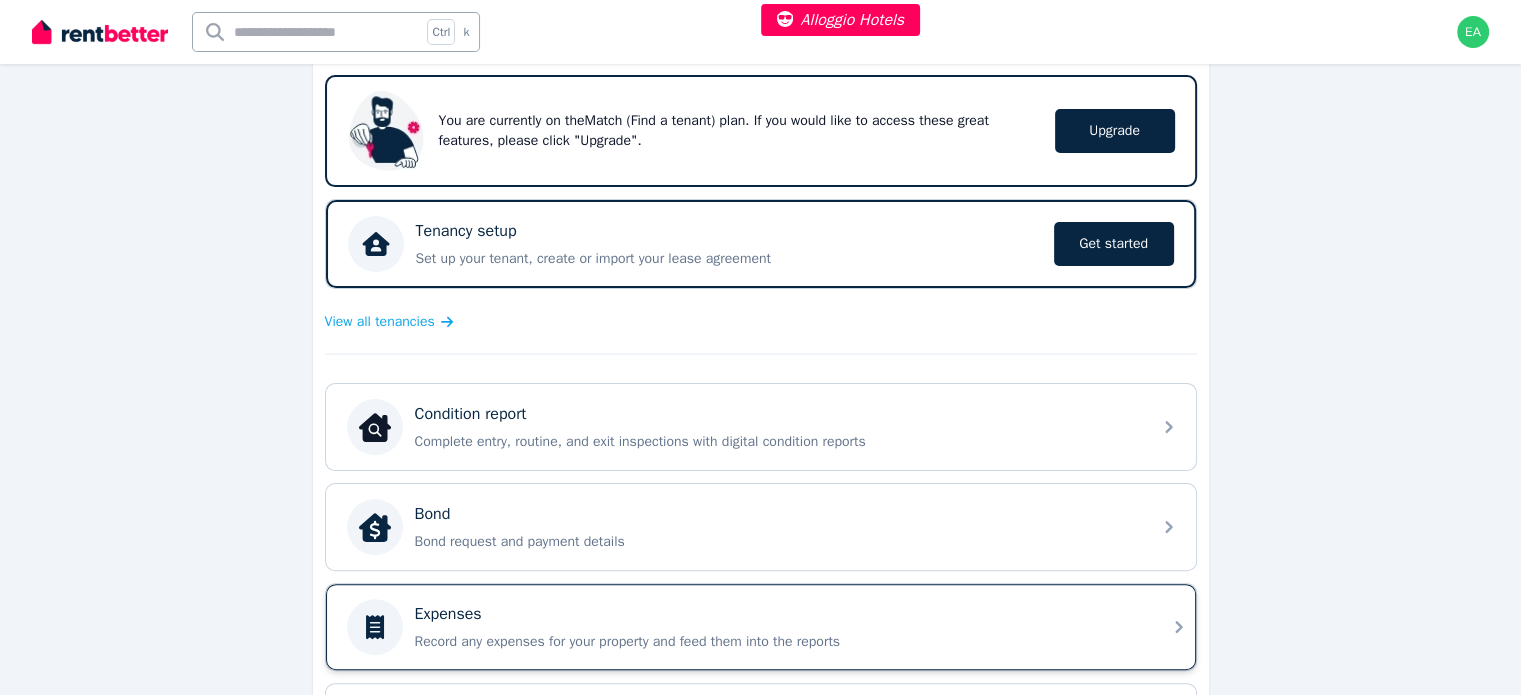 click on "Record any expenses for your property and feed them into the reports" at bounding box center [777, 642] 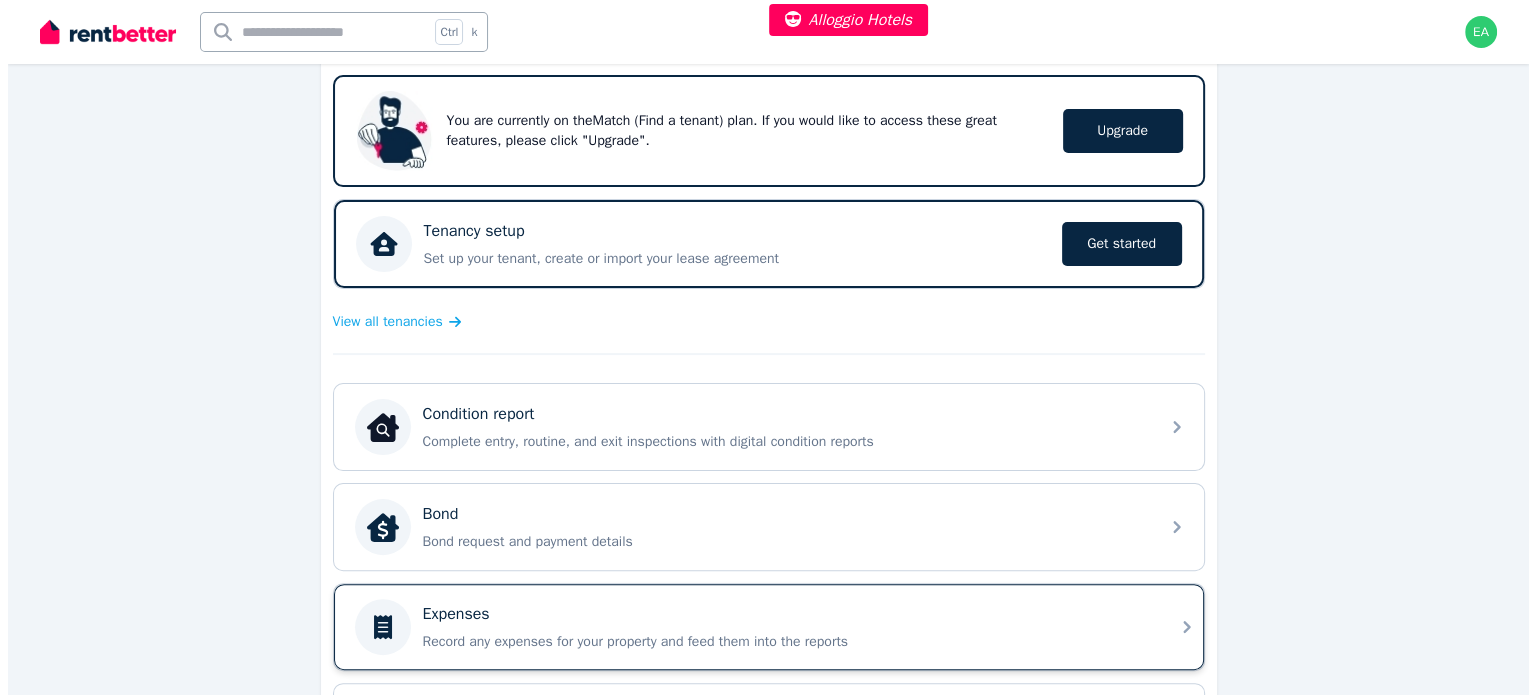 scroll, scrollTop: 0, scrollLeft: 0, axis: both 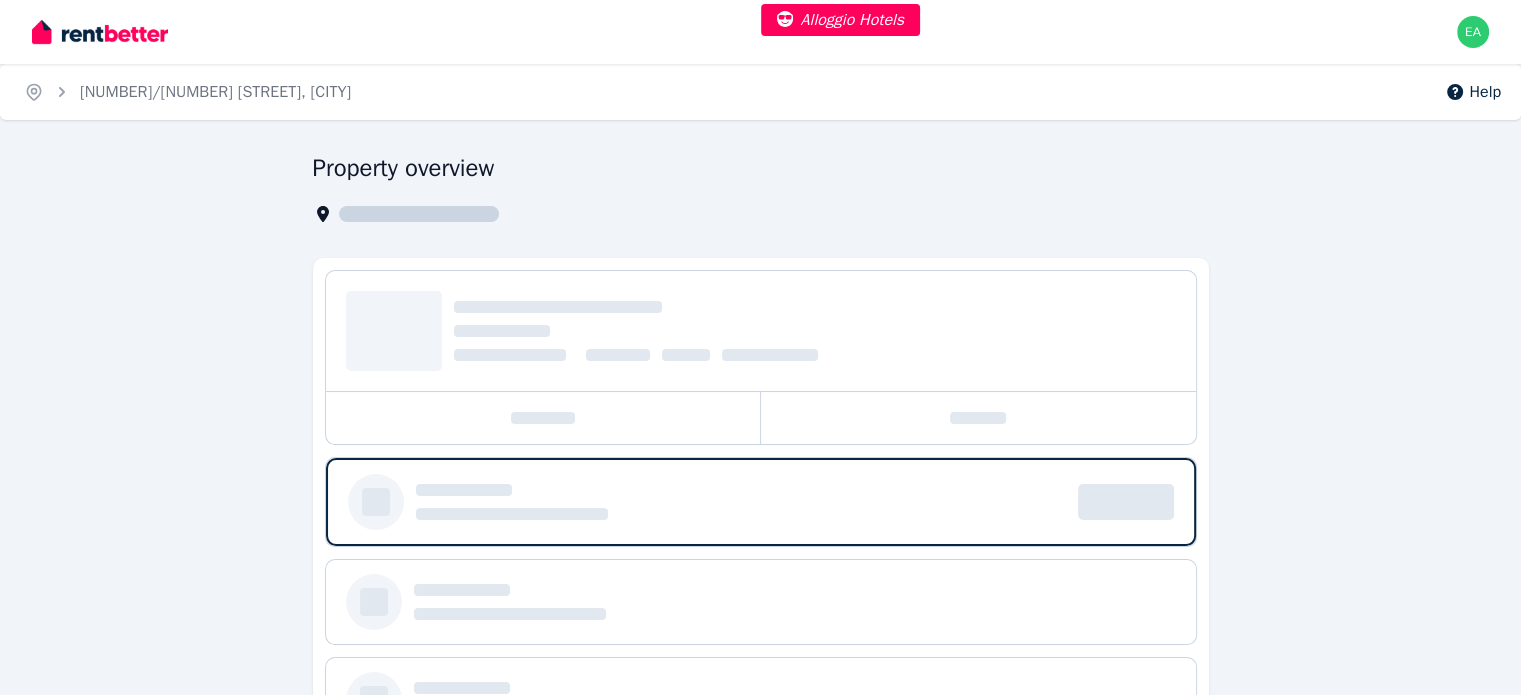select on "***" 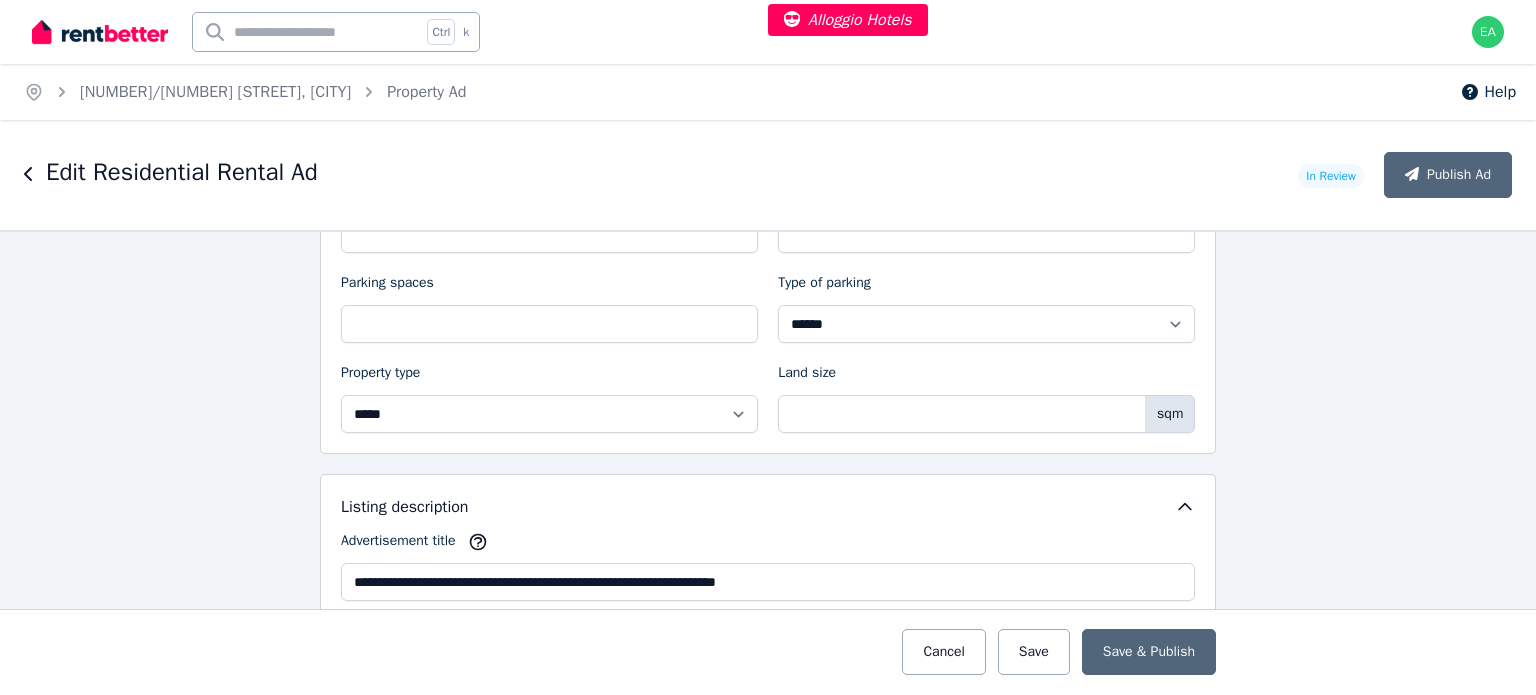 scroll, scrollTop: 1100, scrollLeft: 0, axis: vertical 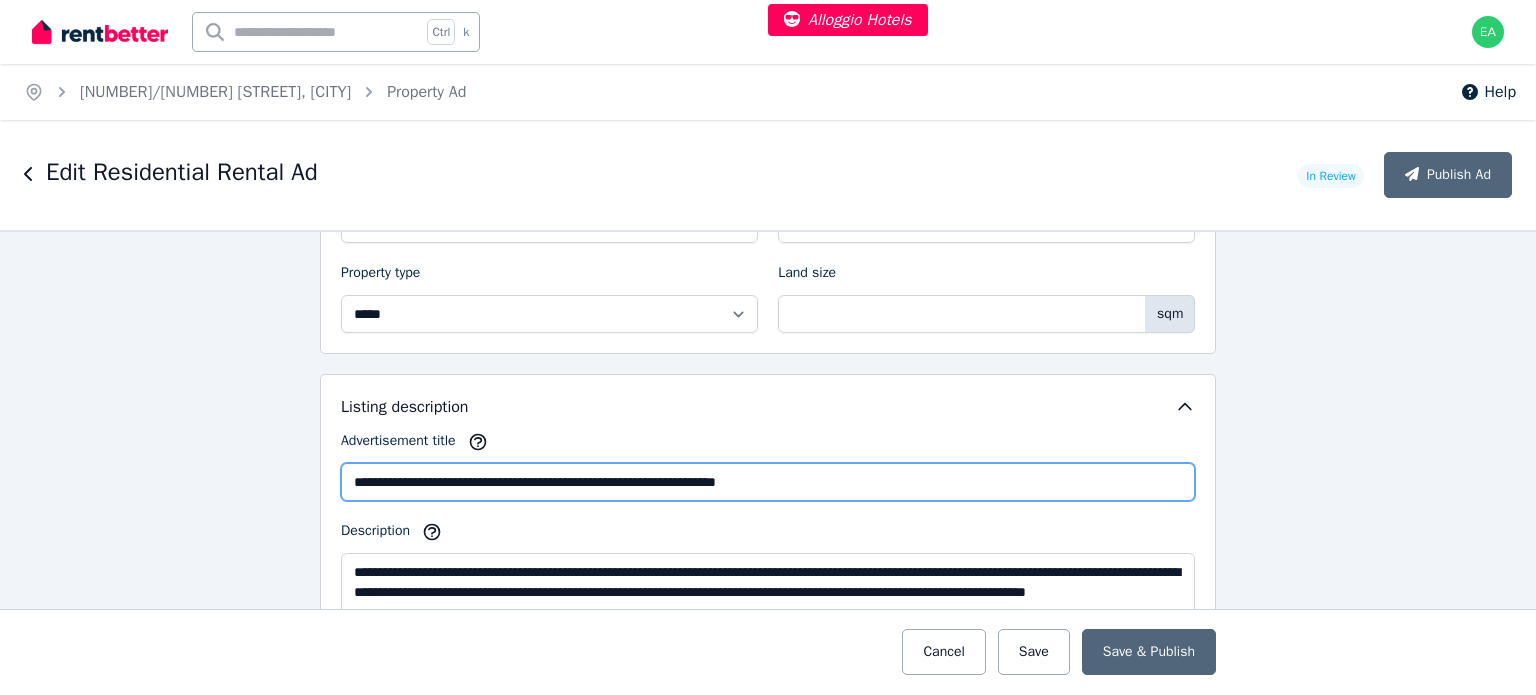click on "**********" at bounding box center (768, 482) 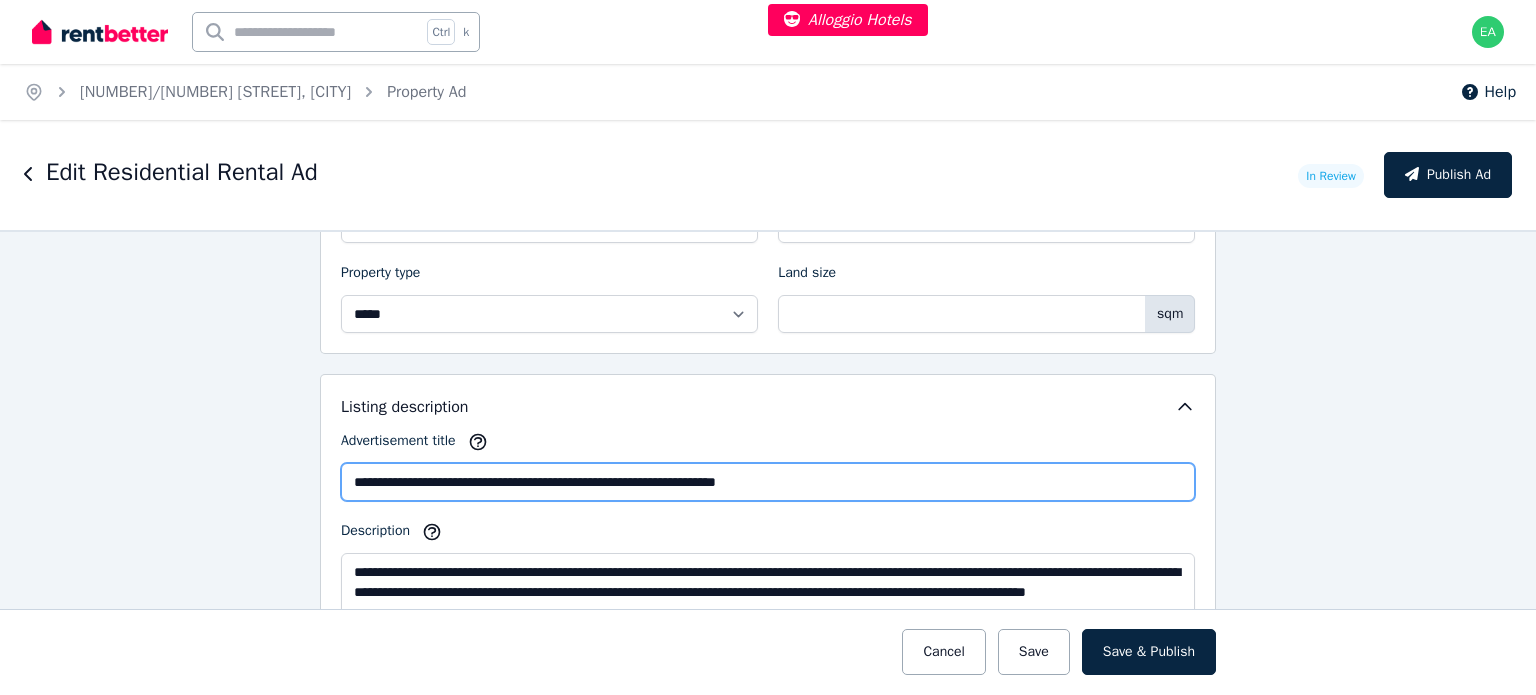type on "**********" 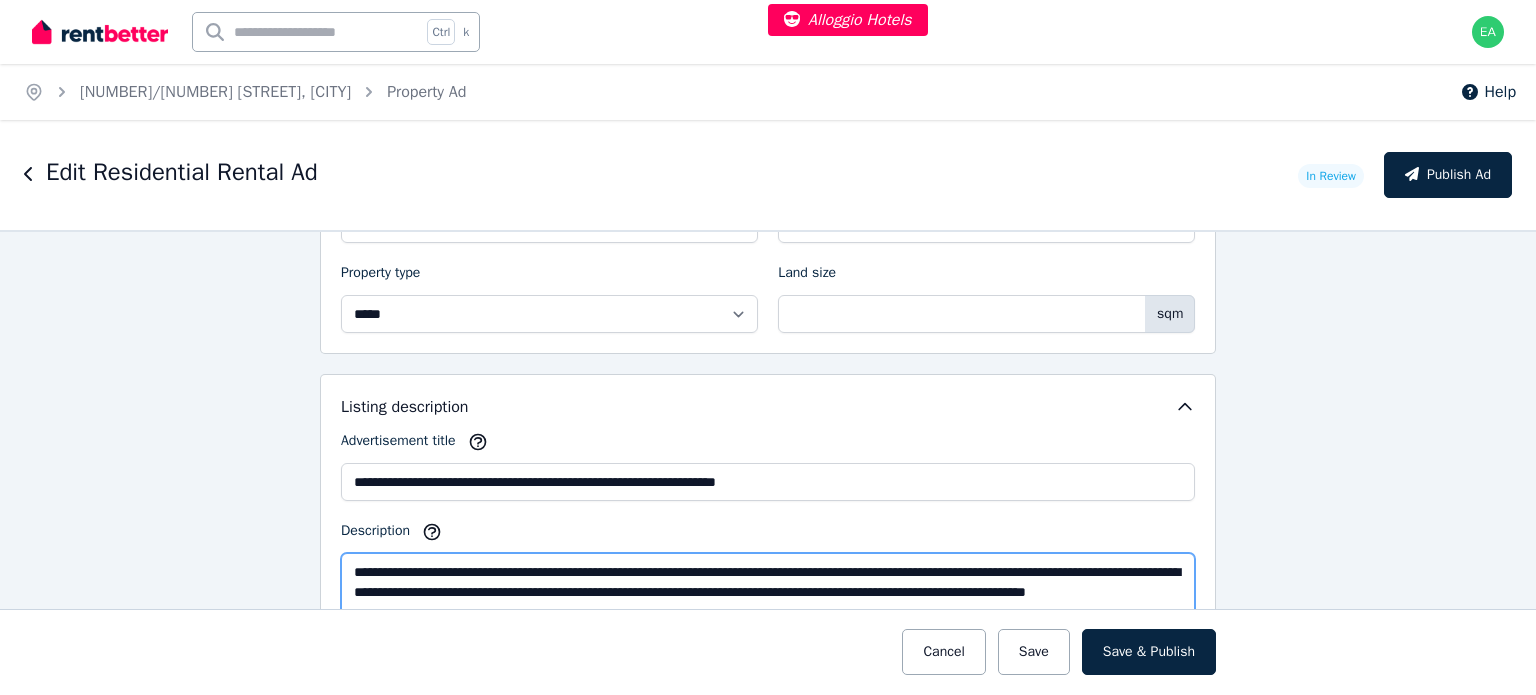 click on "**********" at bounding box center [768, 622] 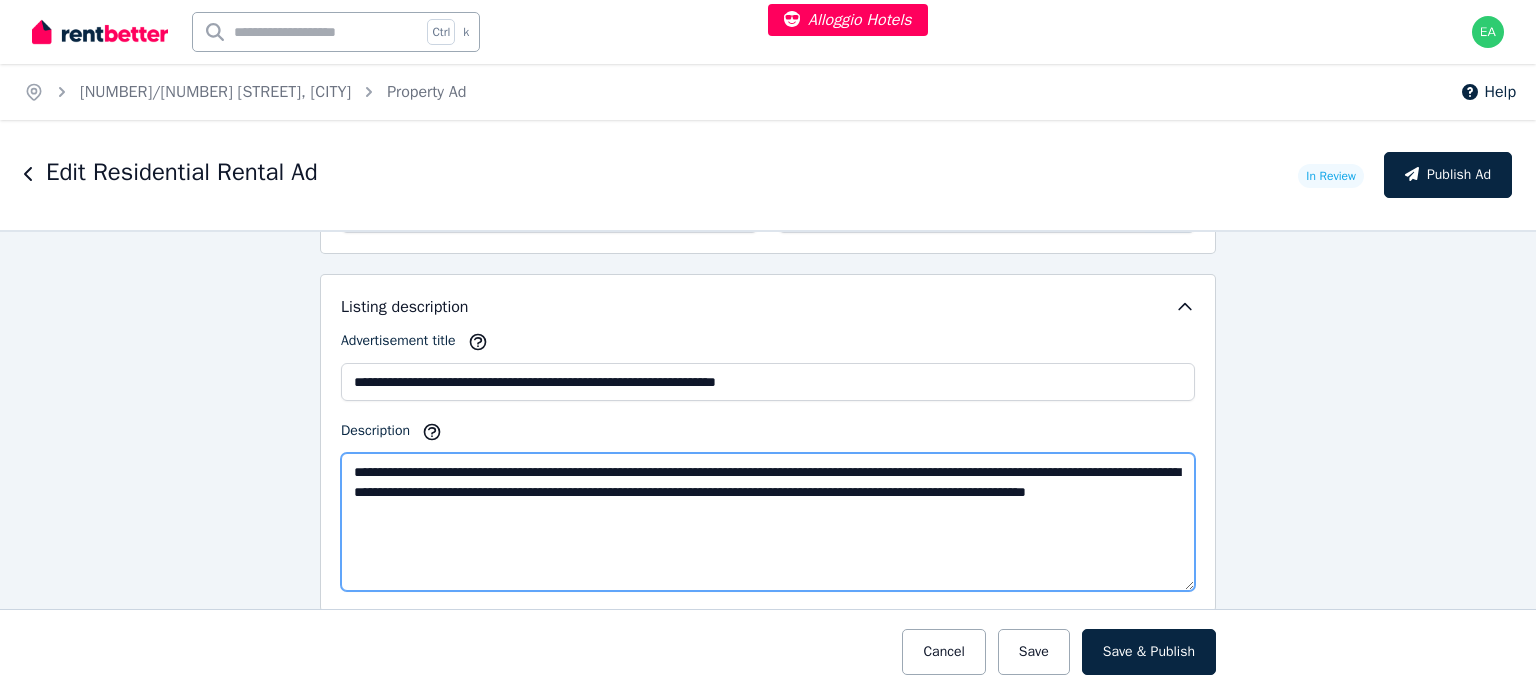 scroll, scrollTop: 1300, scrollLeft: 0, axis: vertical 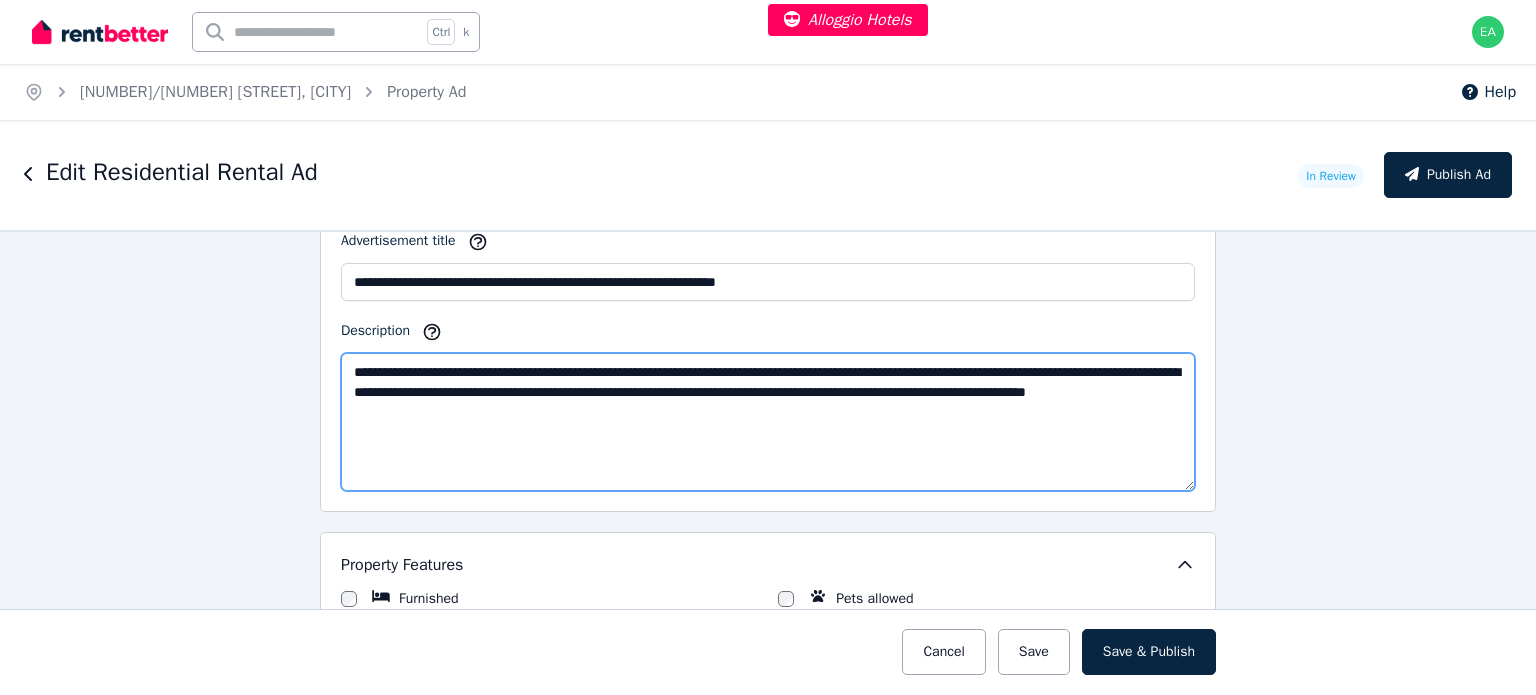 click on "**********" at bounding box center (768, 422) 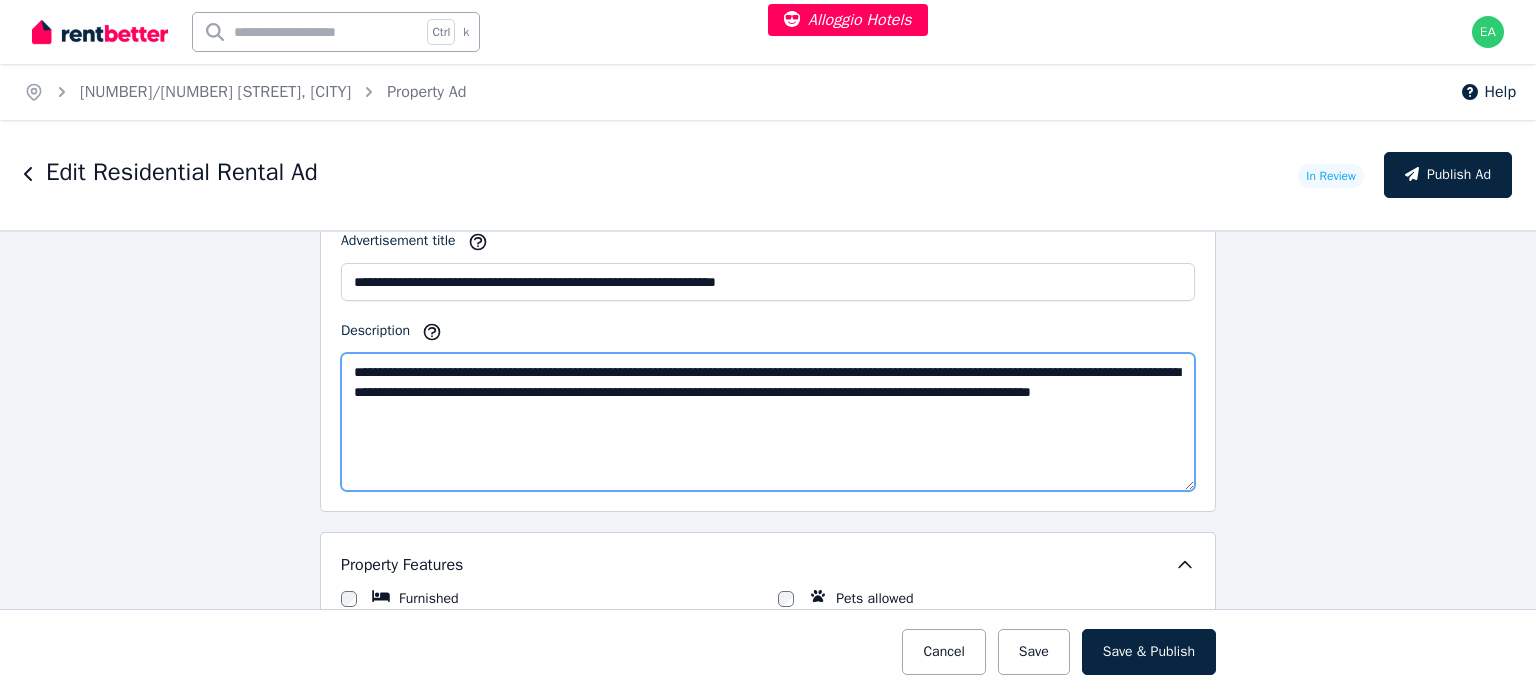 click on "**********" at bounding box center (768, 422) 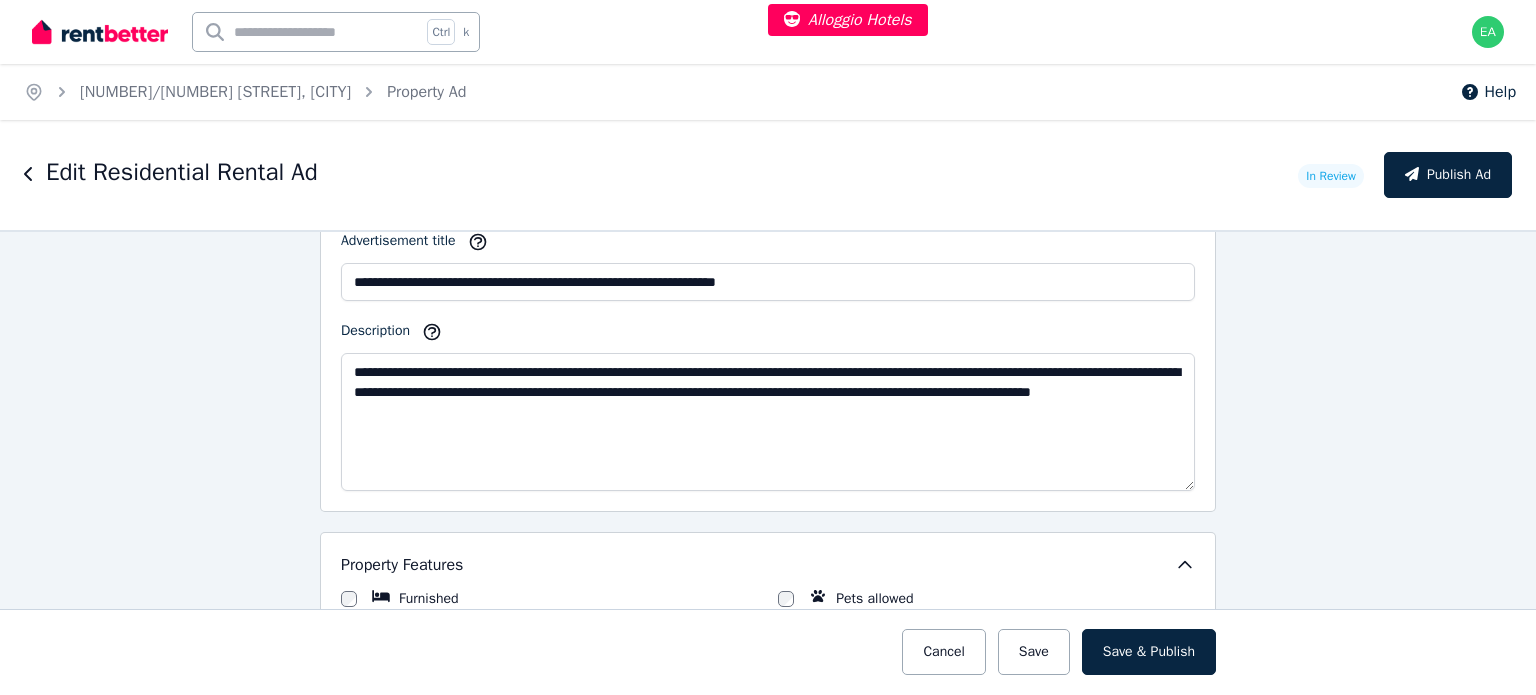 click on "**********" at bounding box center (768, 343) 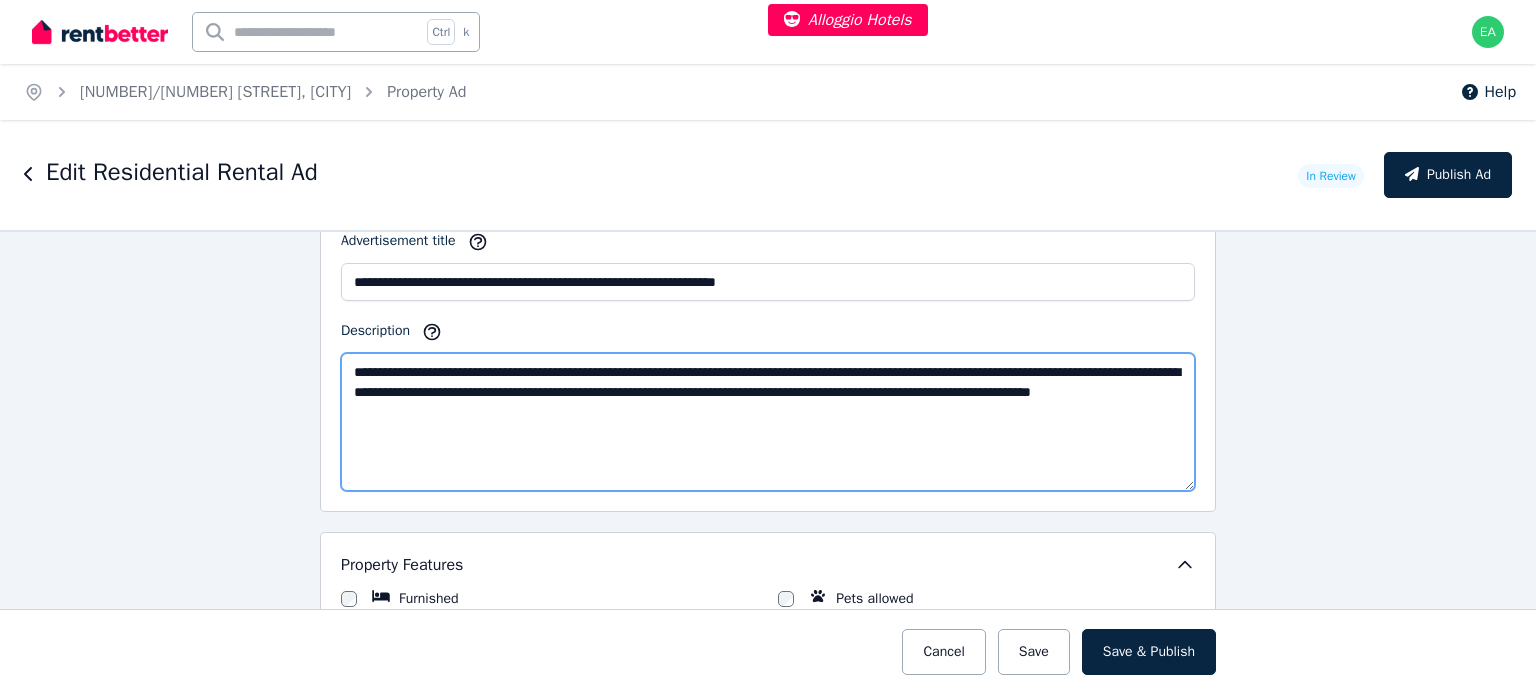 click on "**********" at bounding box center (768, 422) 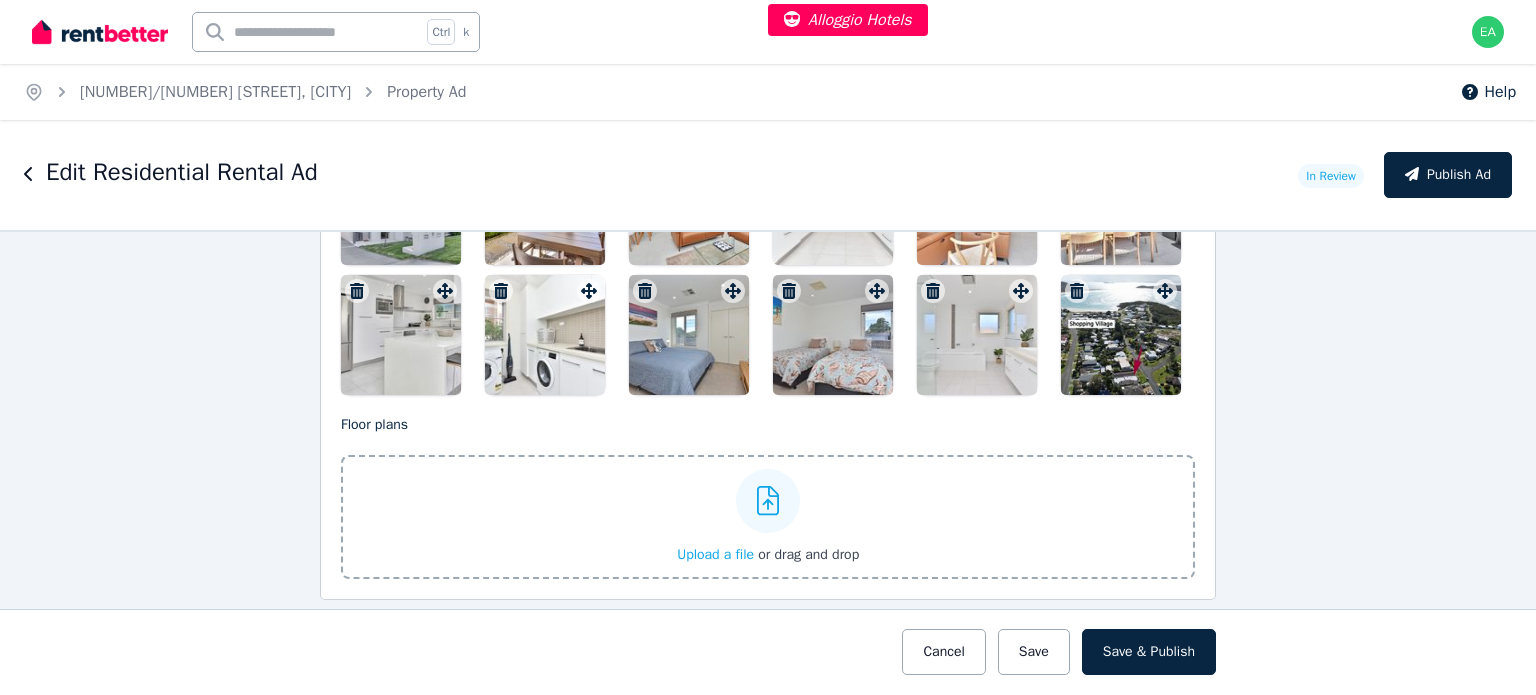 scroll, scrollTop: 2600, scrollLeft: 0, axis: vertical 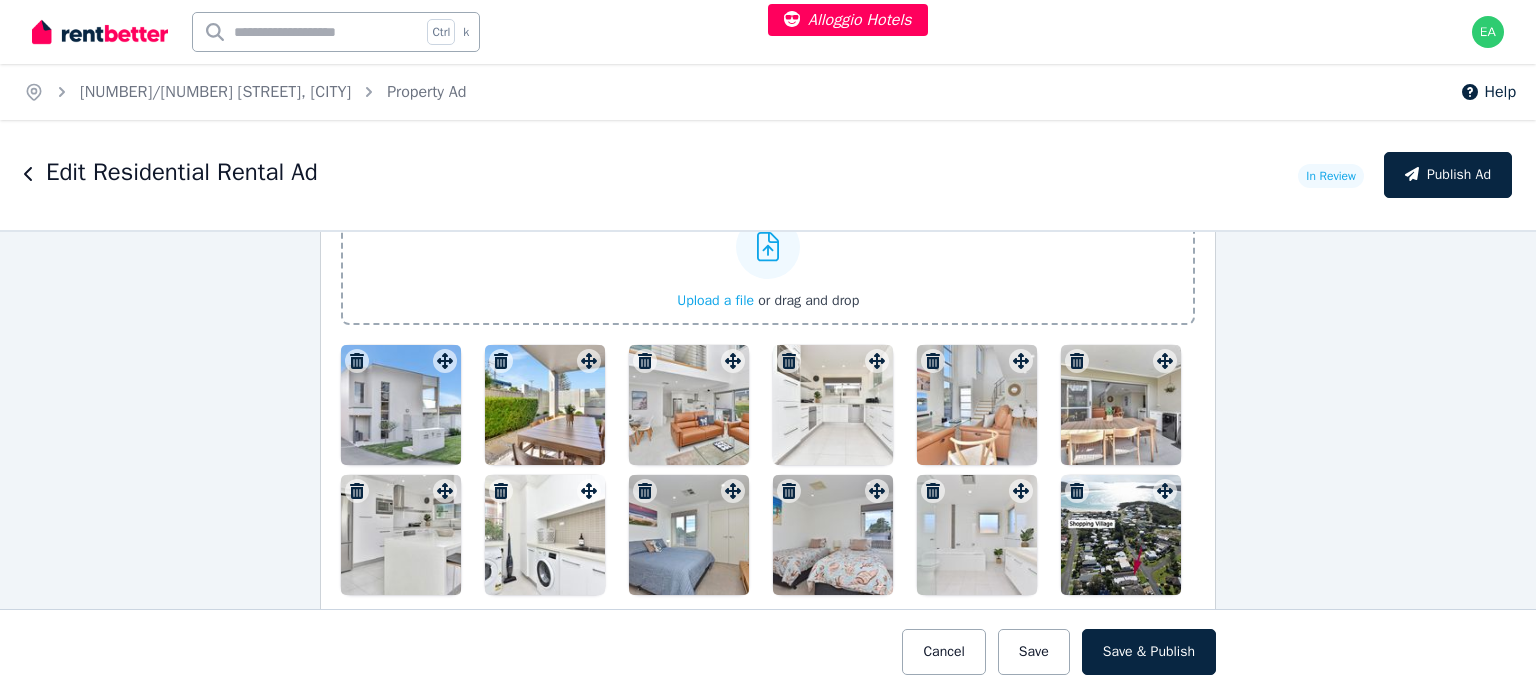 type on "**********" 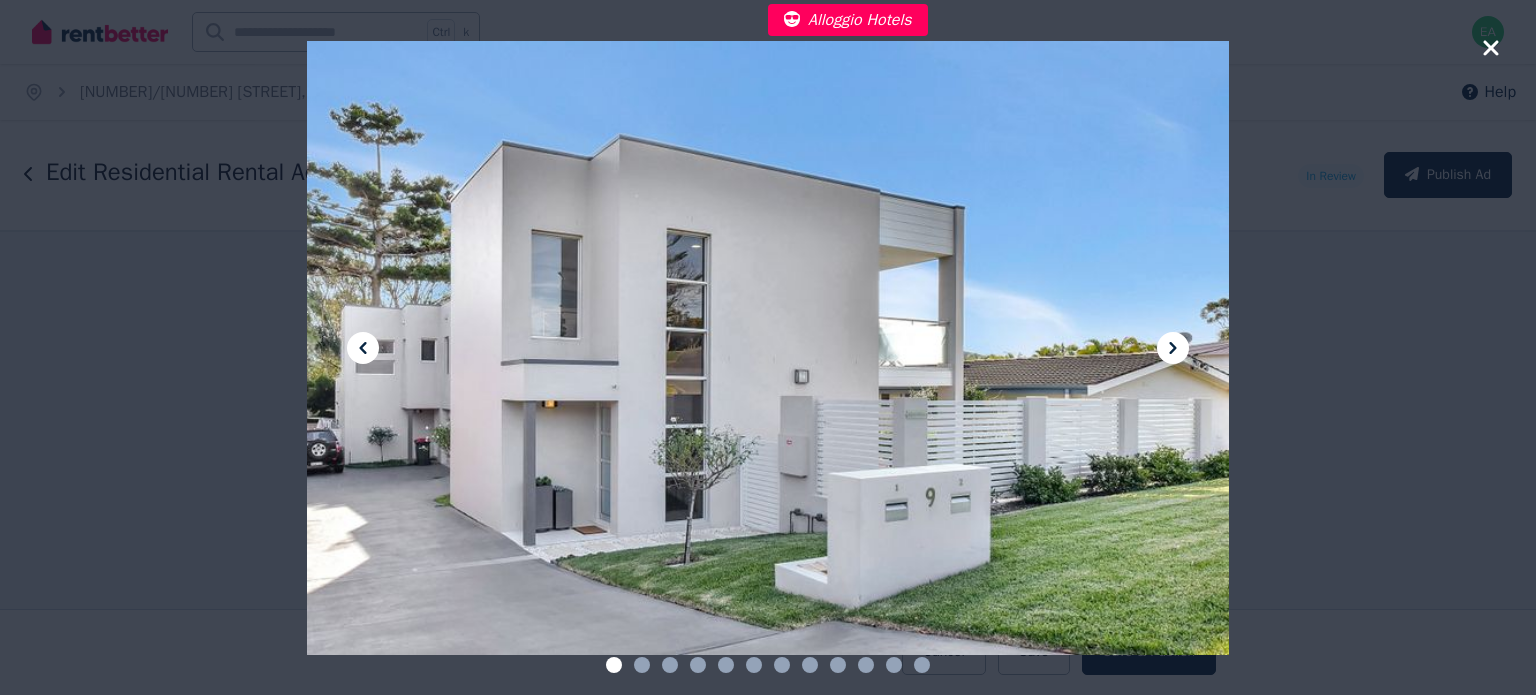 click 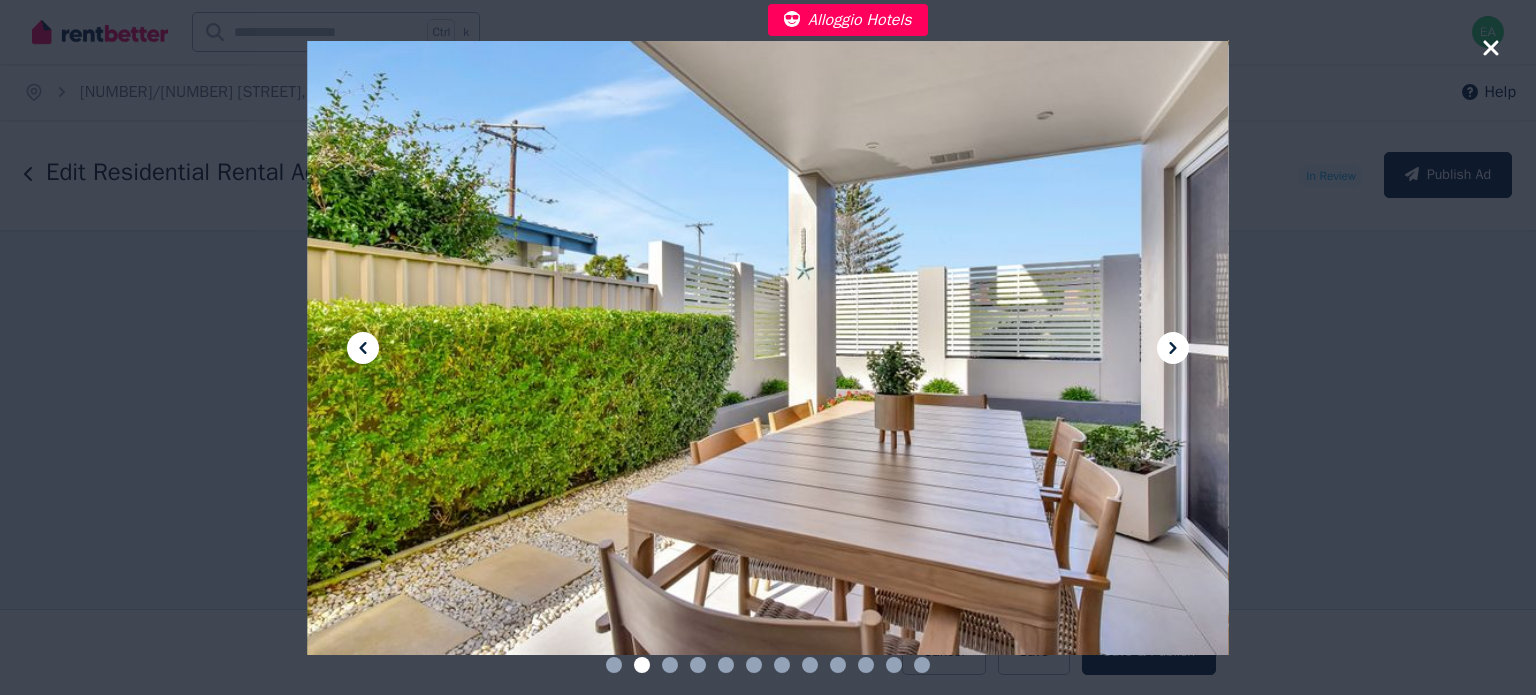 click 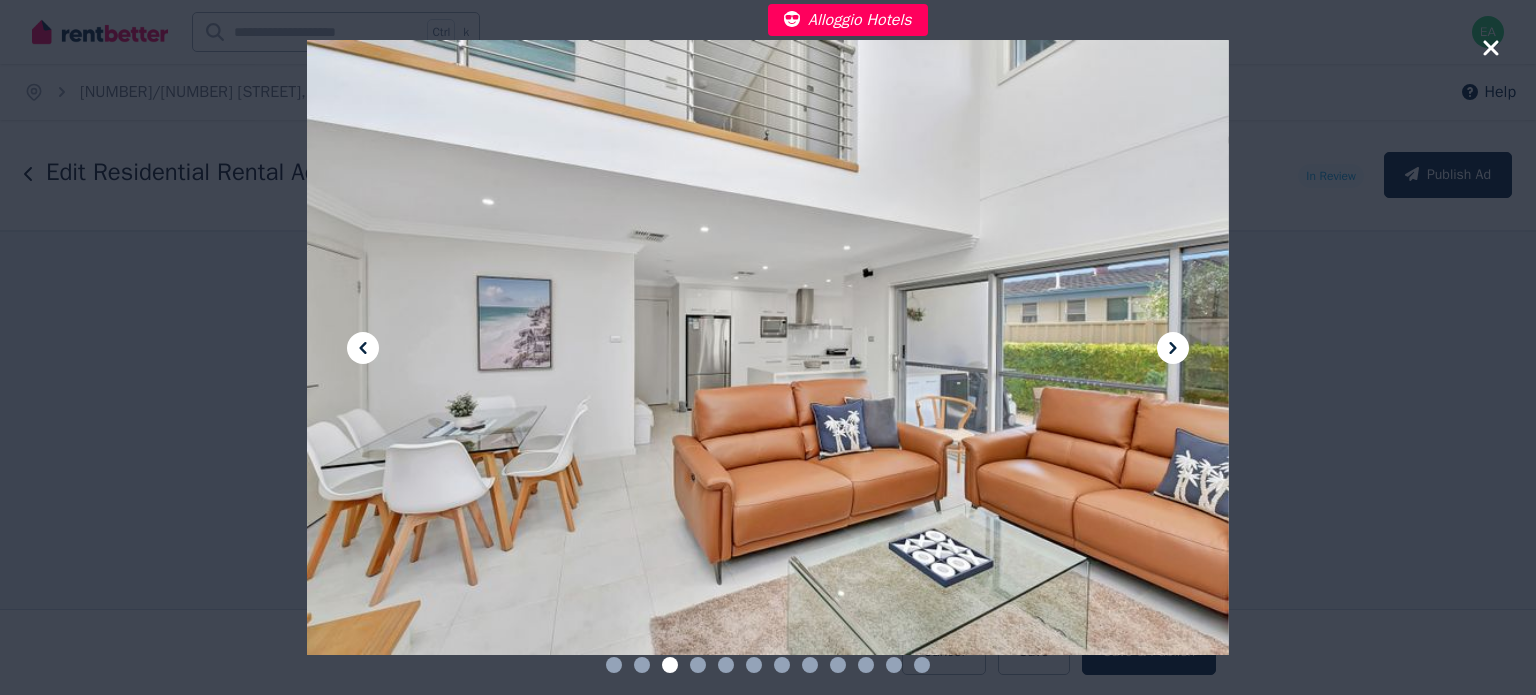 click 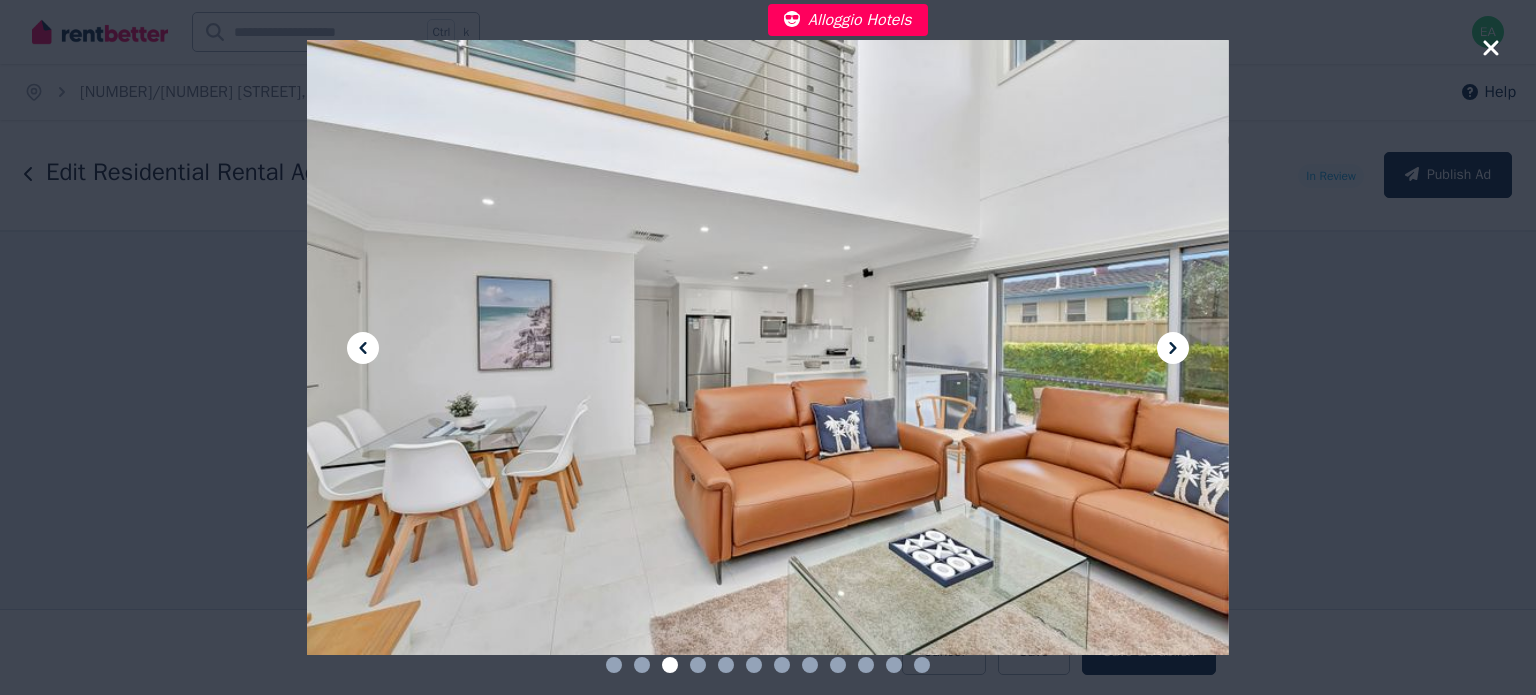 click 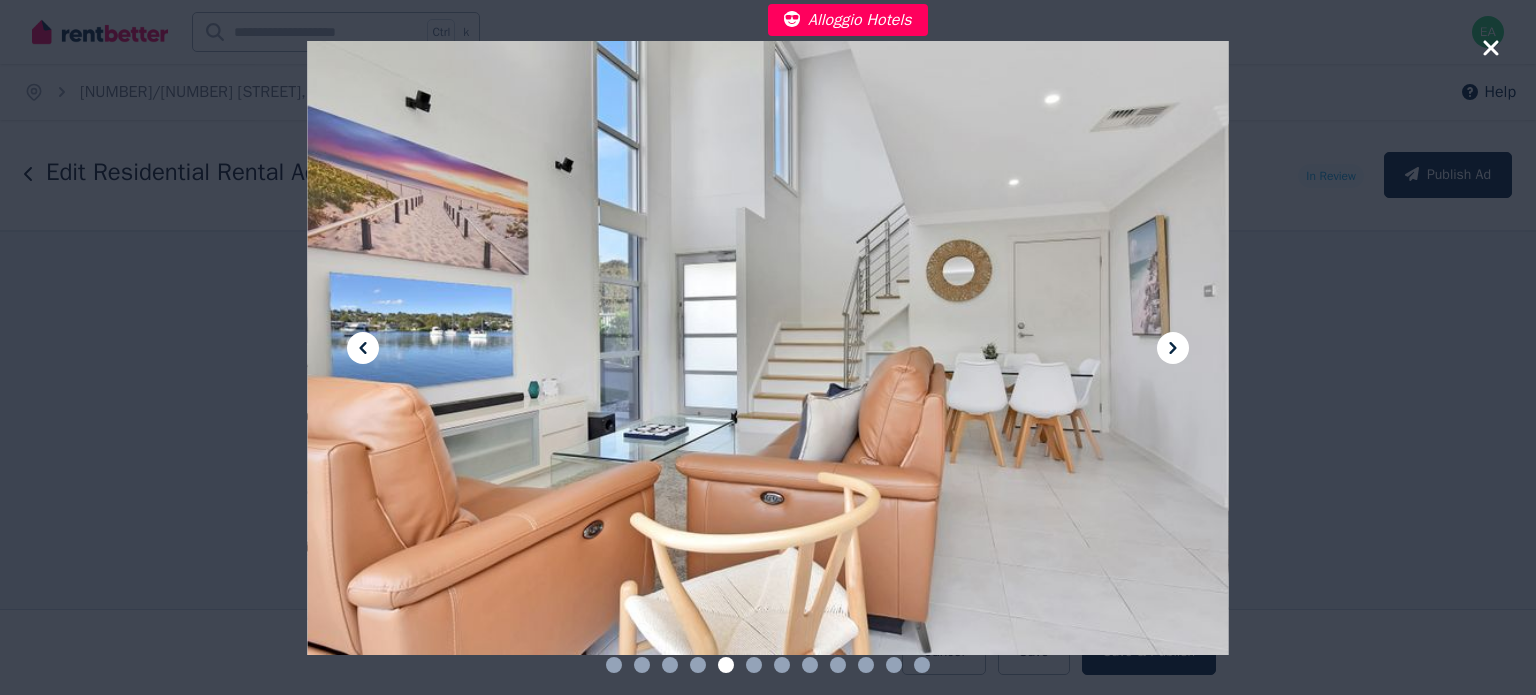 click 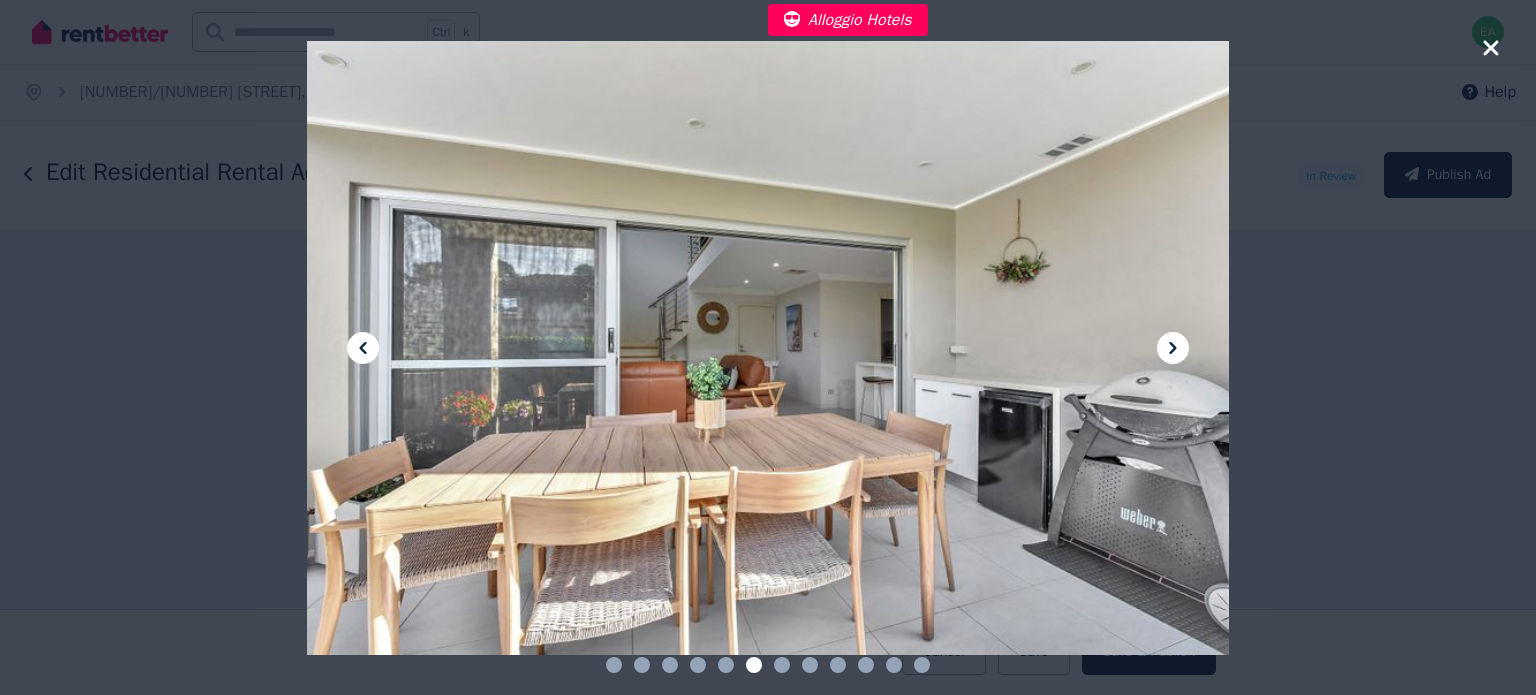 click 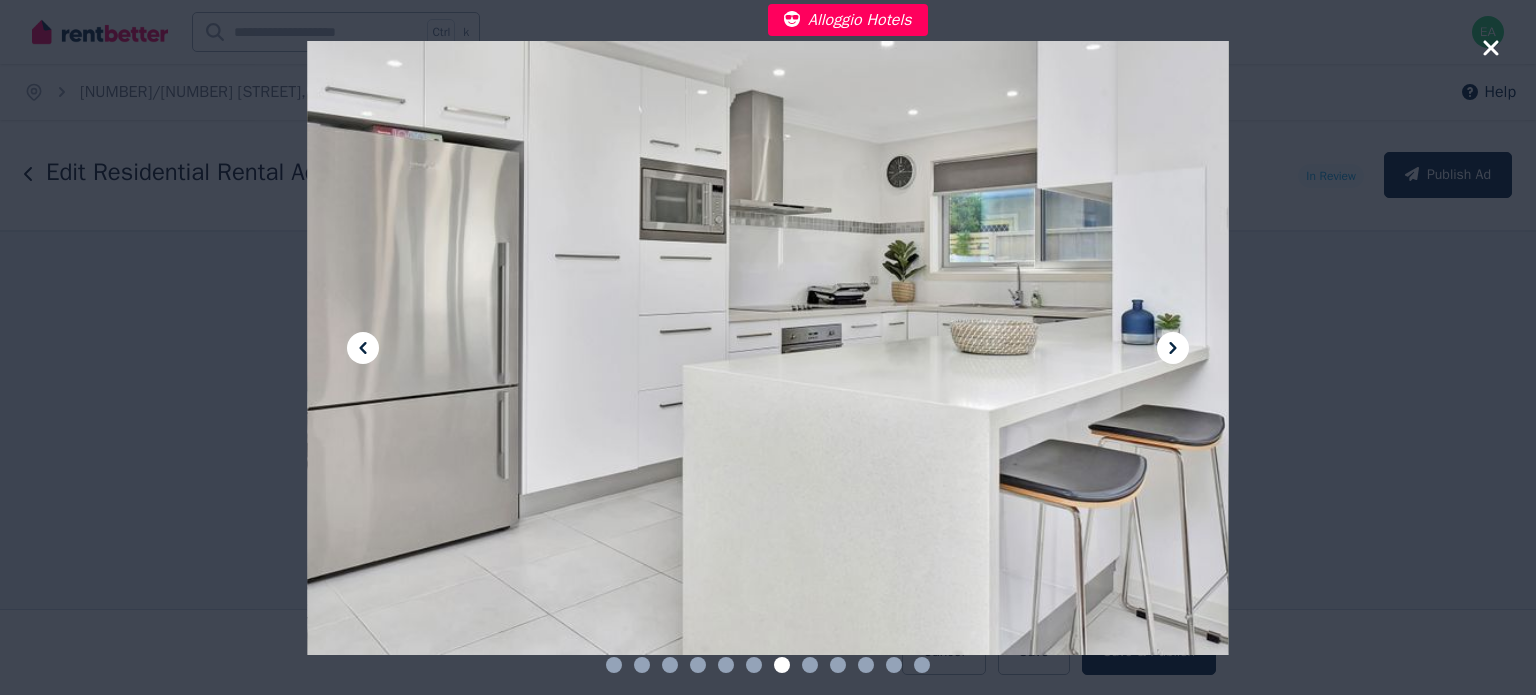 click 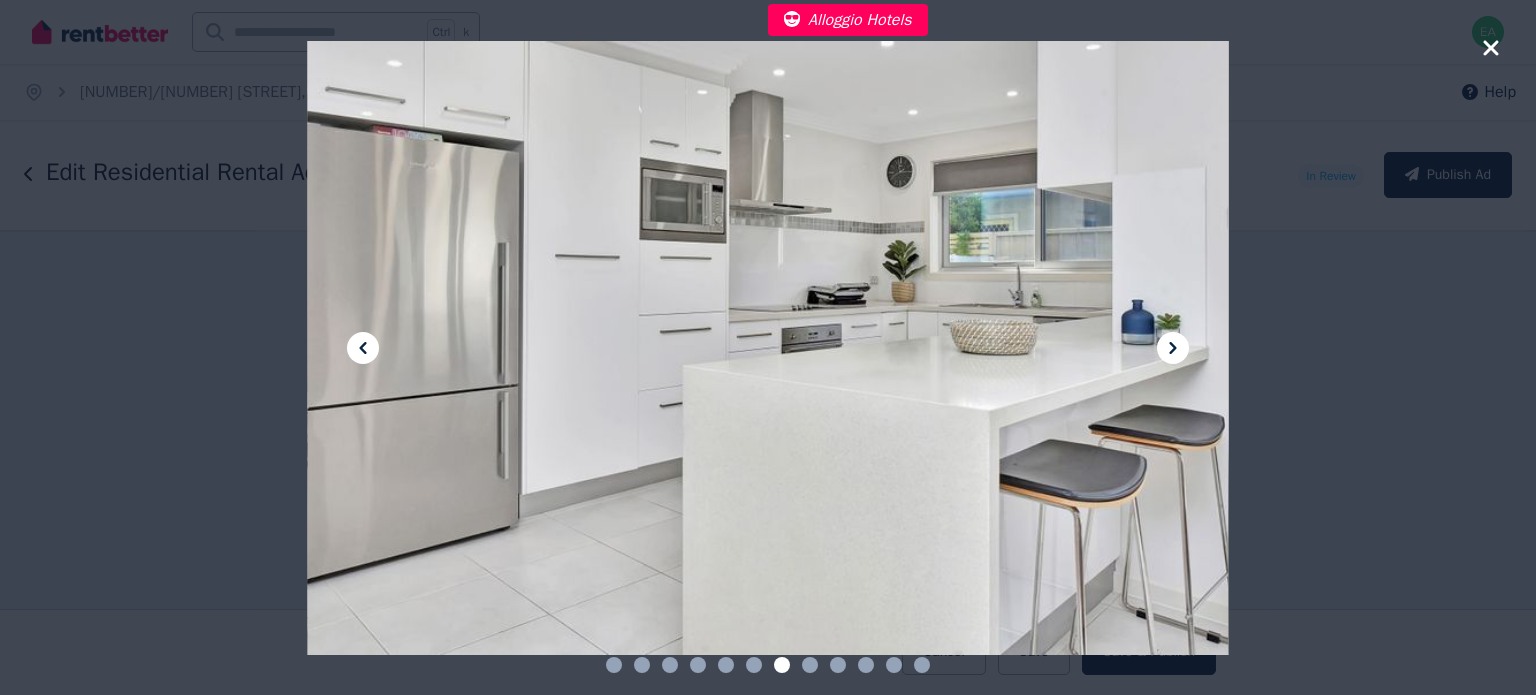 click 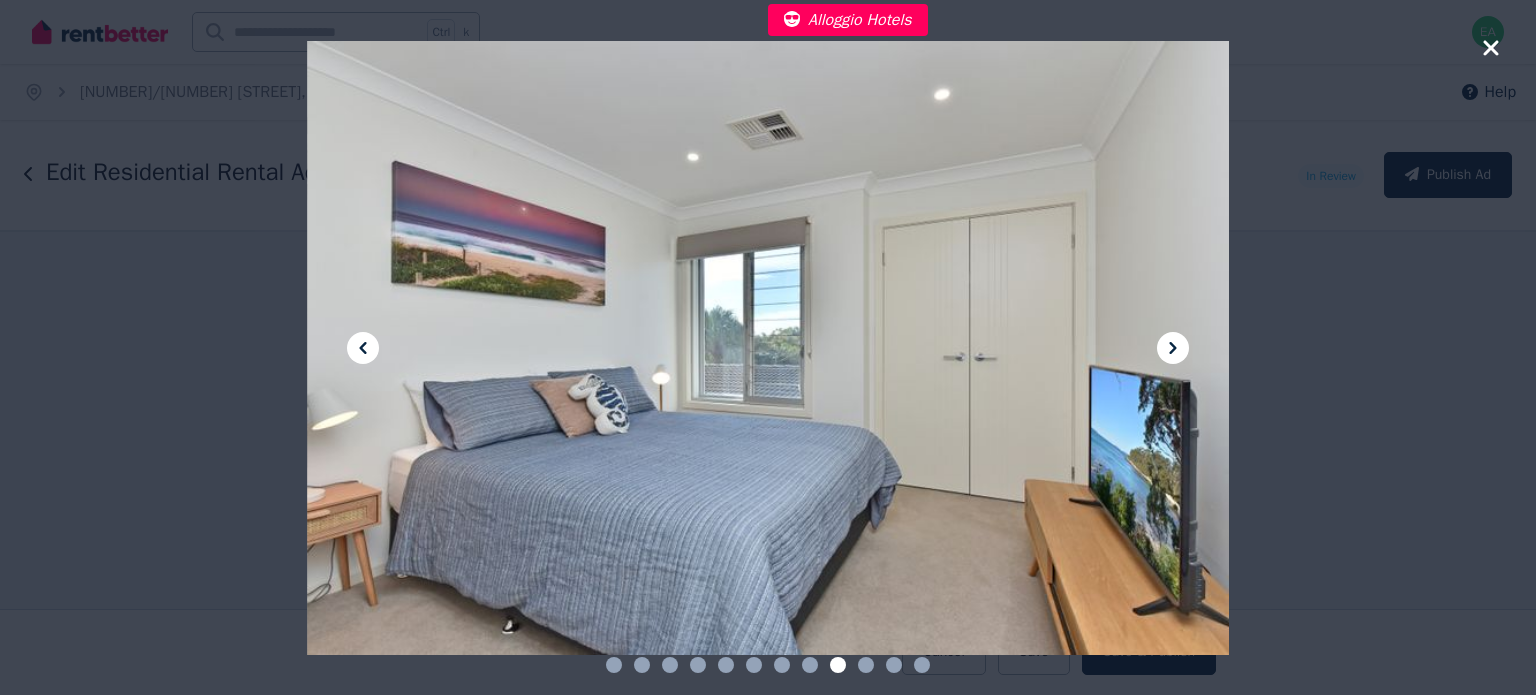 click 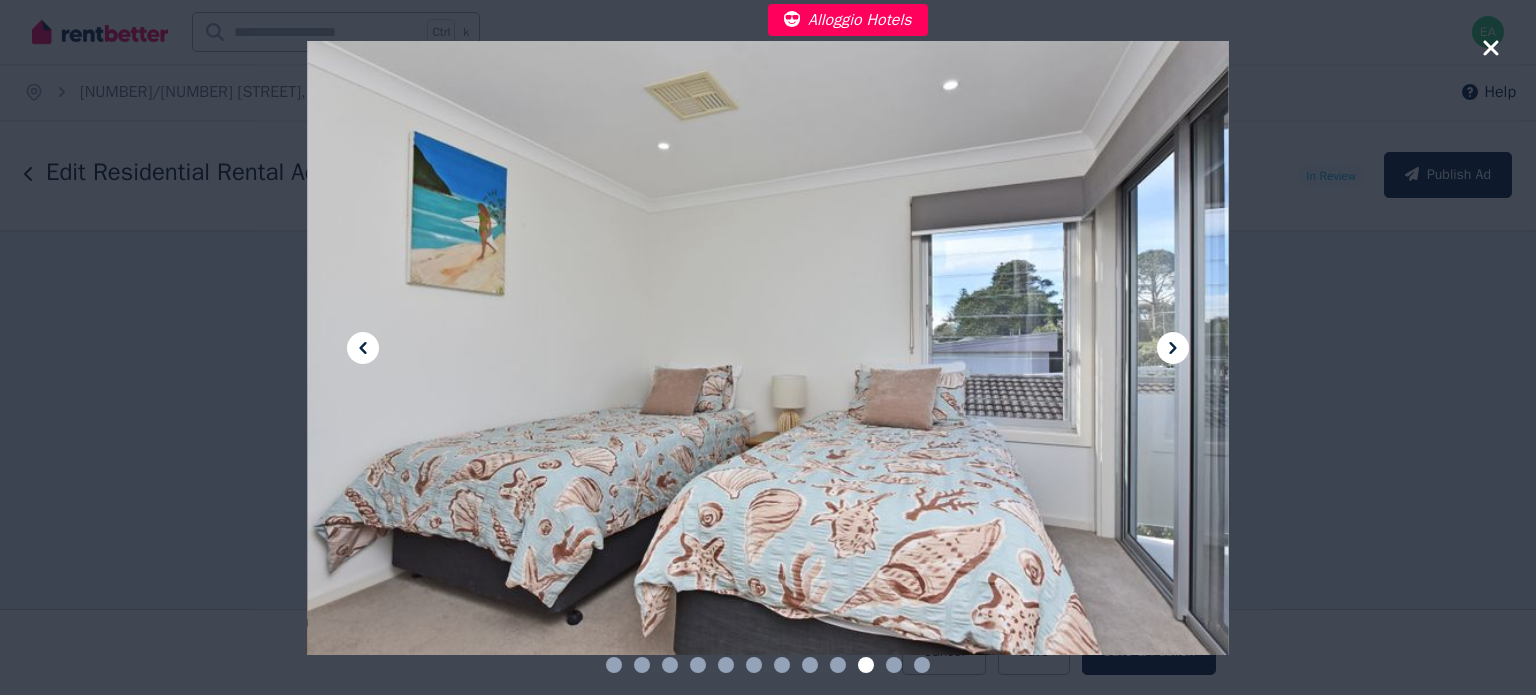 click 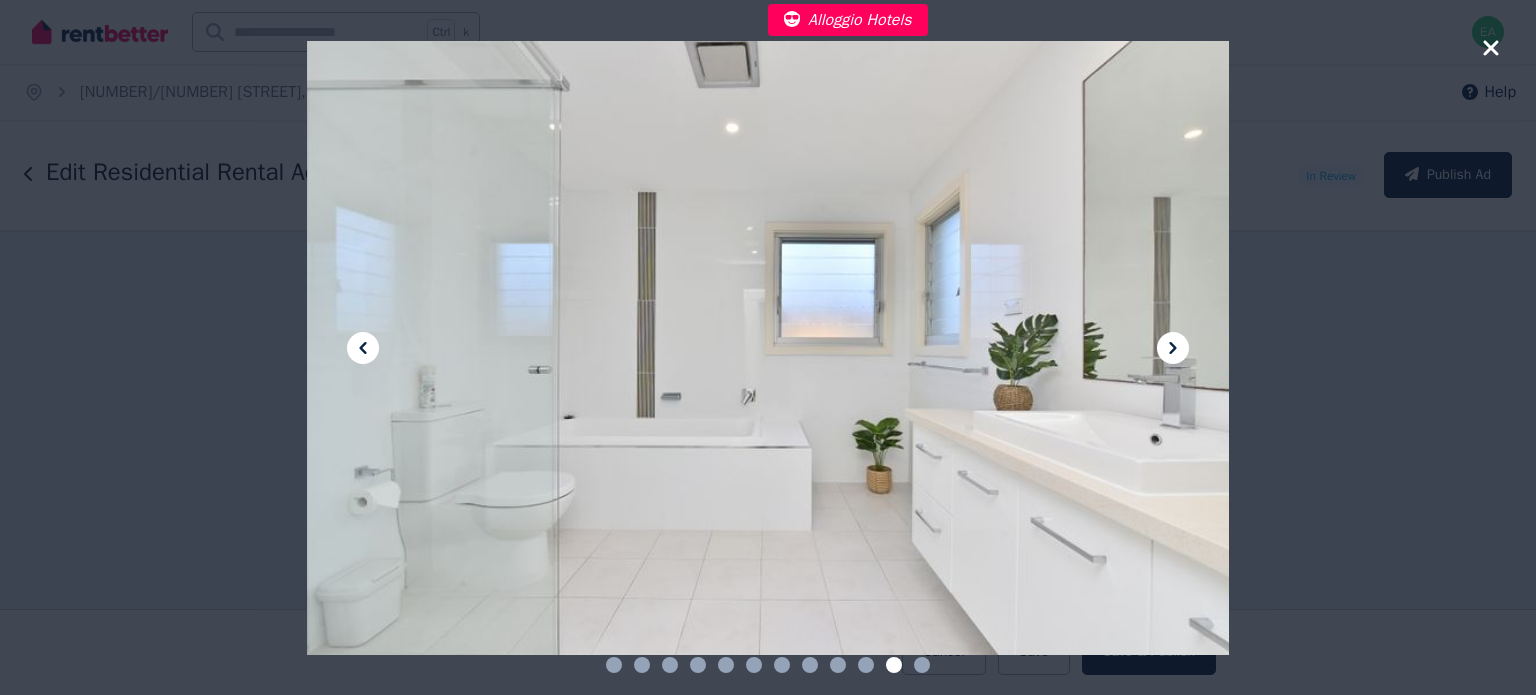 click 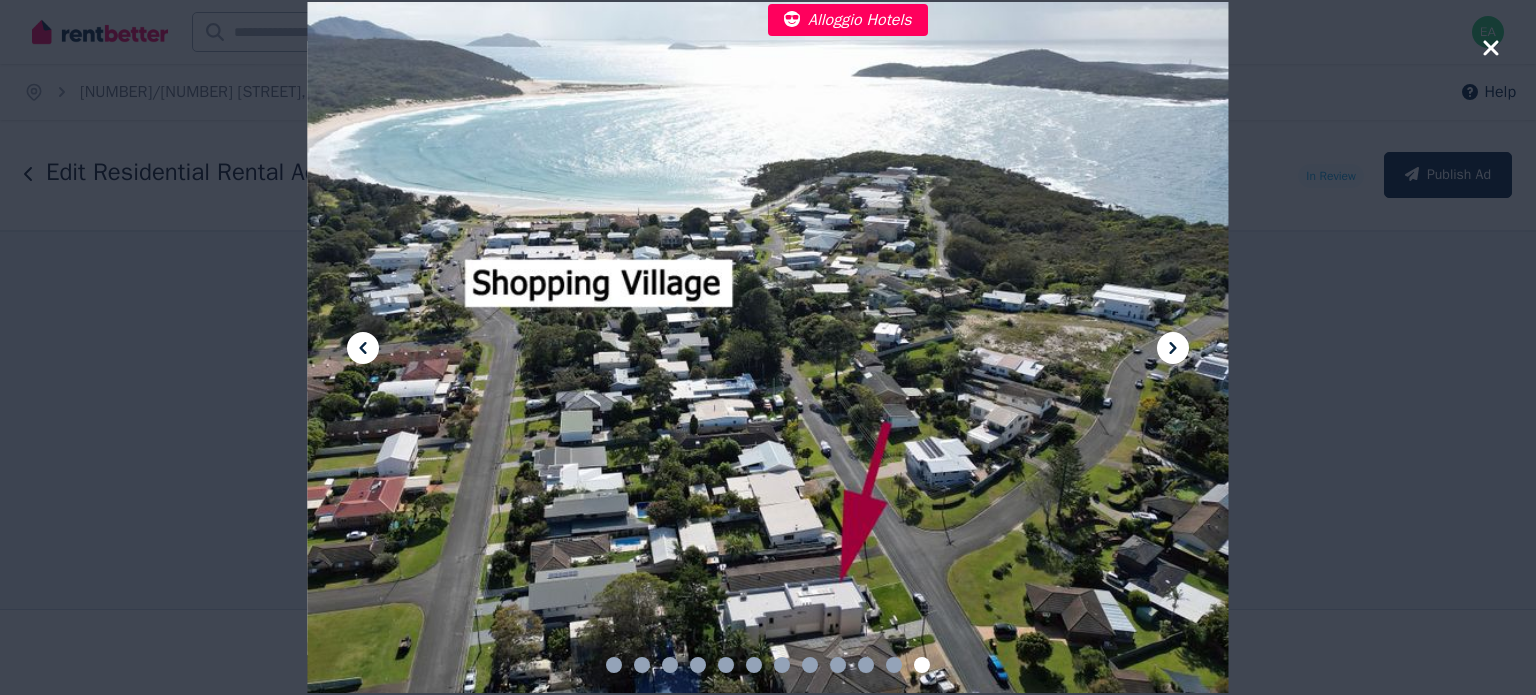 click 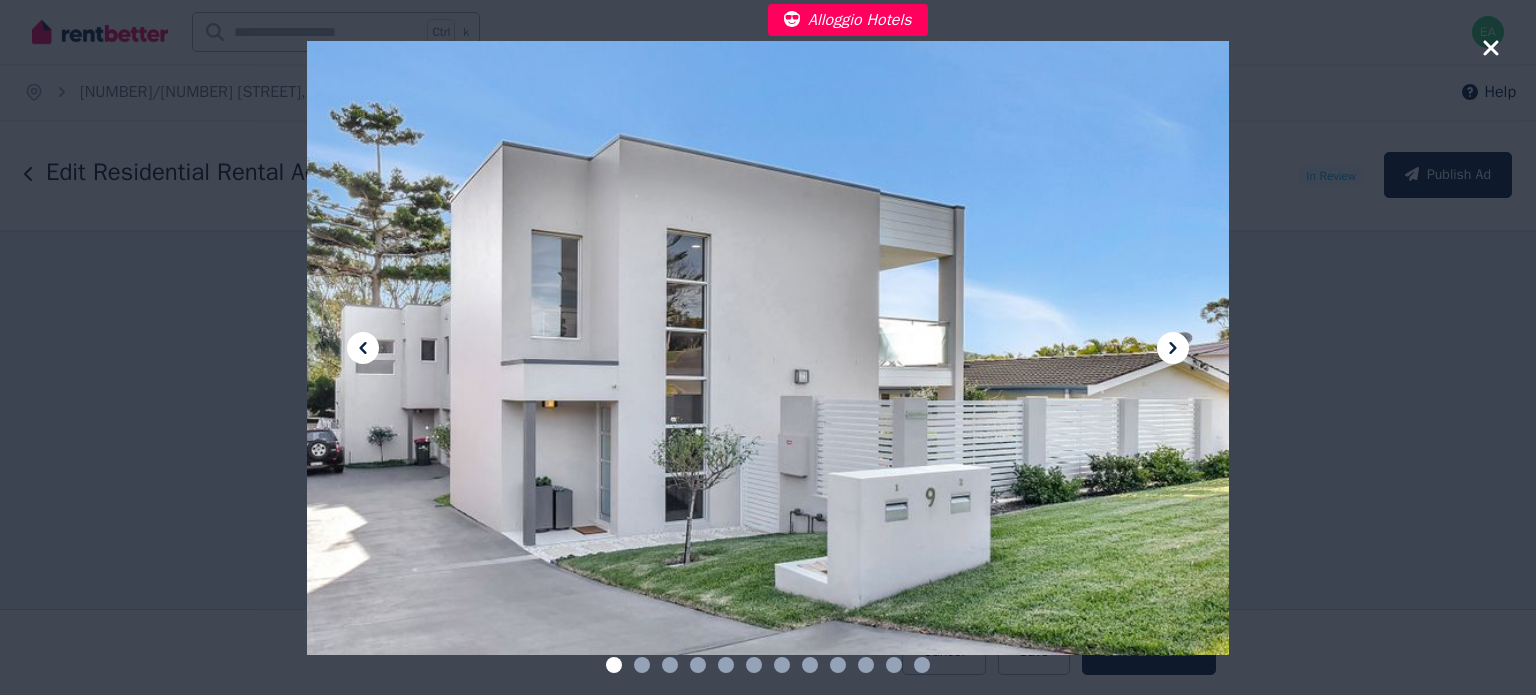 click 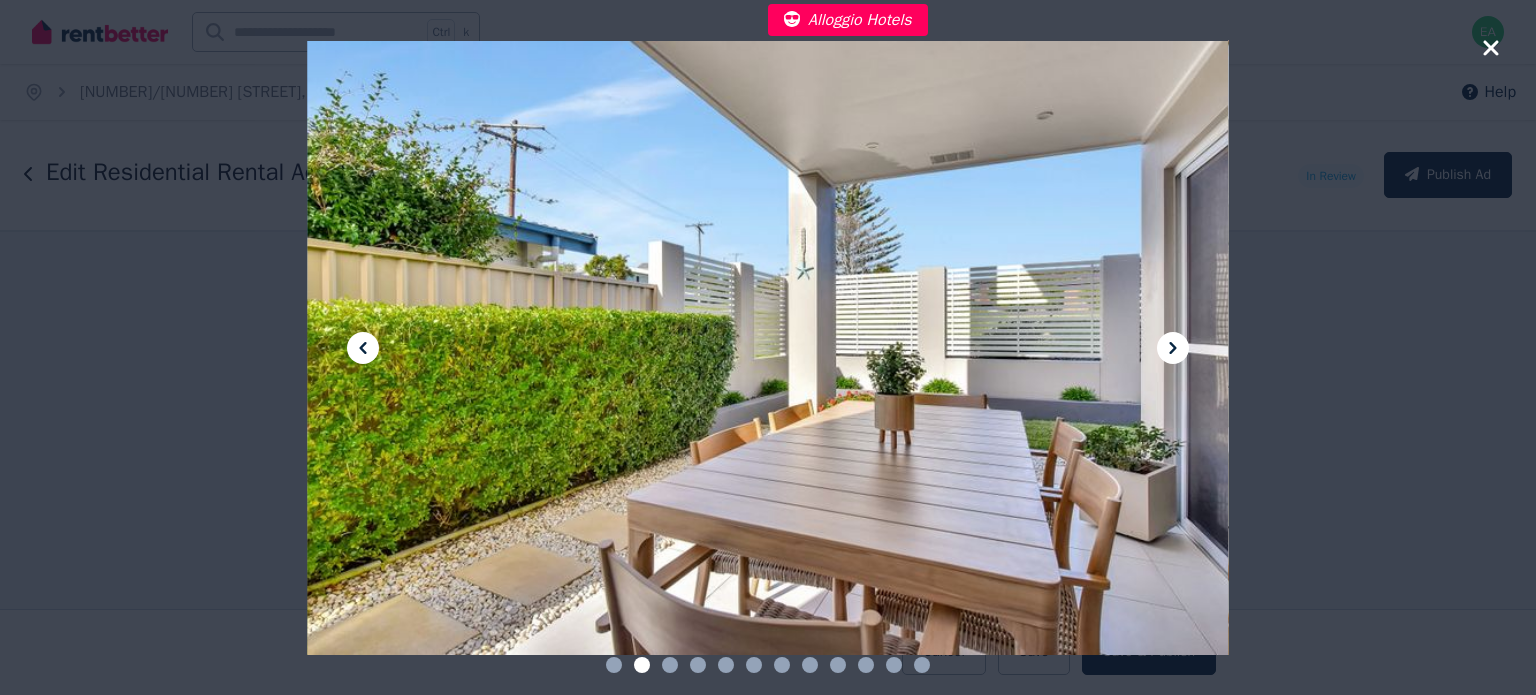 click 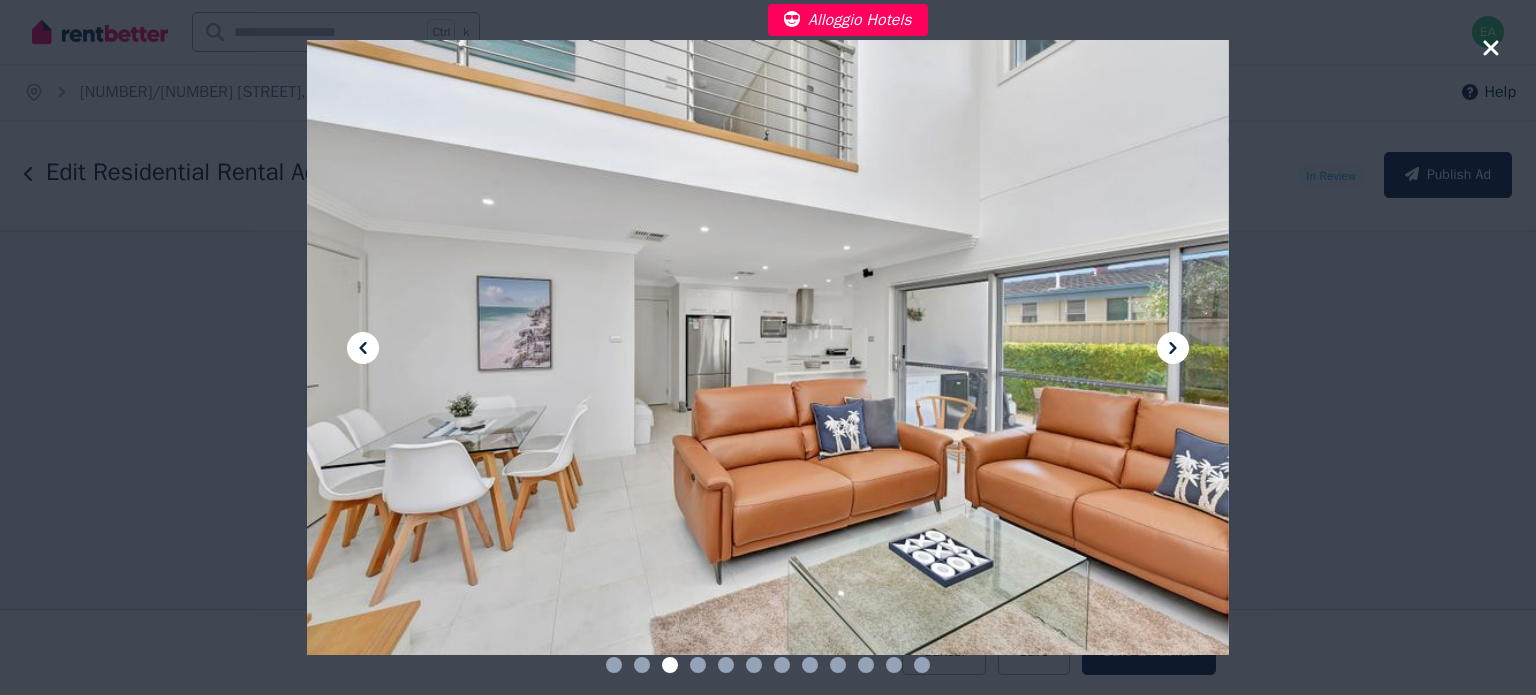 click 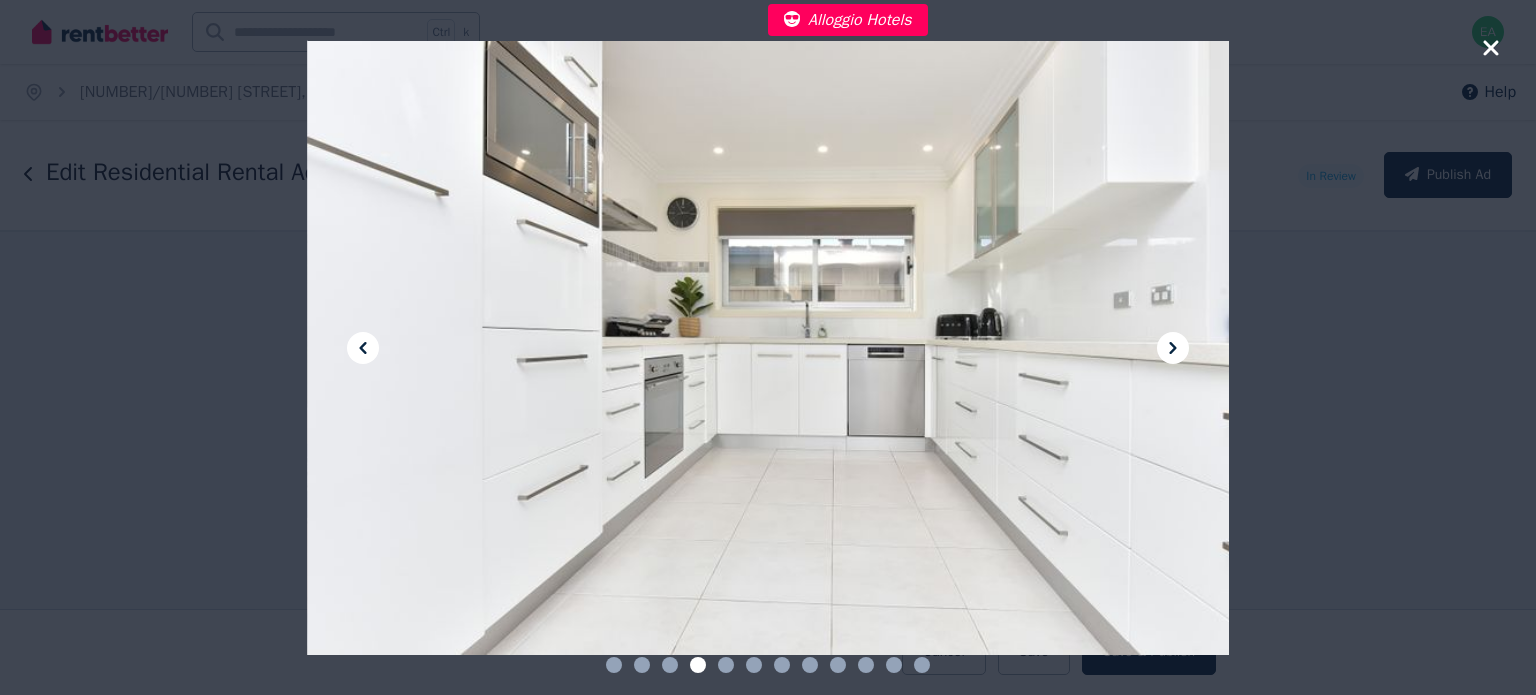 click 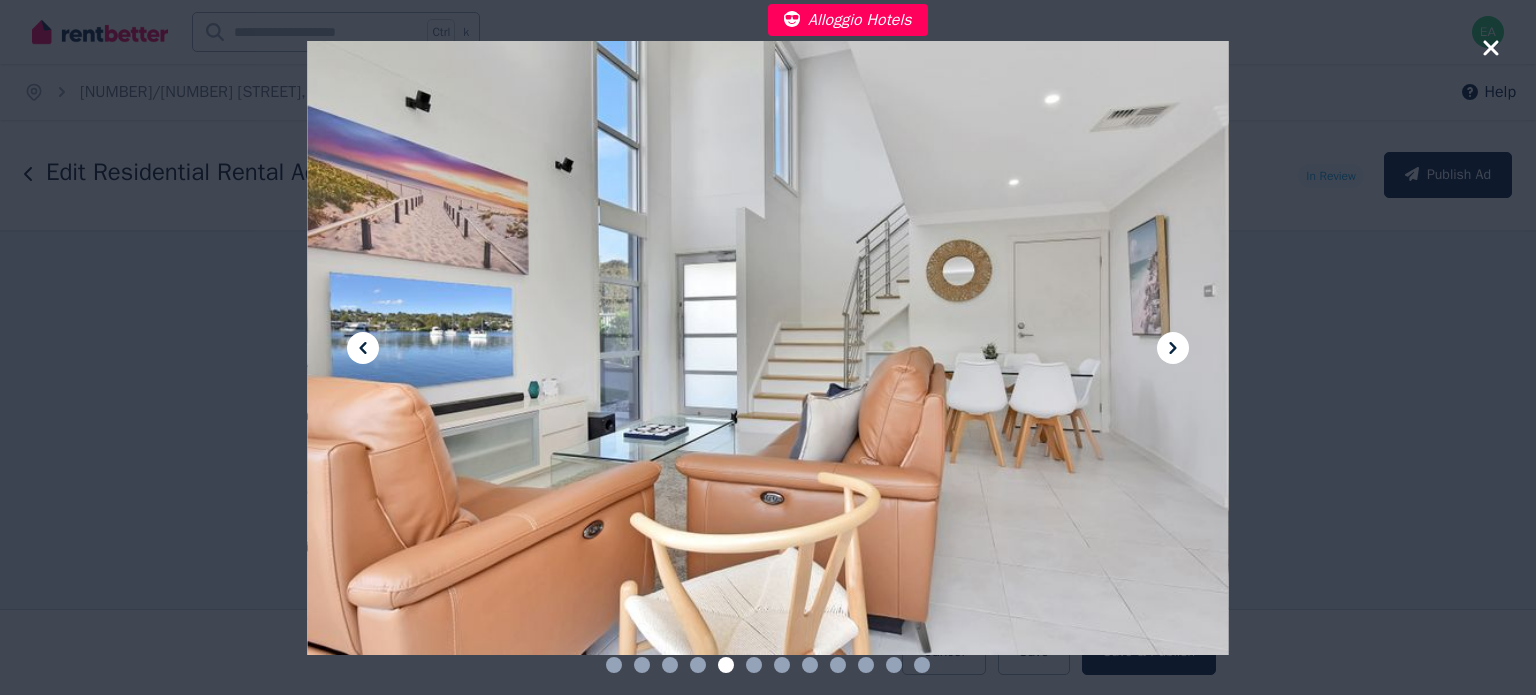 click 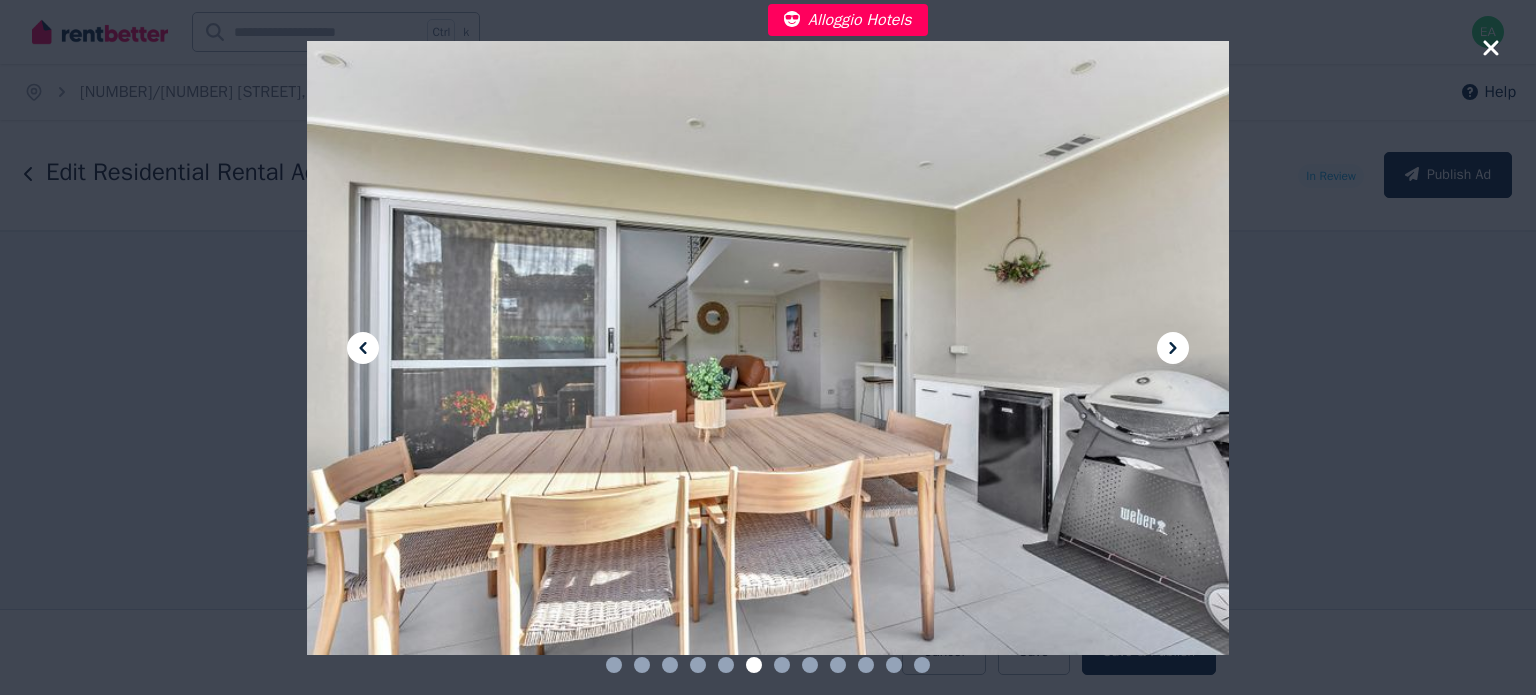 click 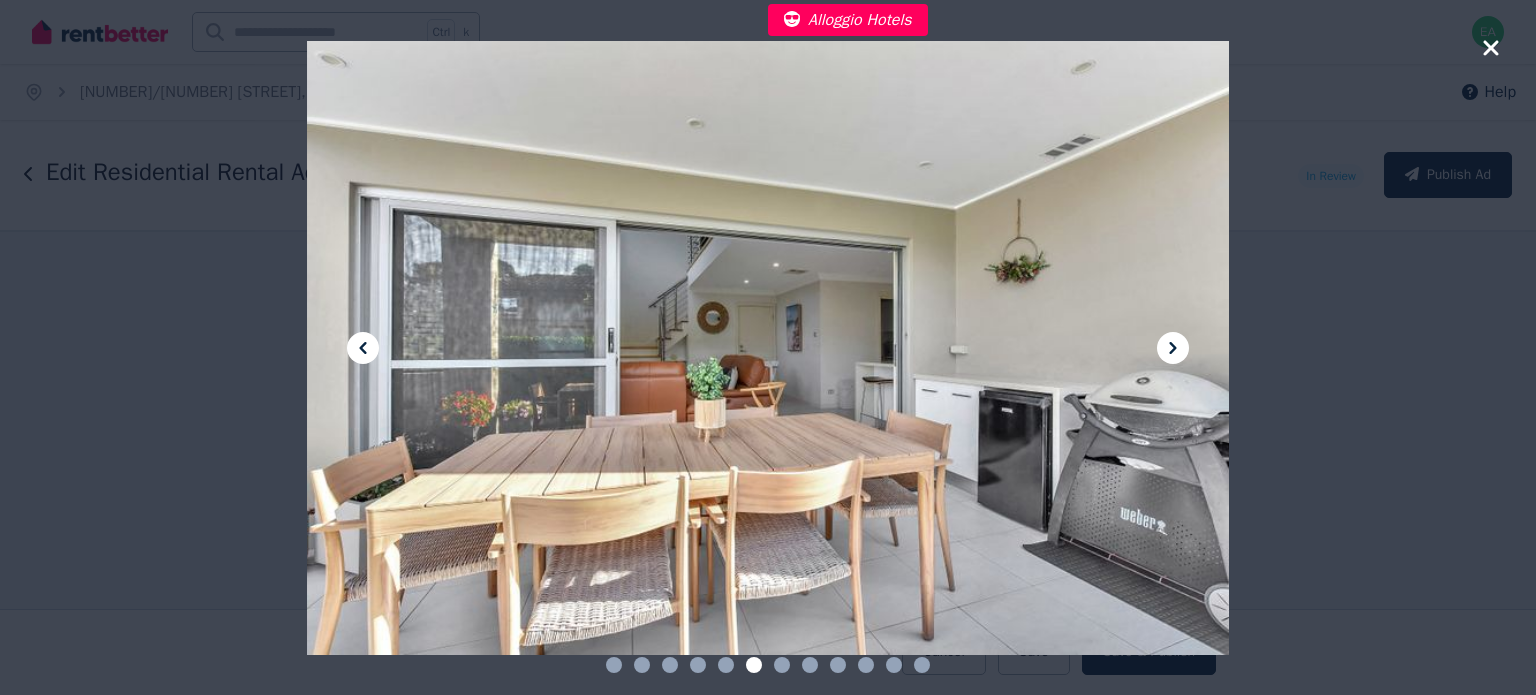 click 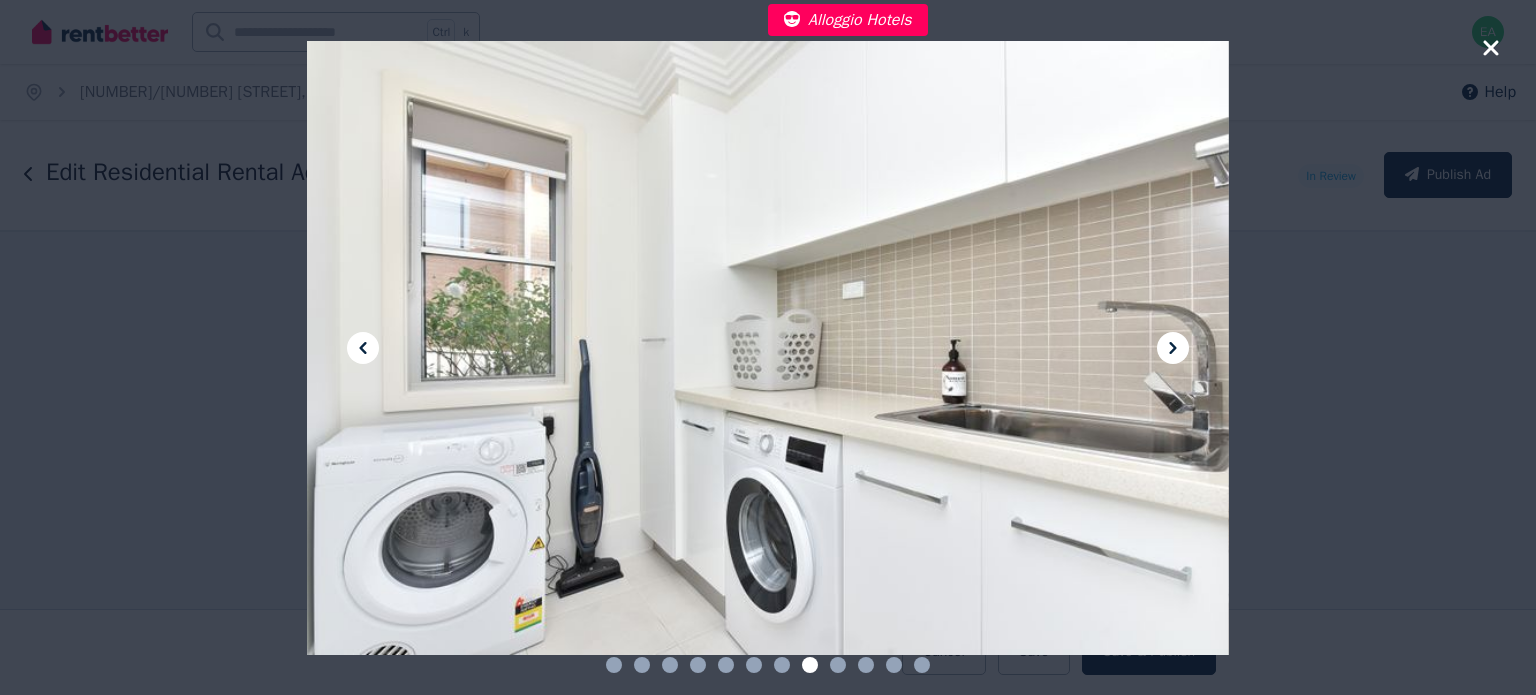 click 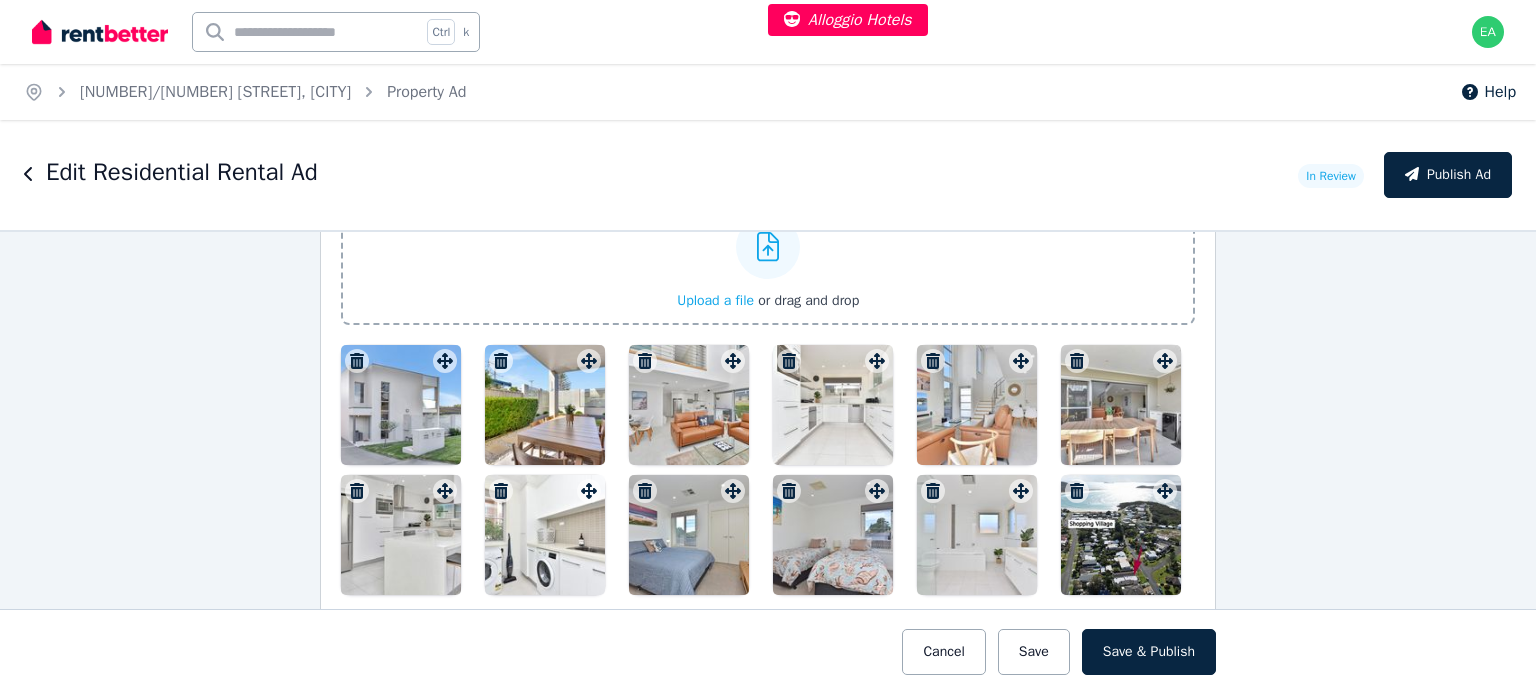 scroll, scrollTop: 2800, scrollLeft: 0, axis: vertical 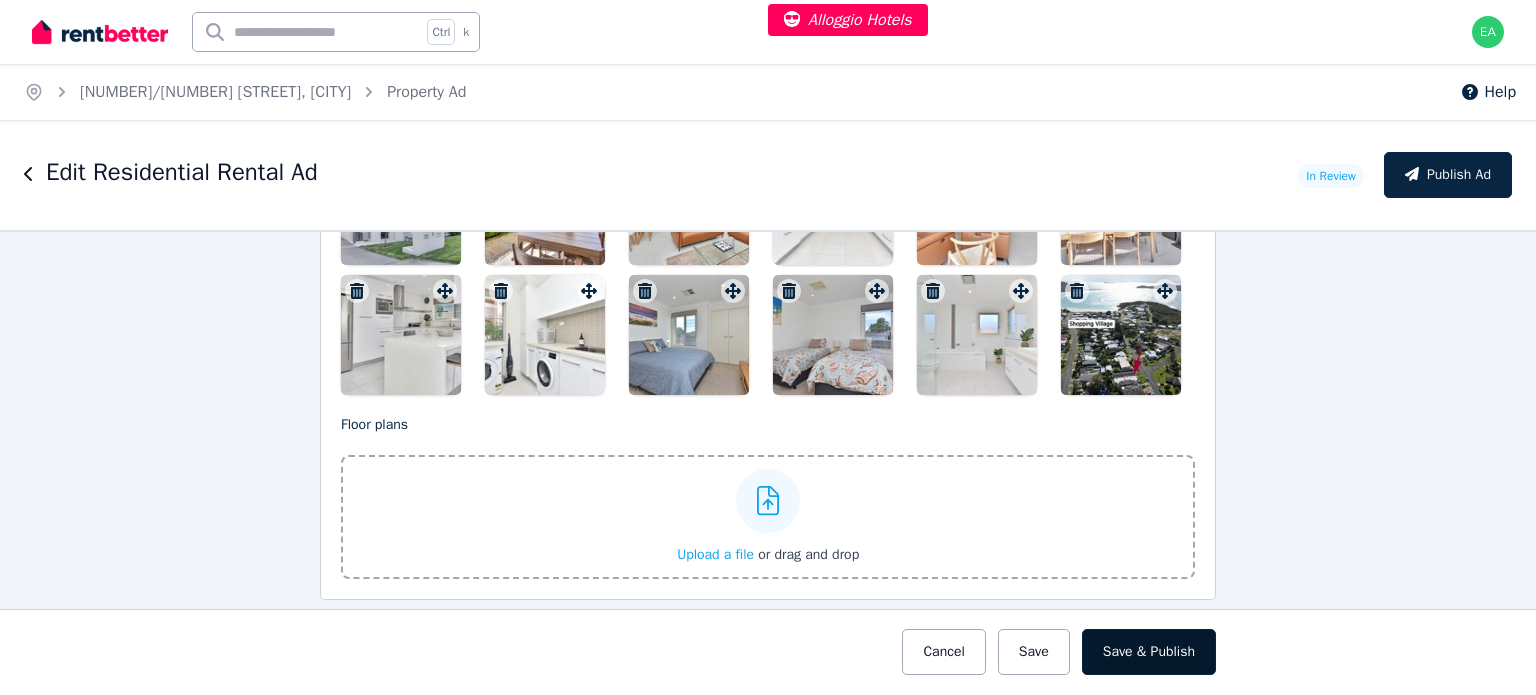 click on "Save & Publish" at bounding box center [1149, 652] 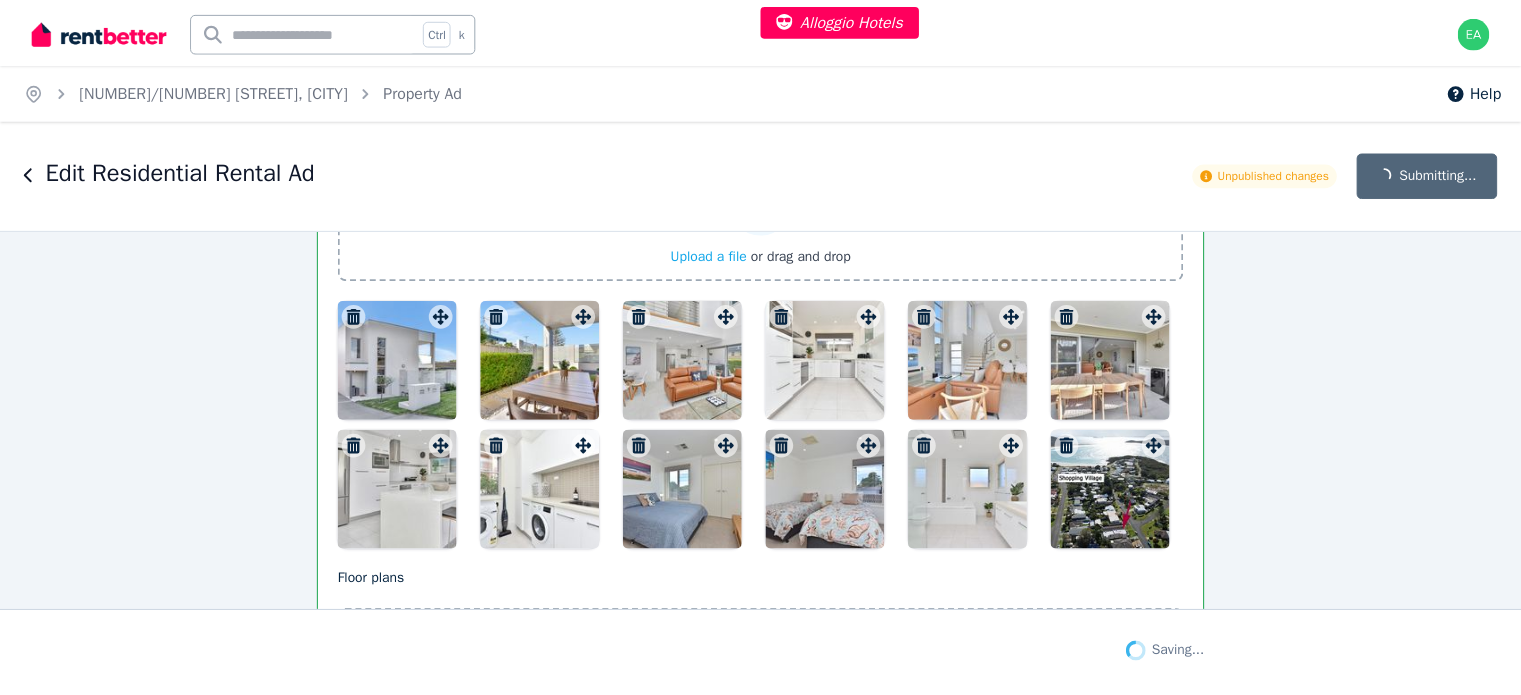 scroll, scrollTop: 2956, scrollLeft: 0, axis: vertical 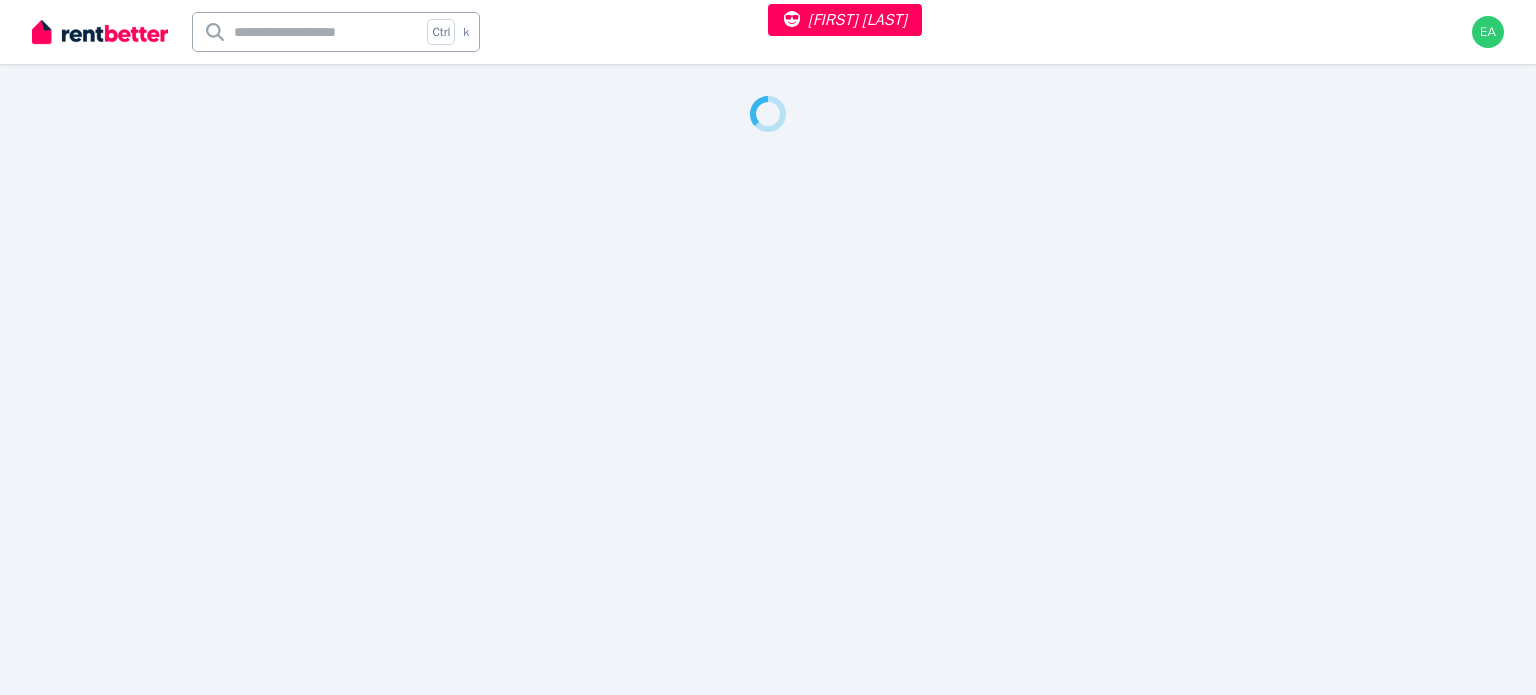 select on "***" 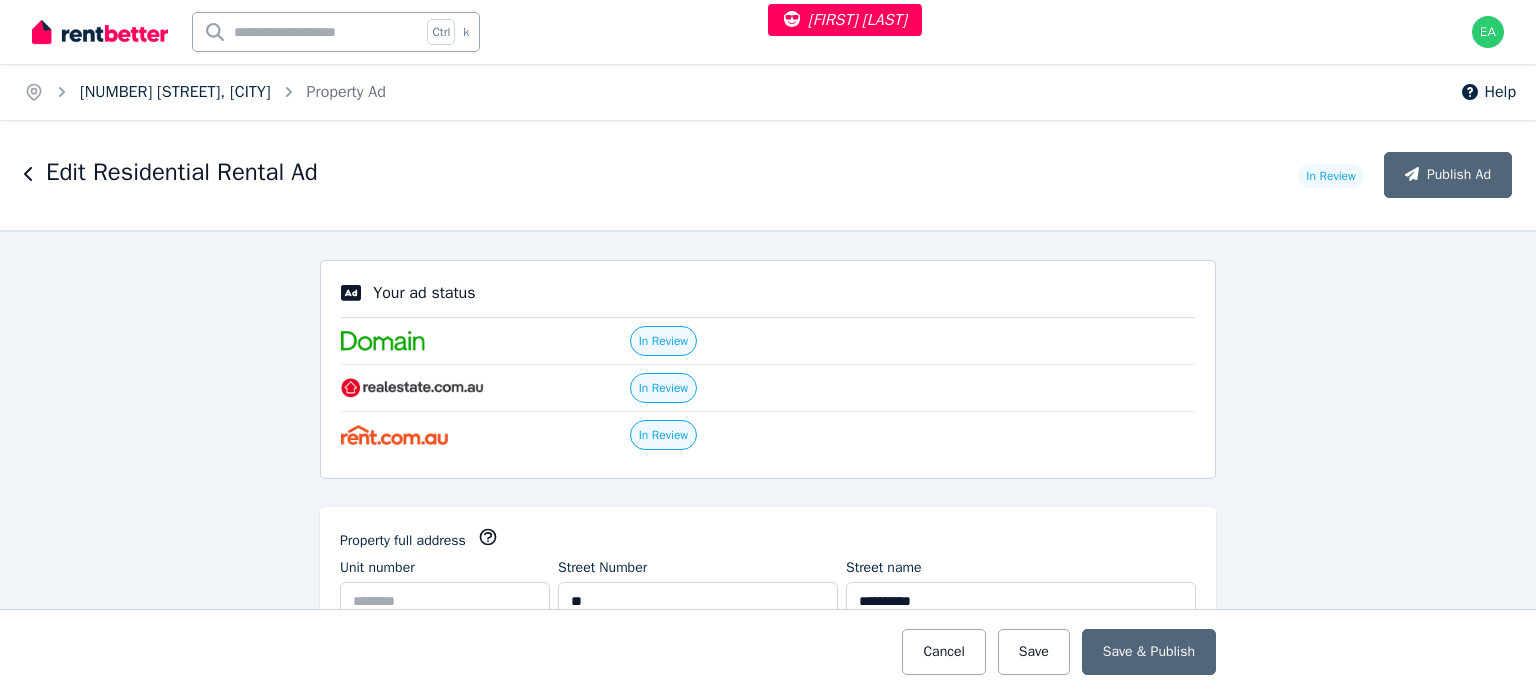 click on "[NUMBER] [STREET], [CITY]" at bounding box center (175, 92) 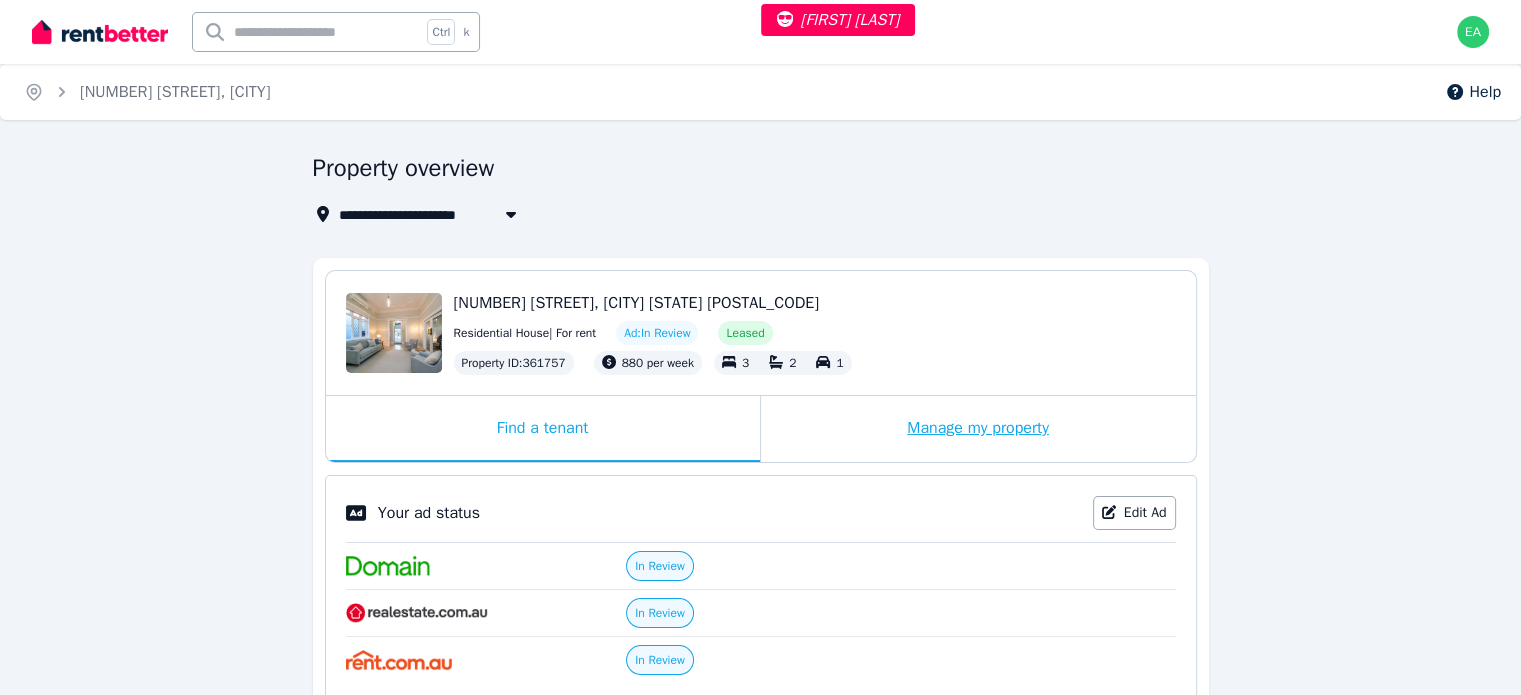 click on "Manage my property" at bounding box center [978, 429] 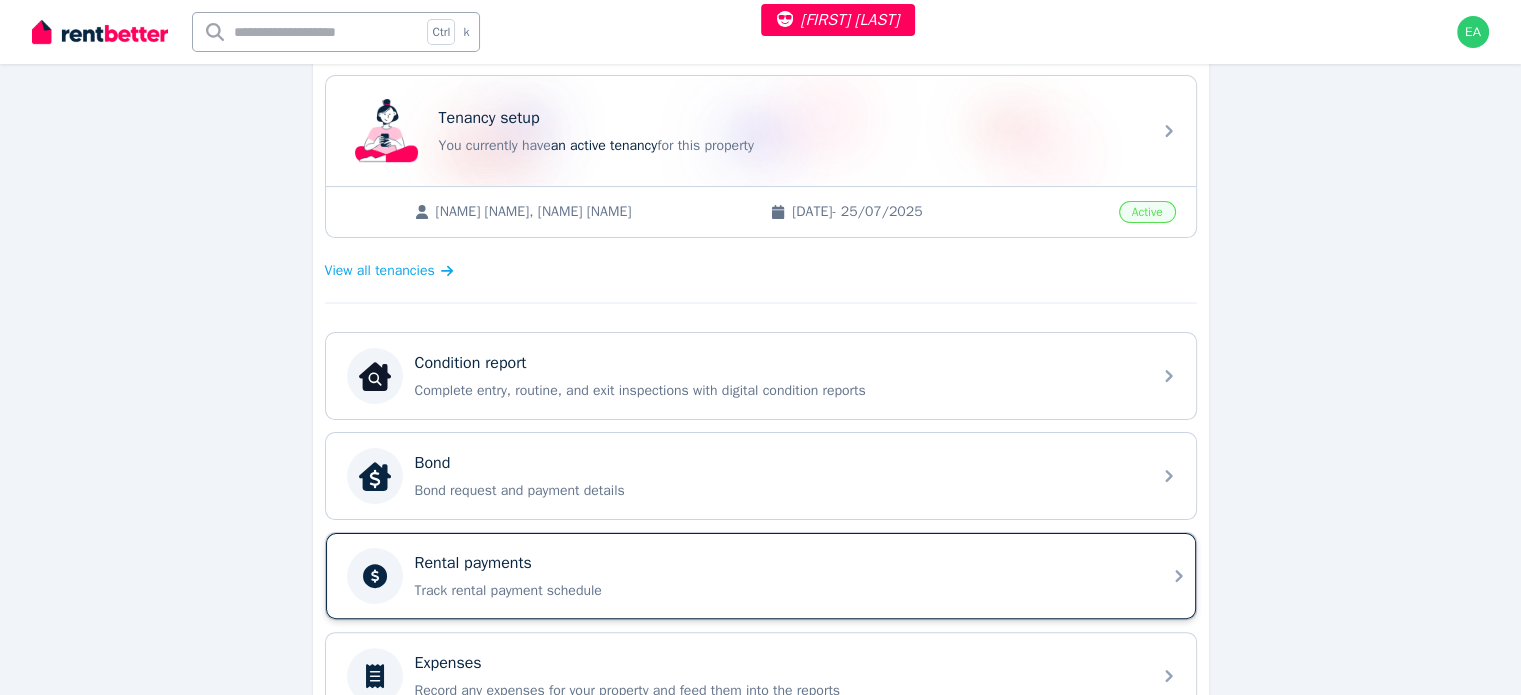 scroll, scrollTop: 500, scrollLeft: 0, axis: vertical 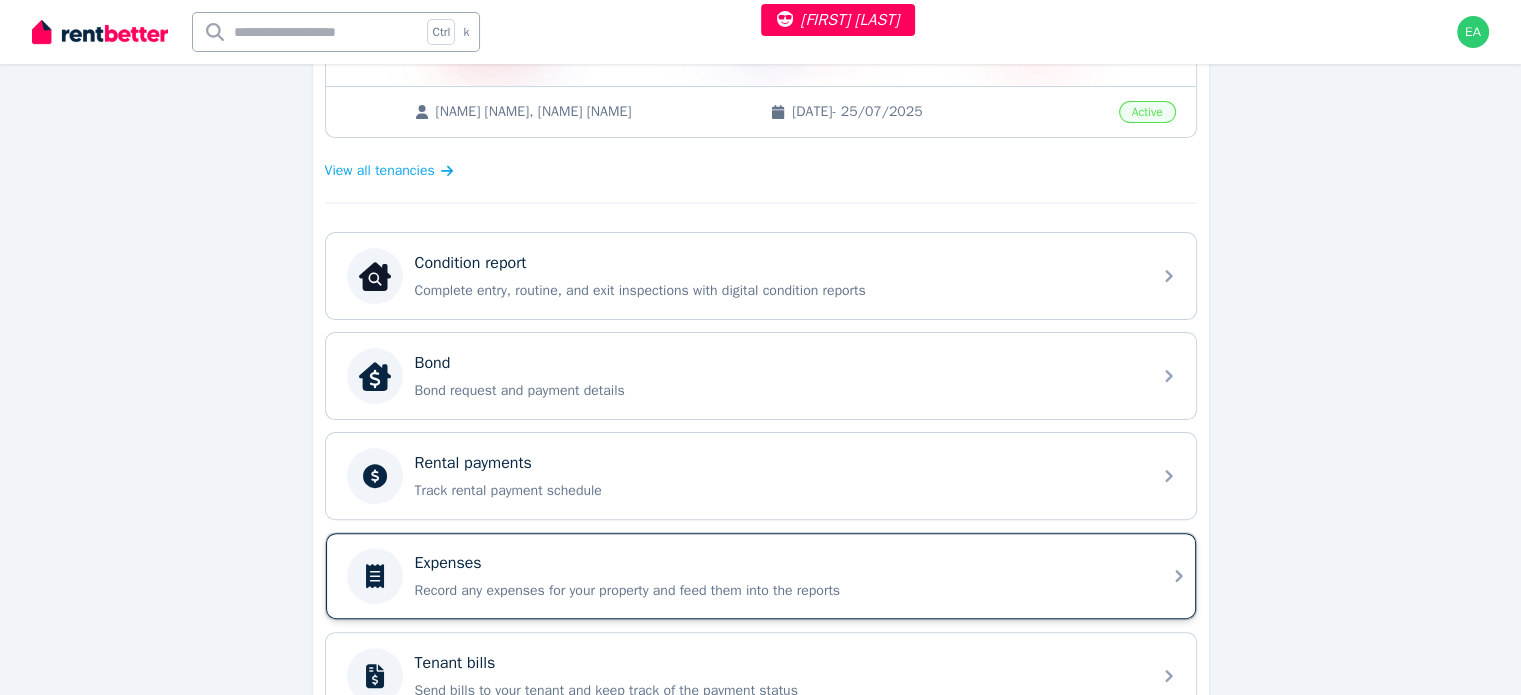 click on "Expenses" at bounding box center (777, 563) 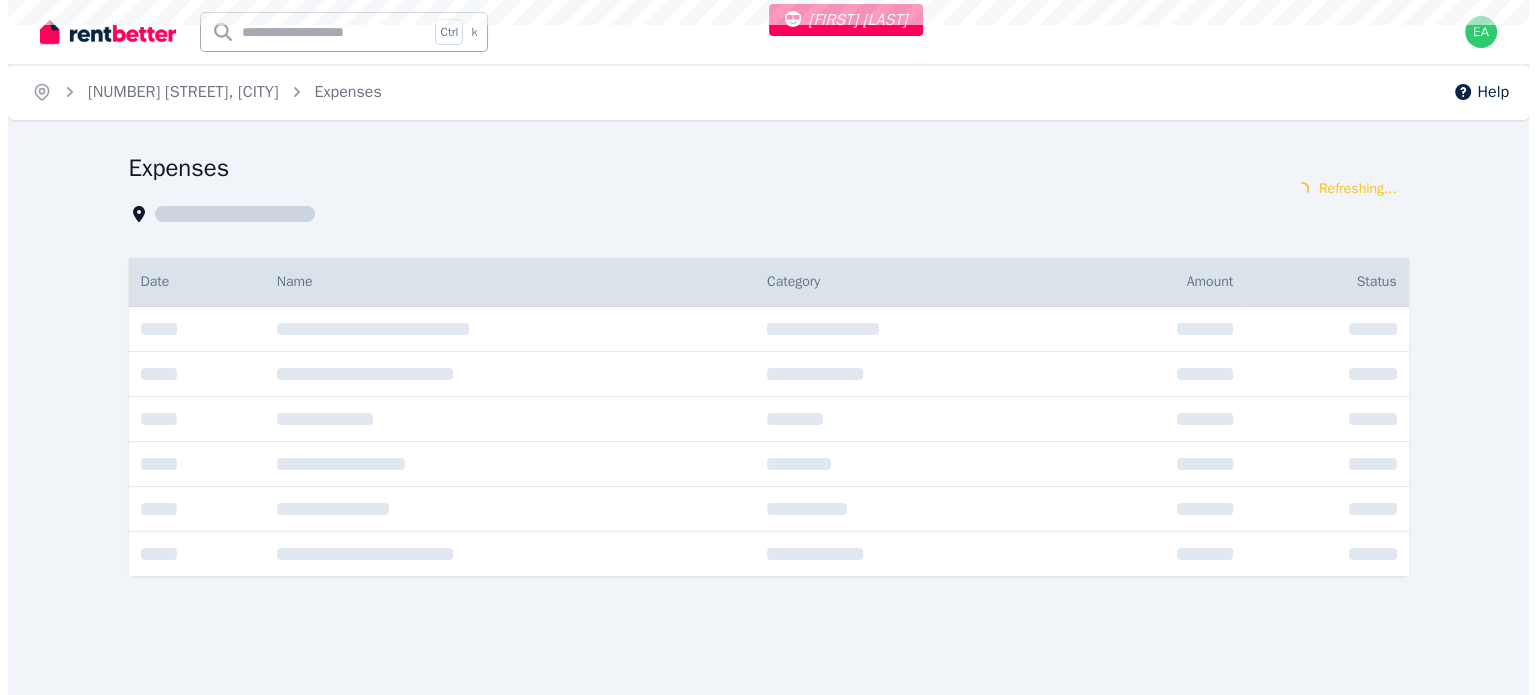 scroll, scrollTop: 0, scrollLeft: 0, axis: both 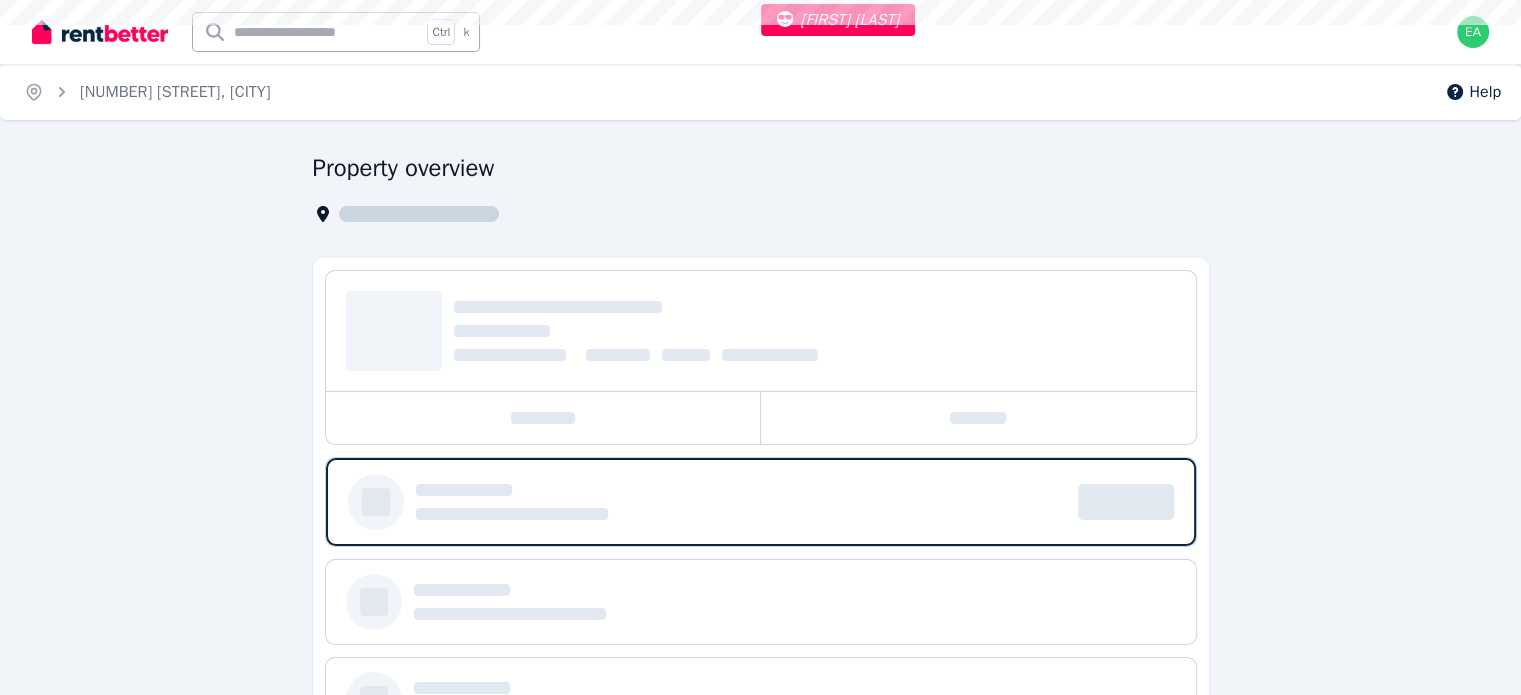 select on "***" 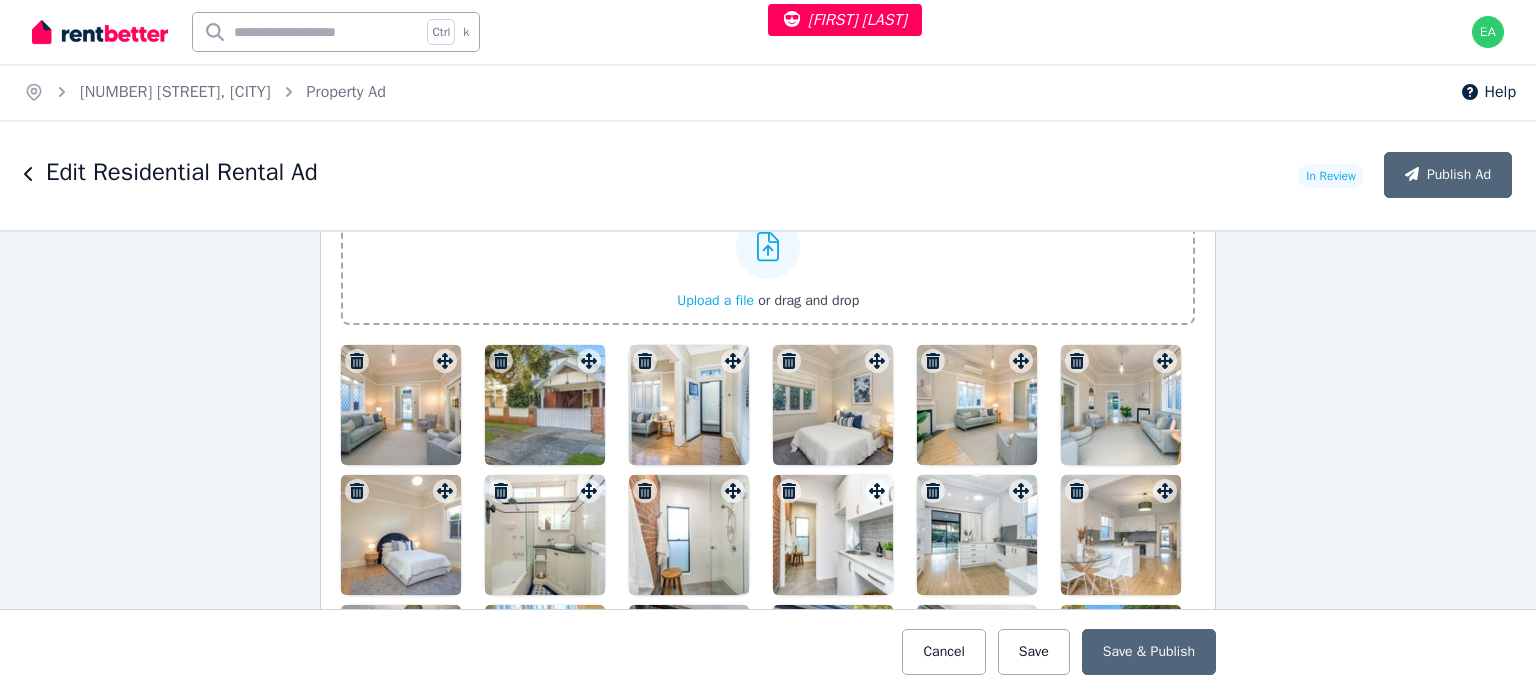 scroll, scrollTop: 2700, scrollLeft: 0, axis: vertical 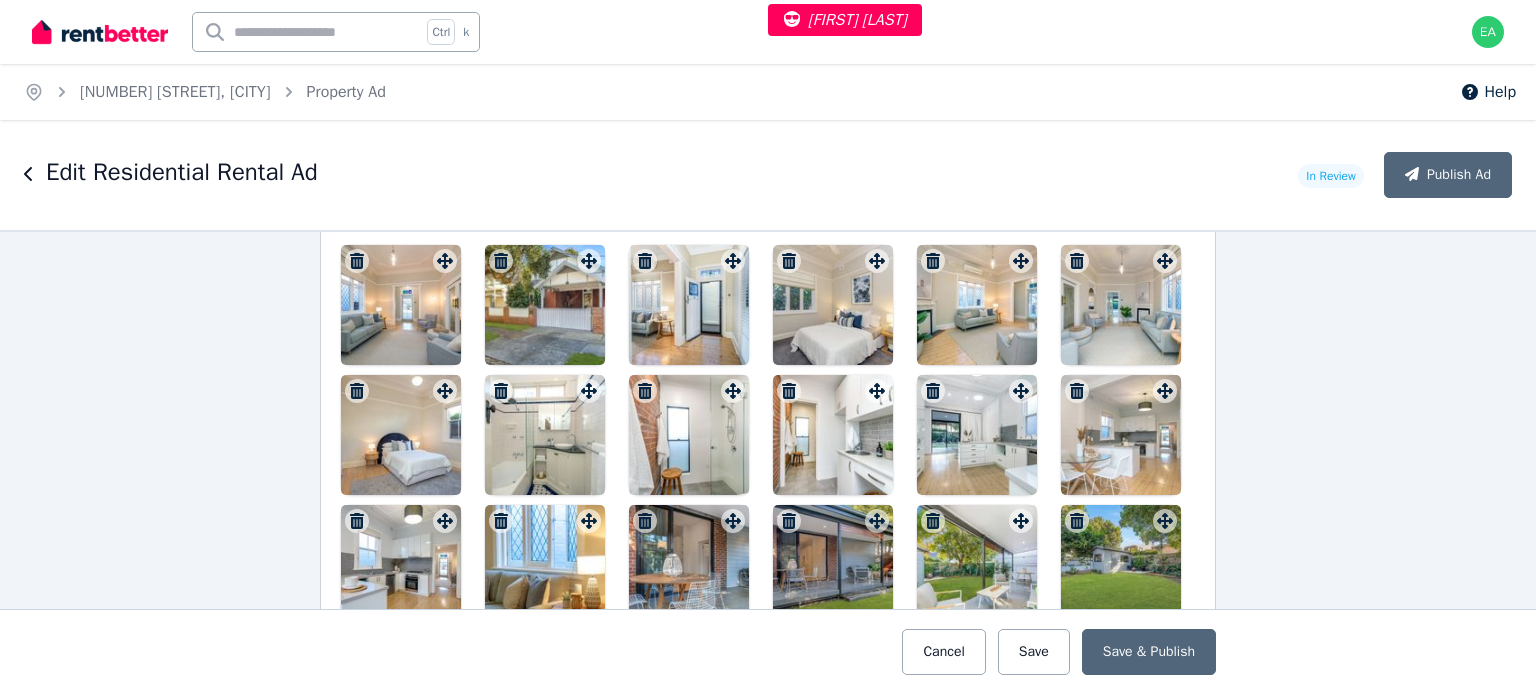 click at bounding box center [401, 305] 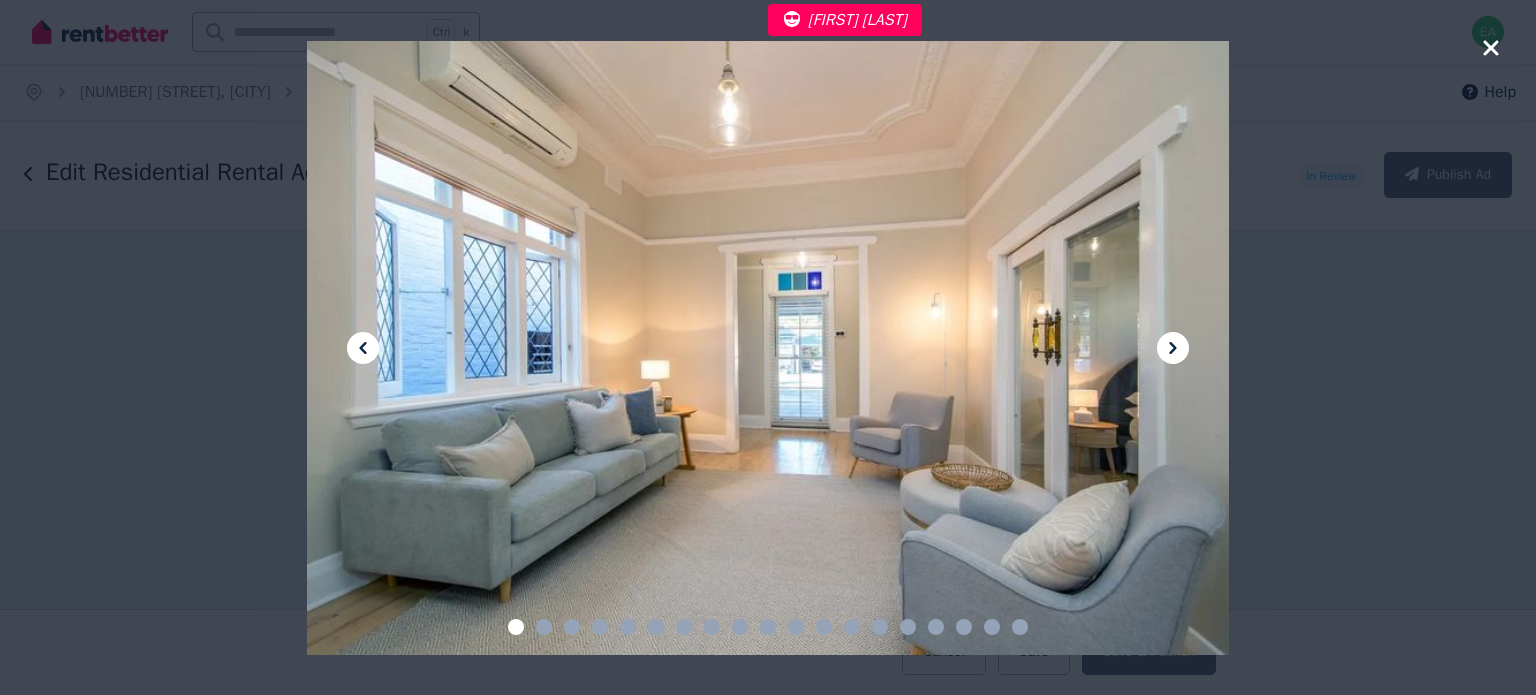 click 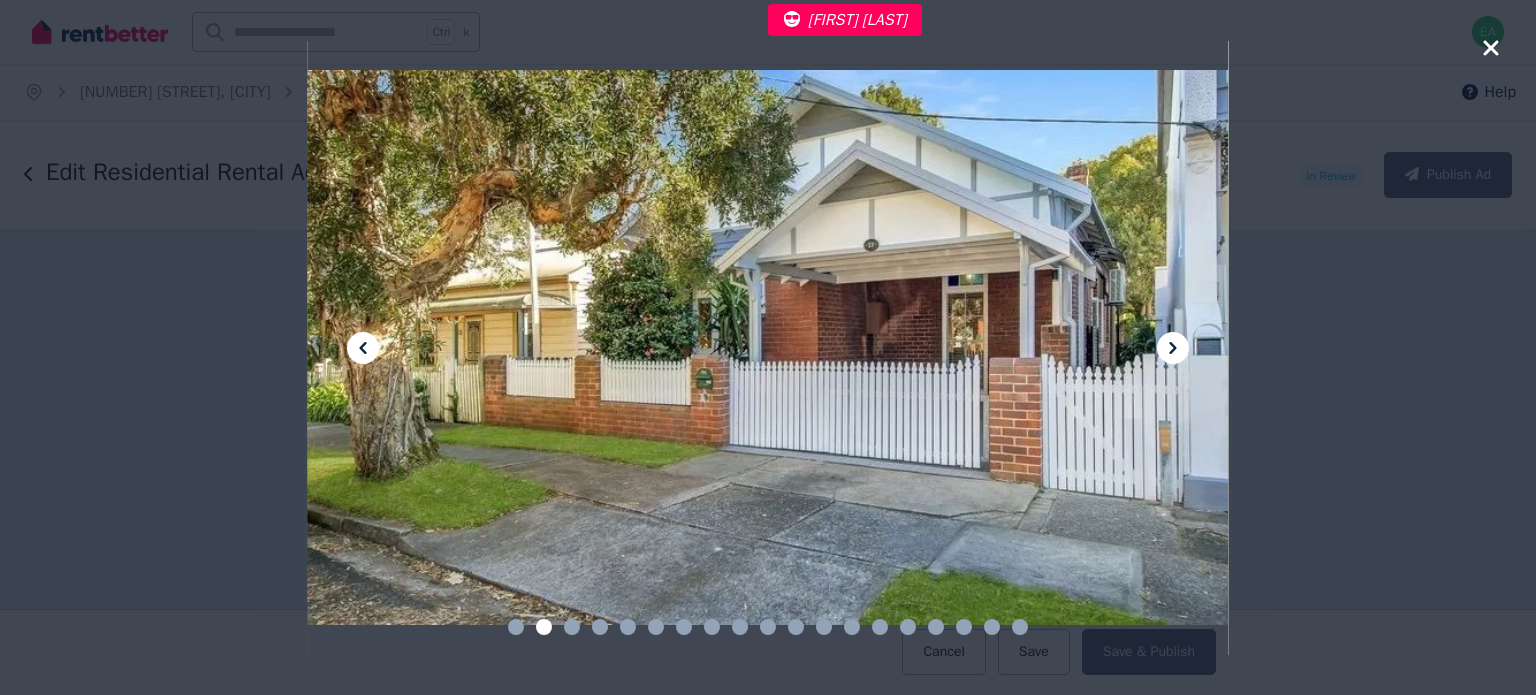 click 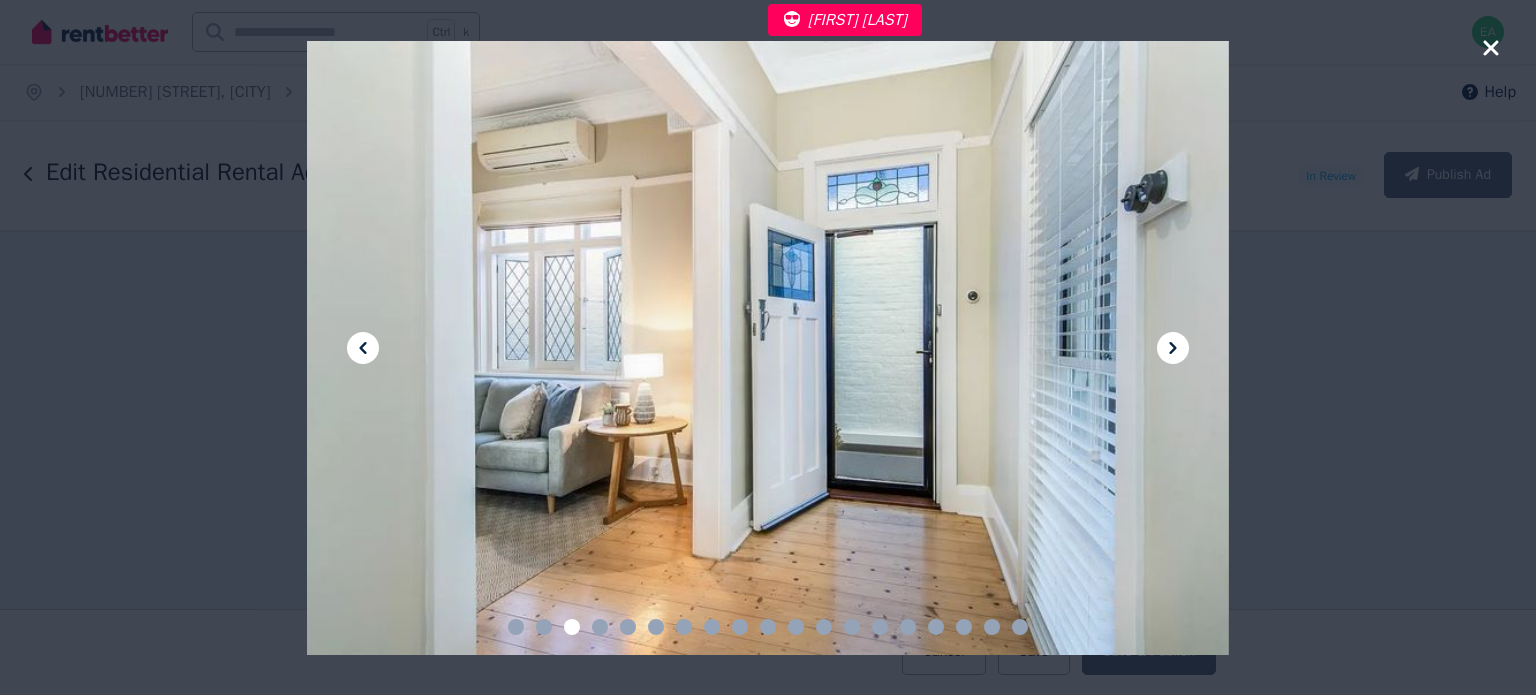 click 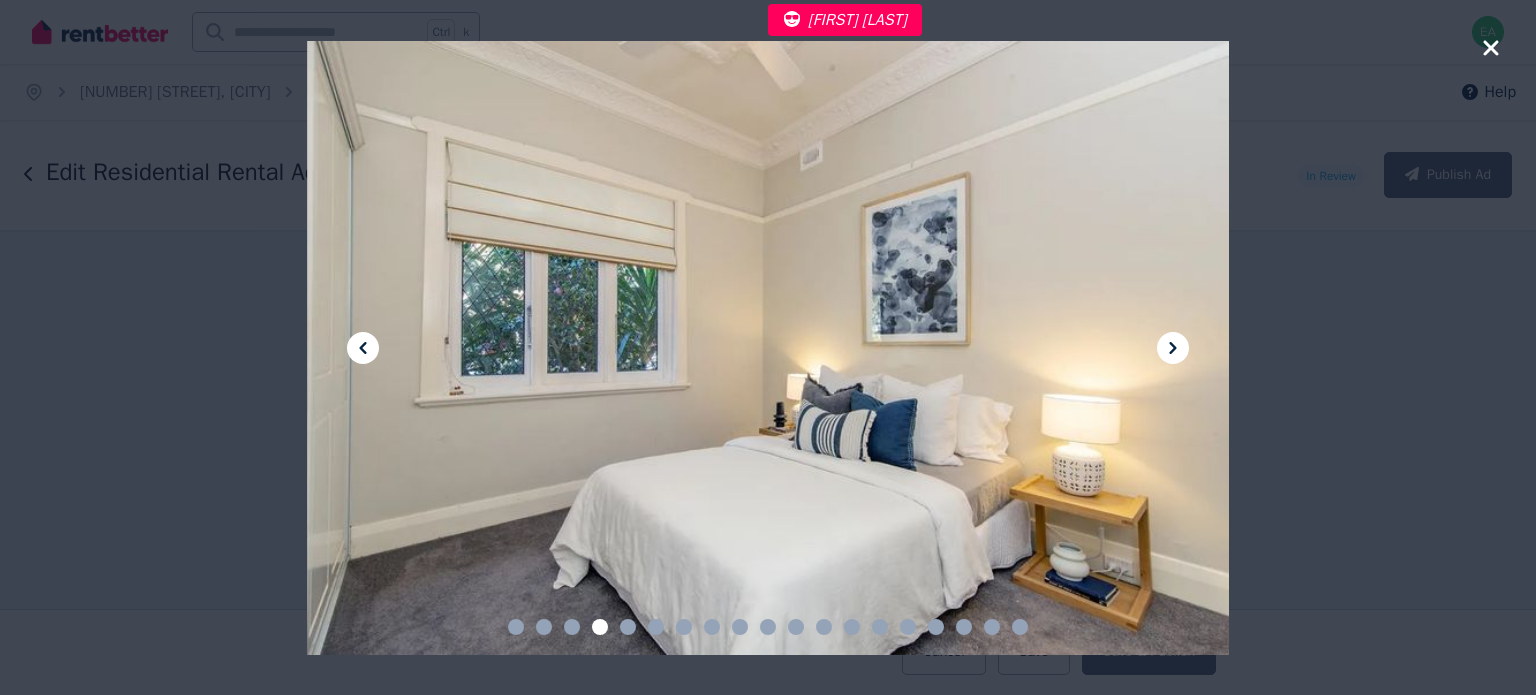click 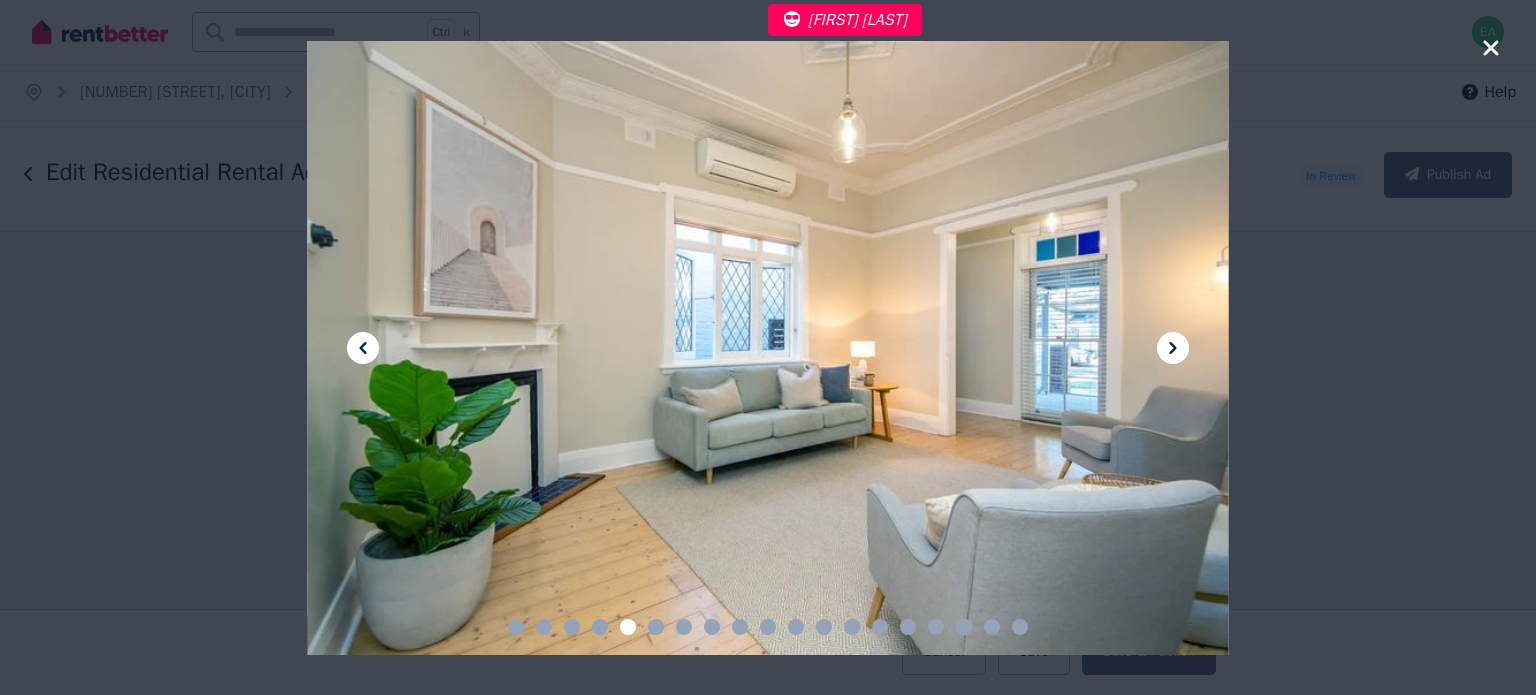 click 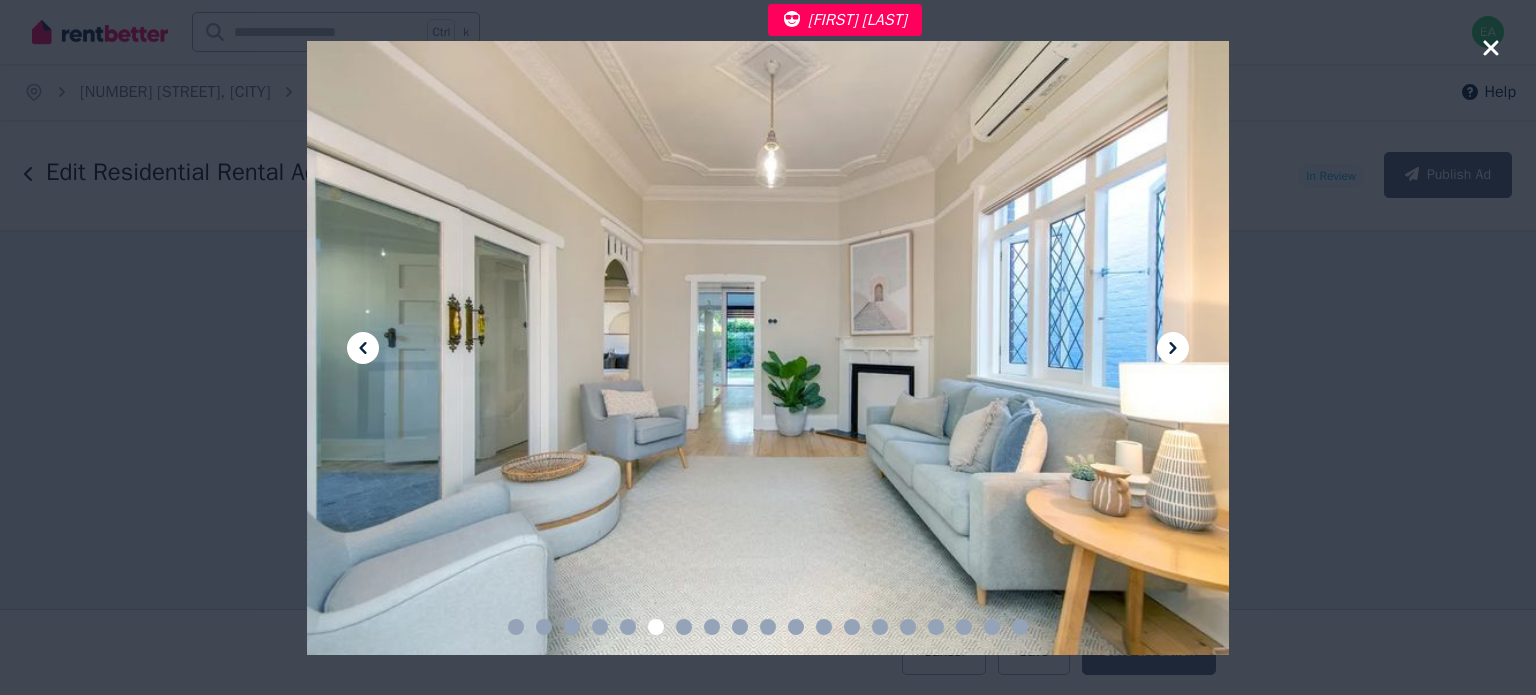 click 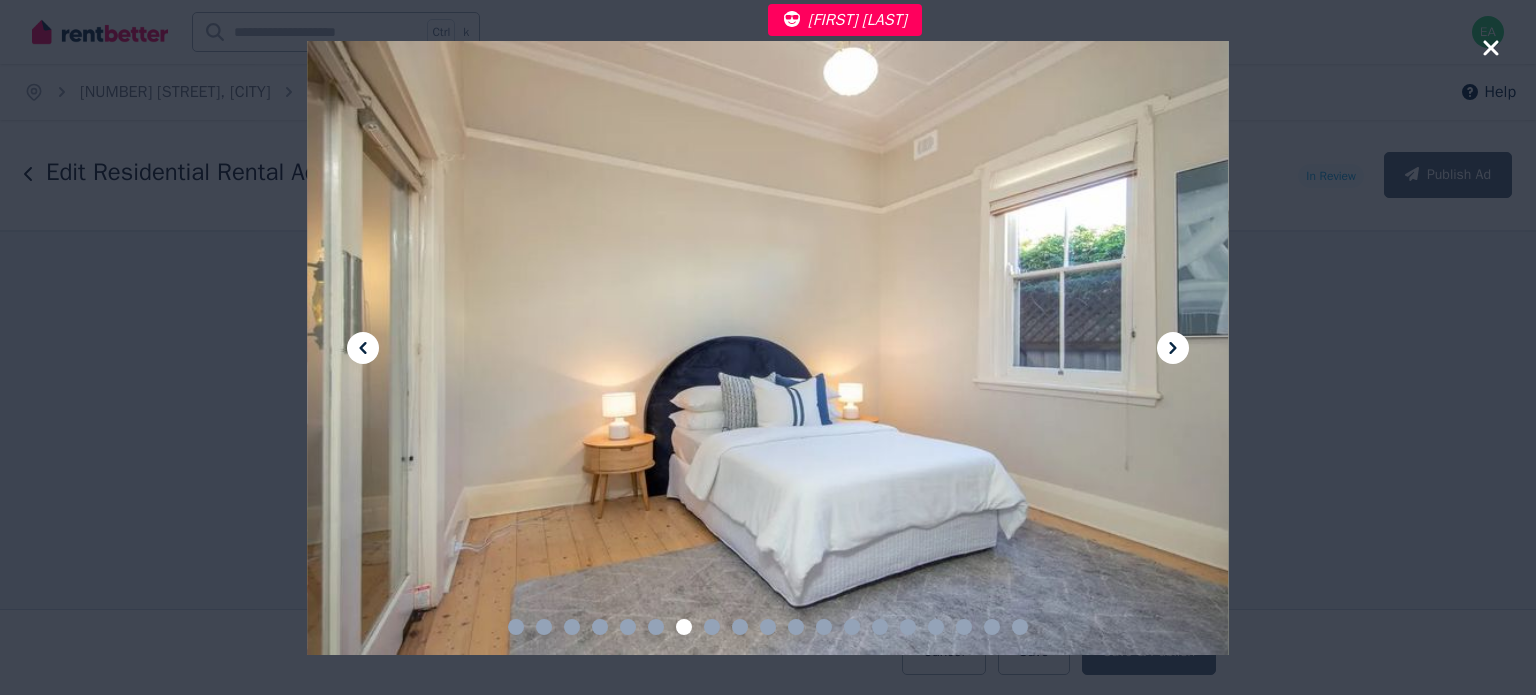 click 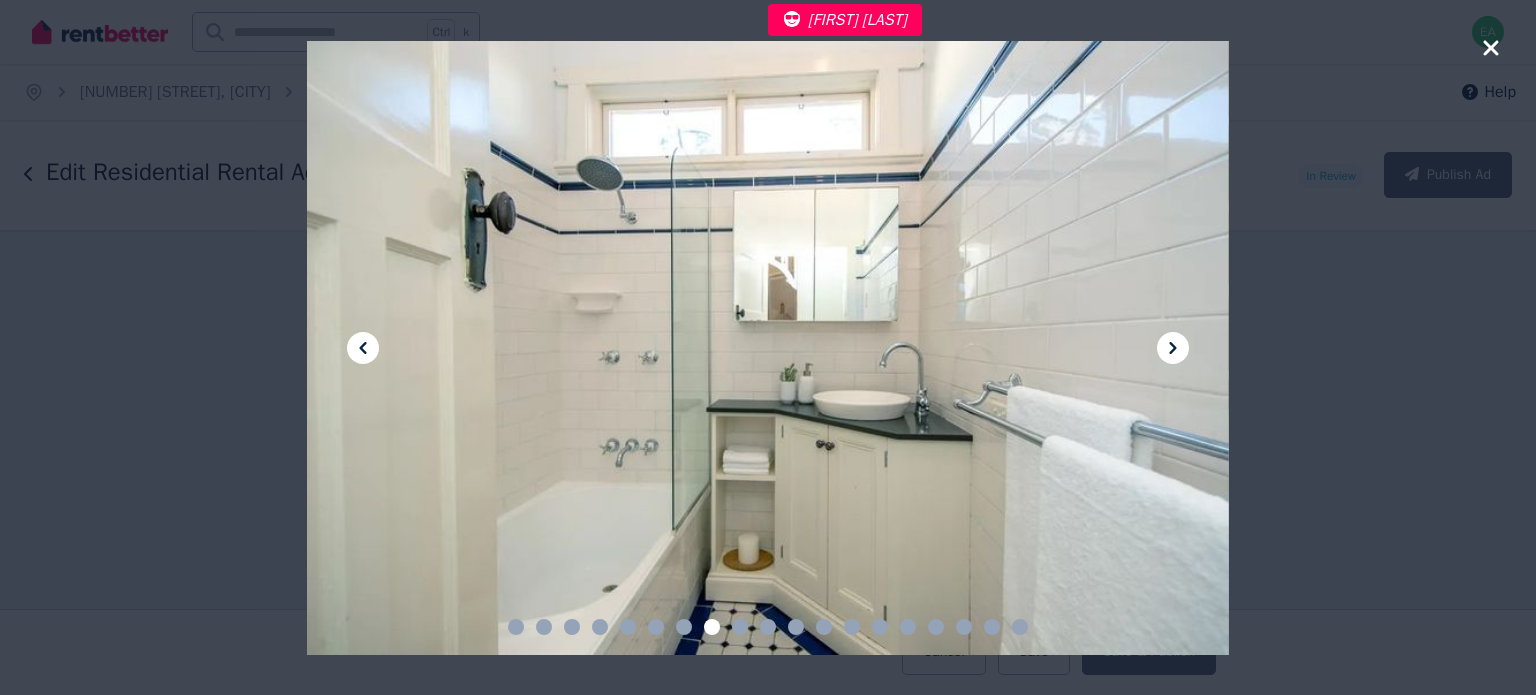 click 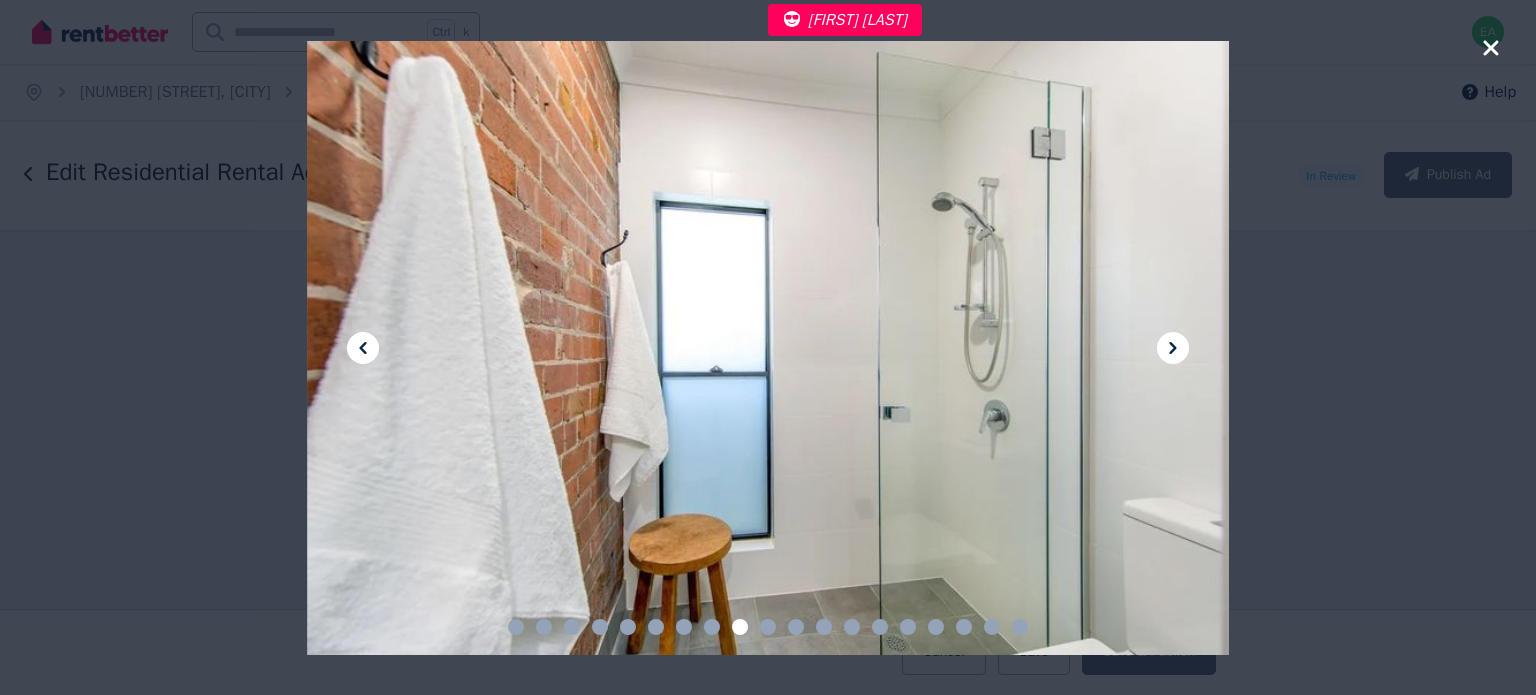 click 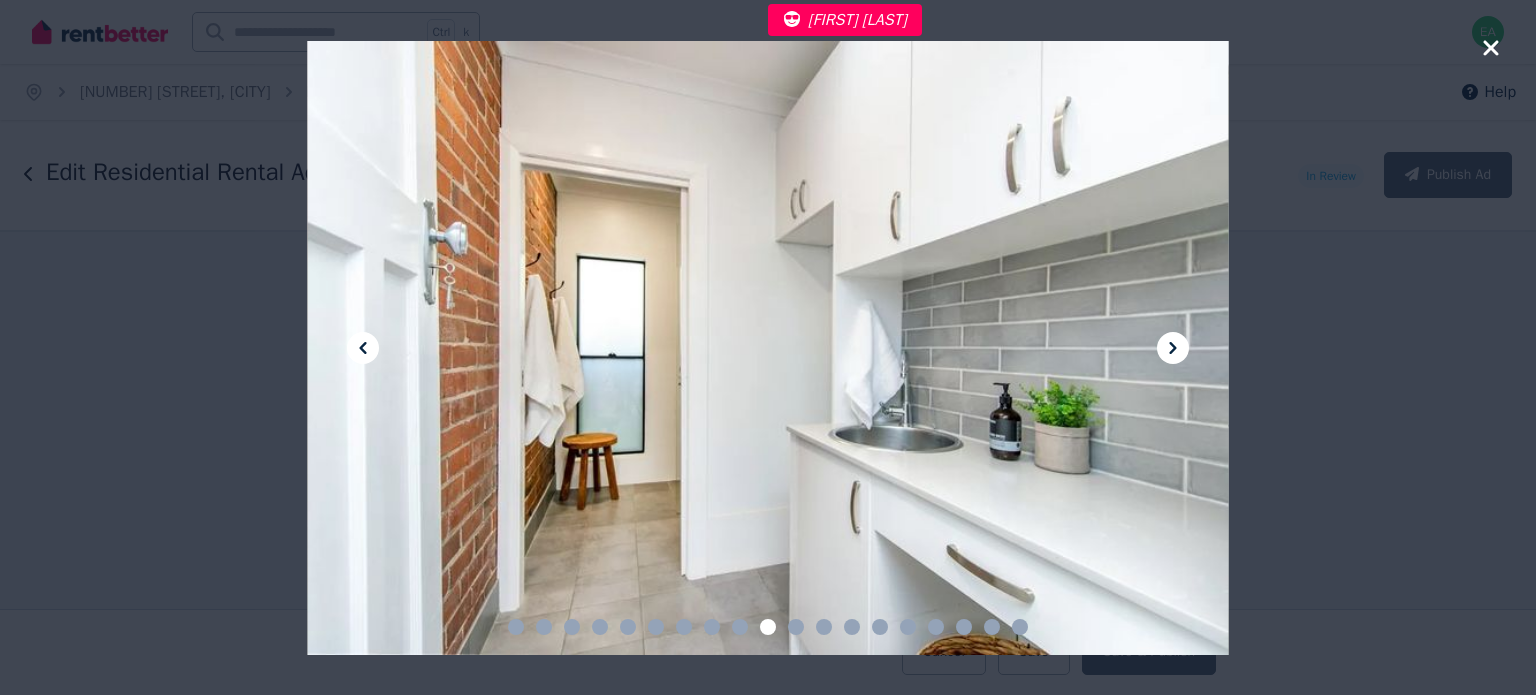 click 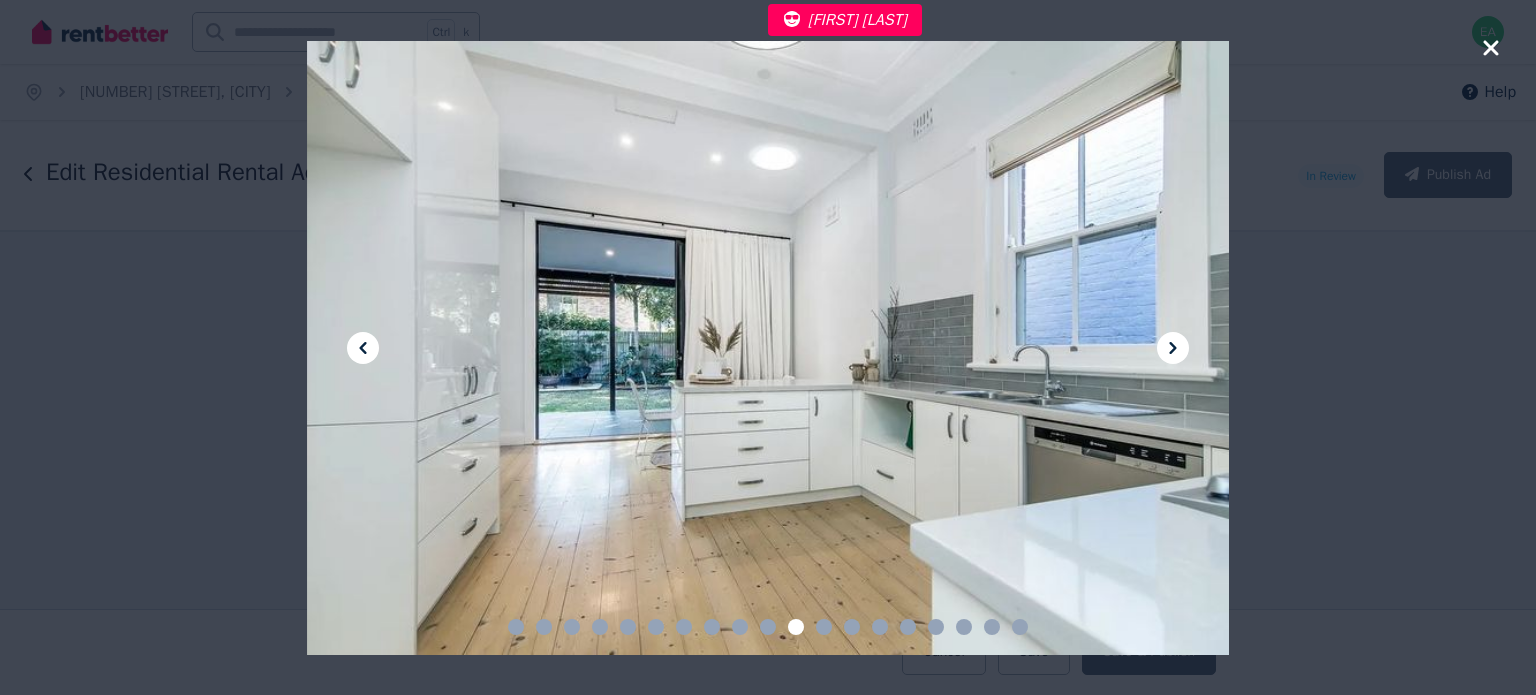 click 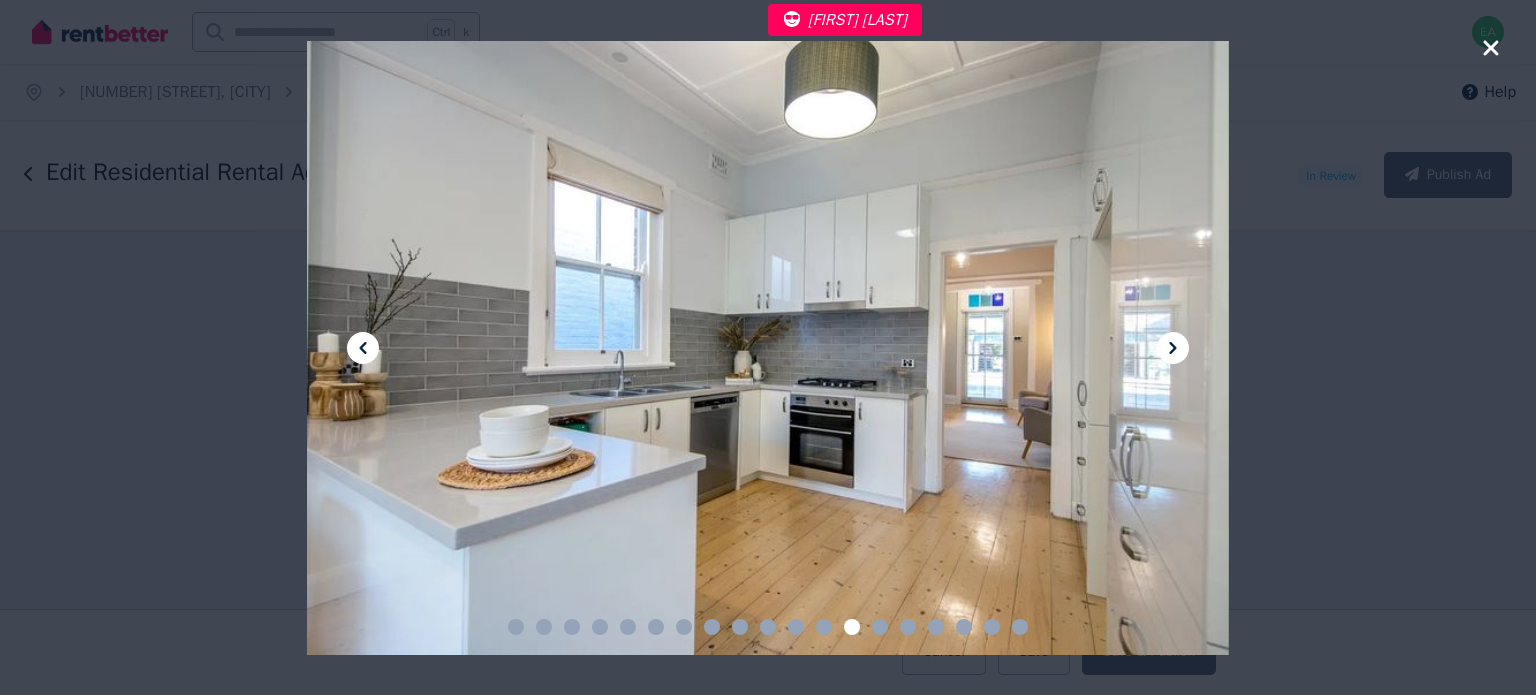 click 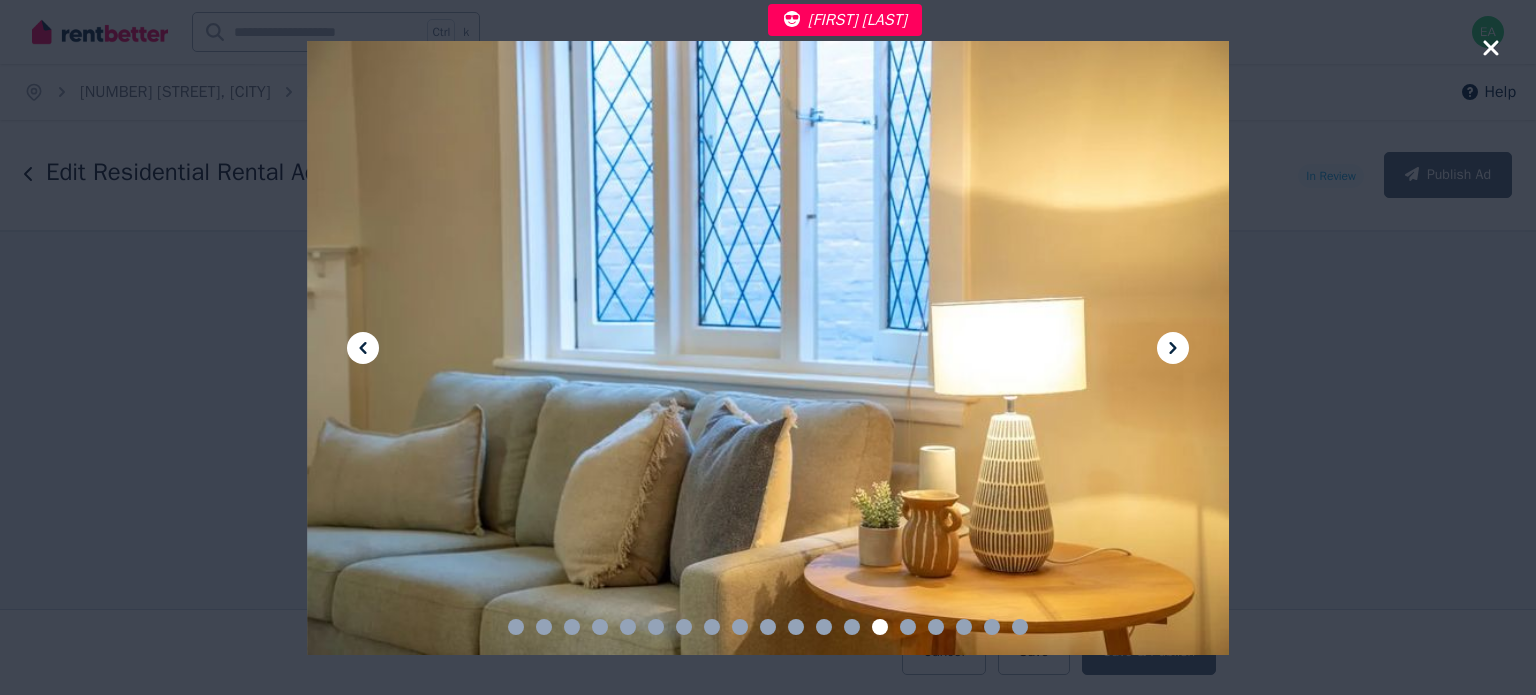 click 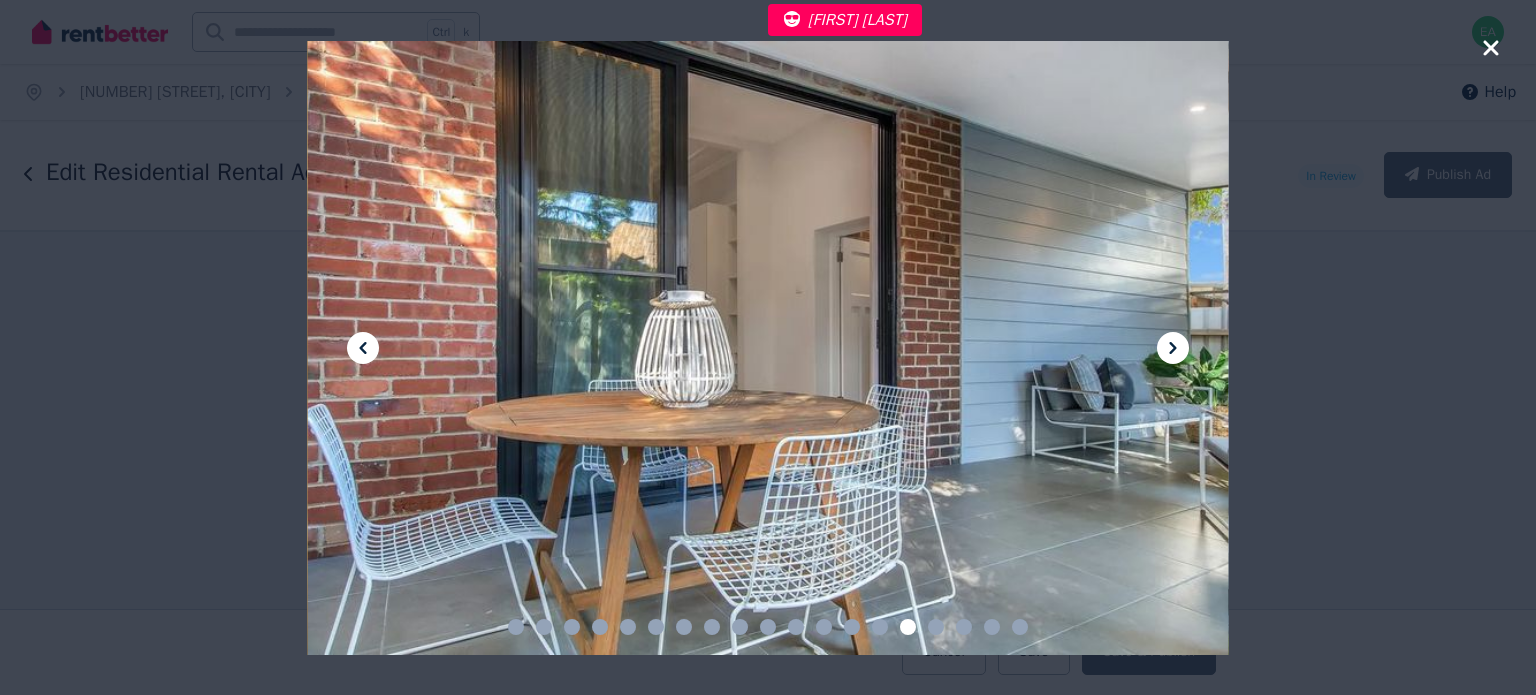 click 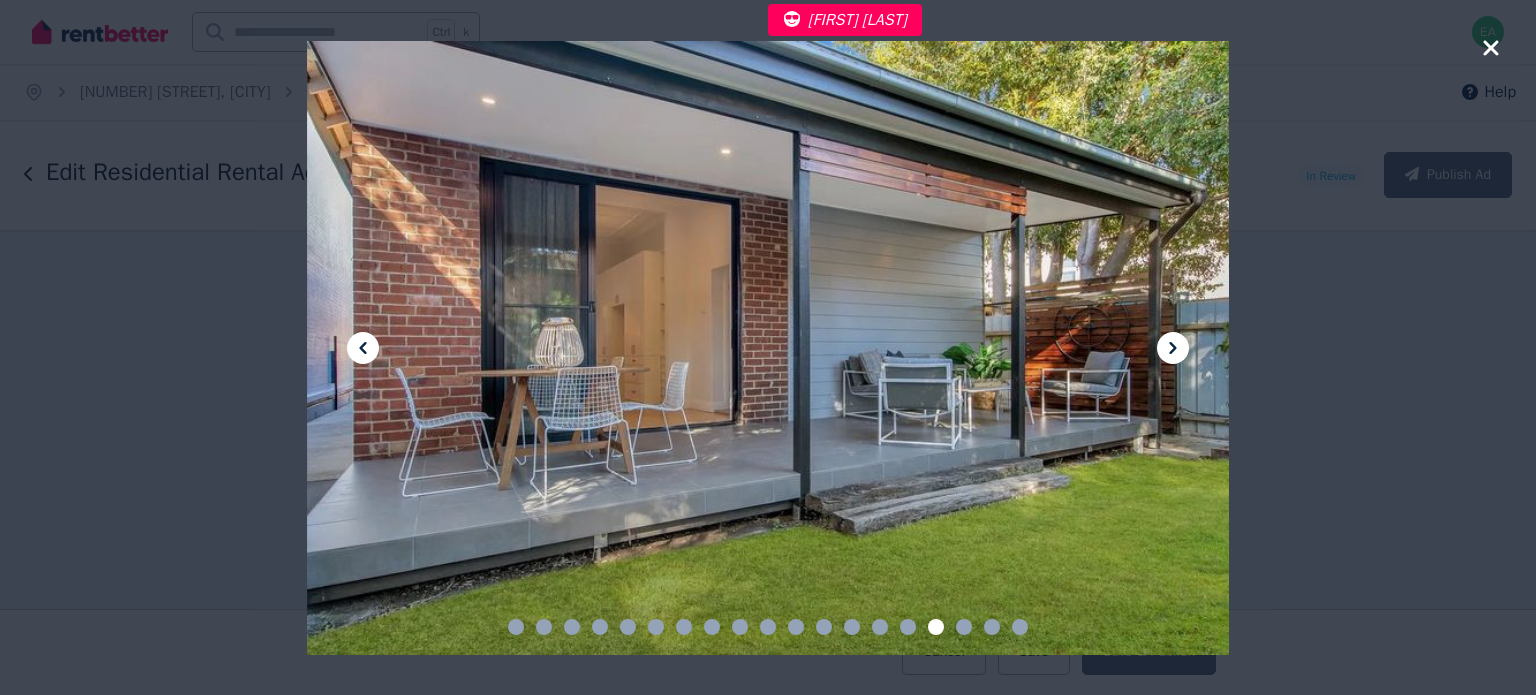 click 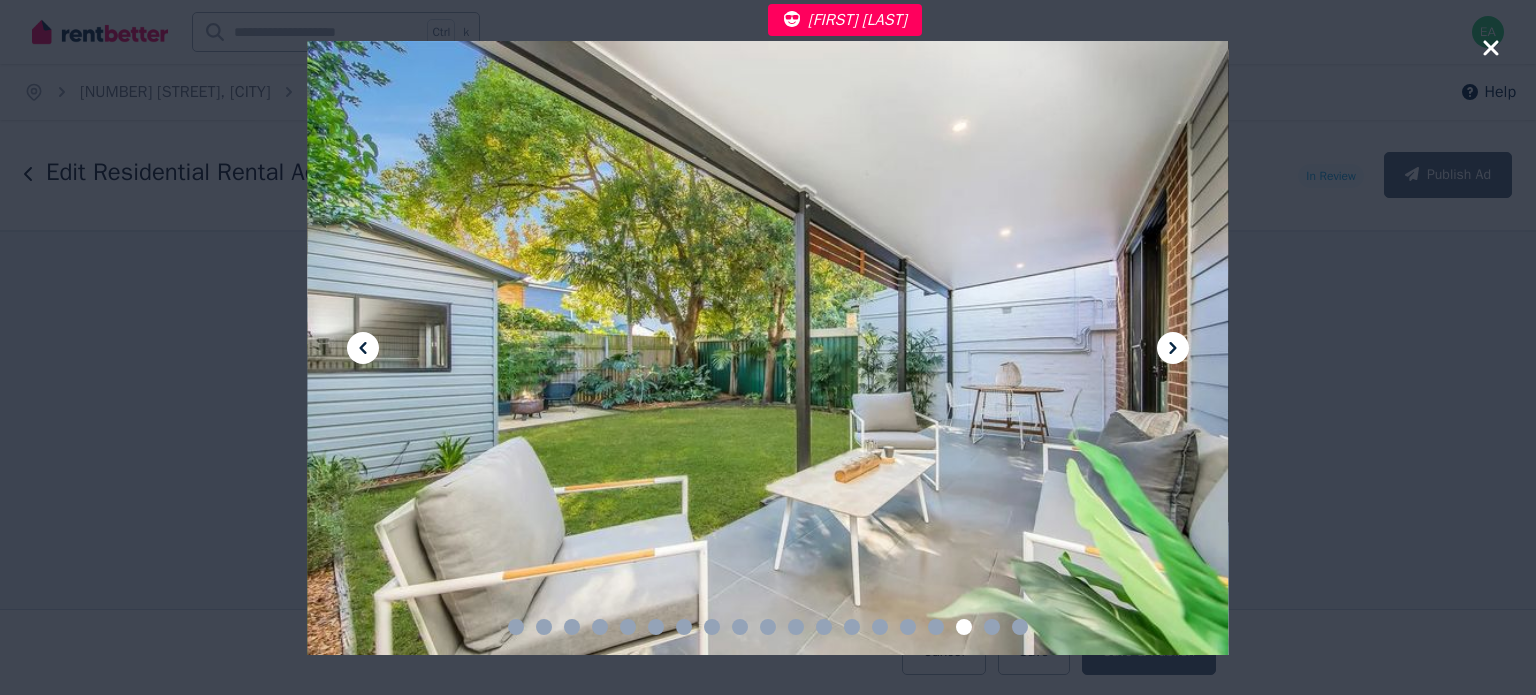 click 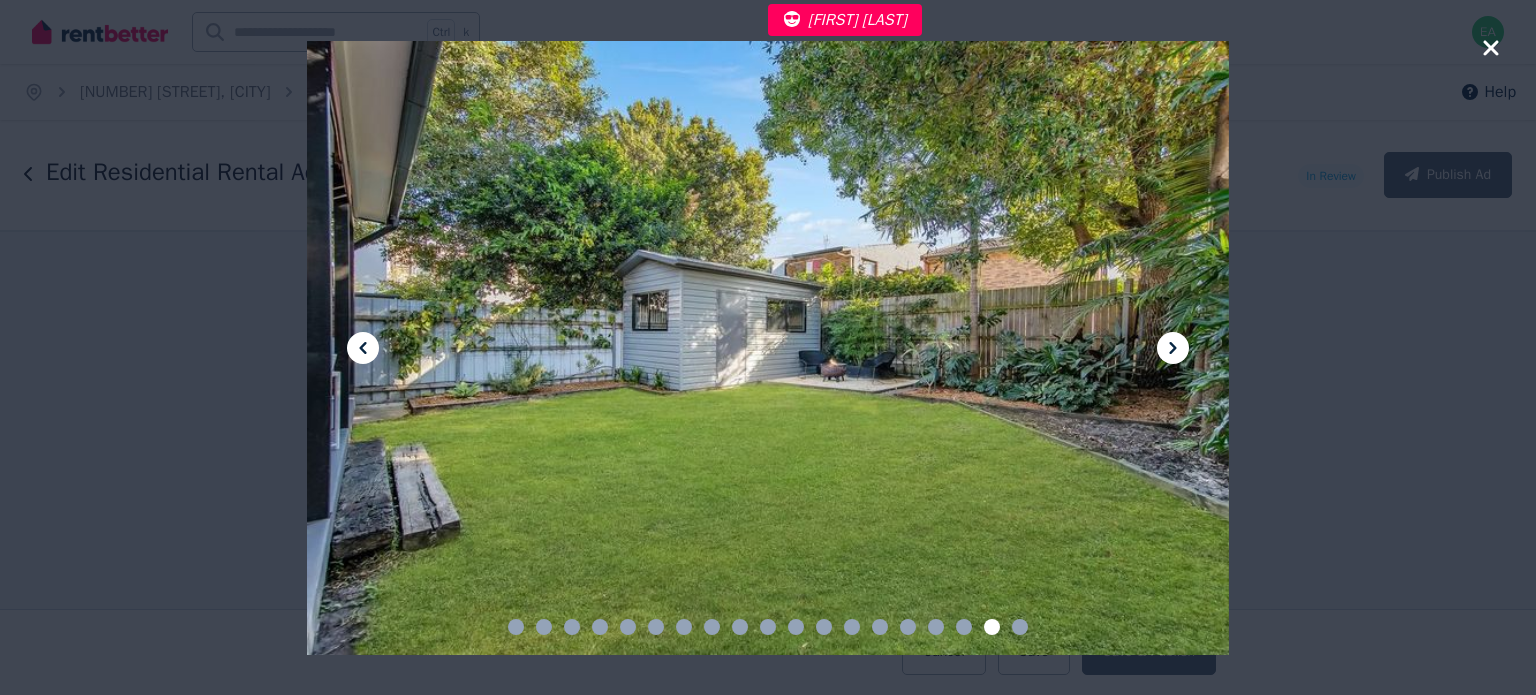 click 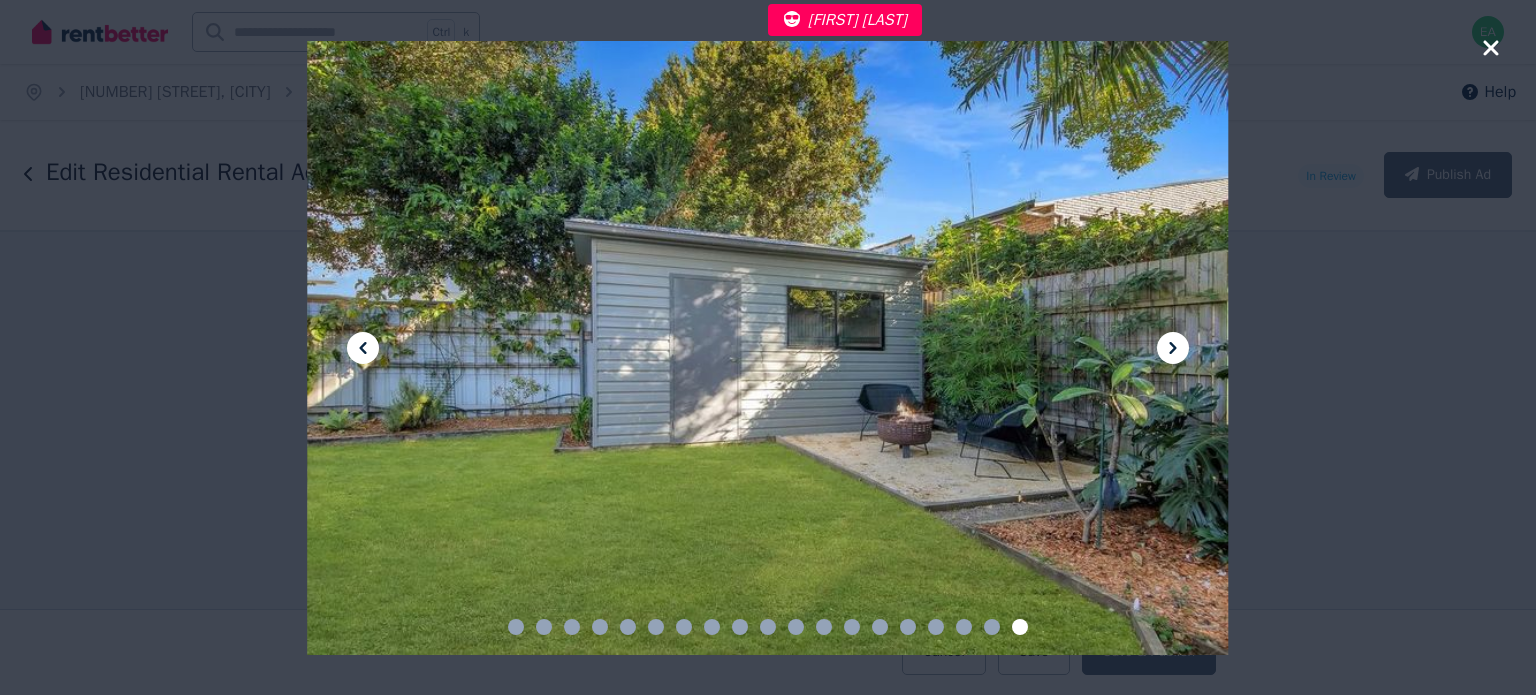 click 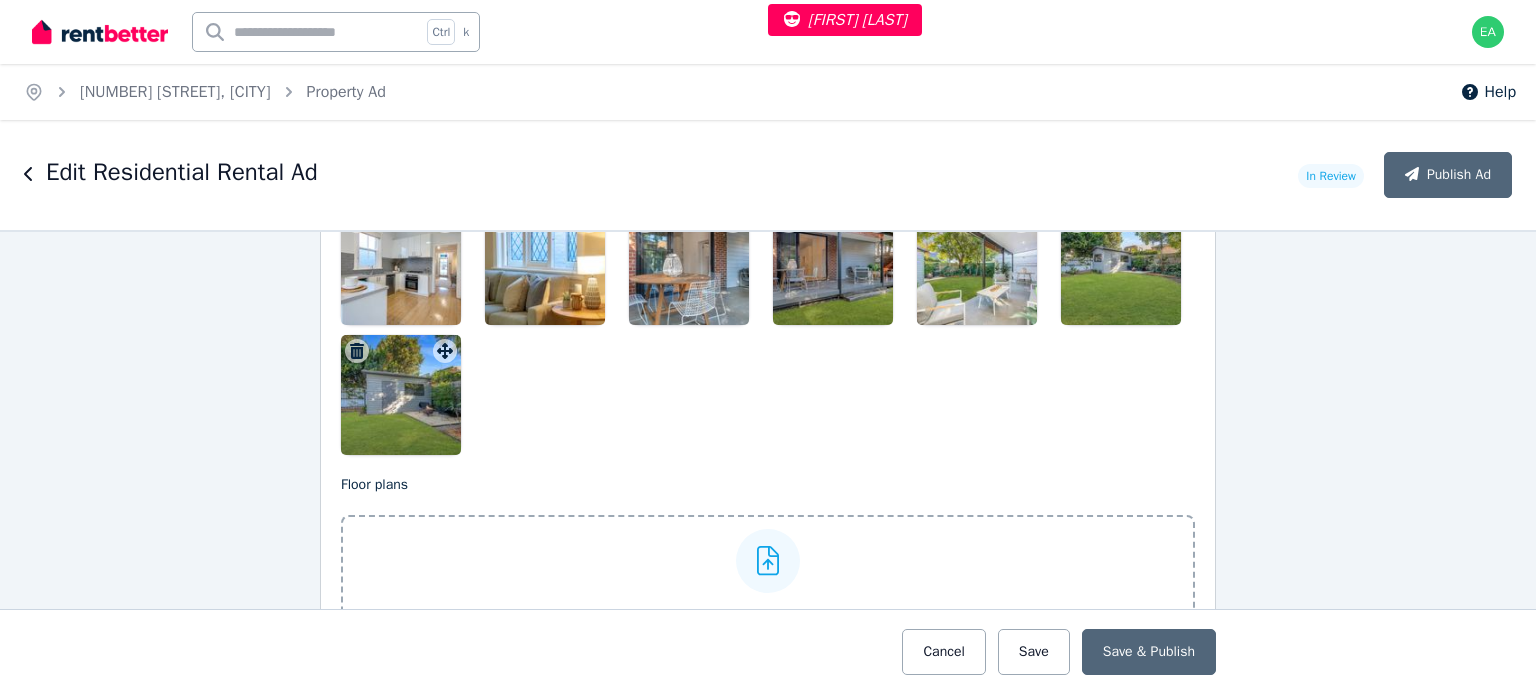 scroll, scrollTop: 3400, scrollLeft: 0, axis: vertical 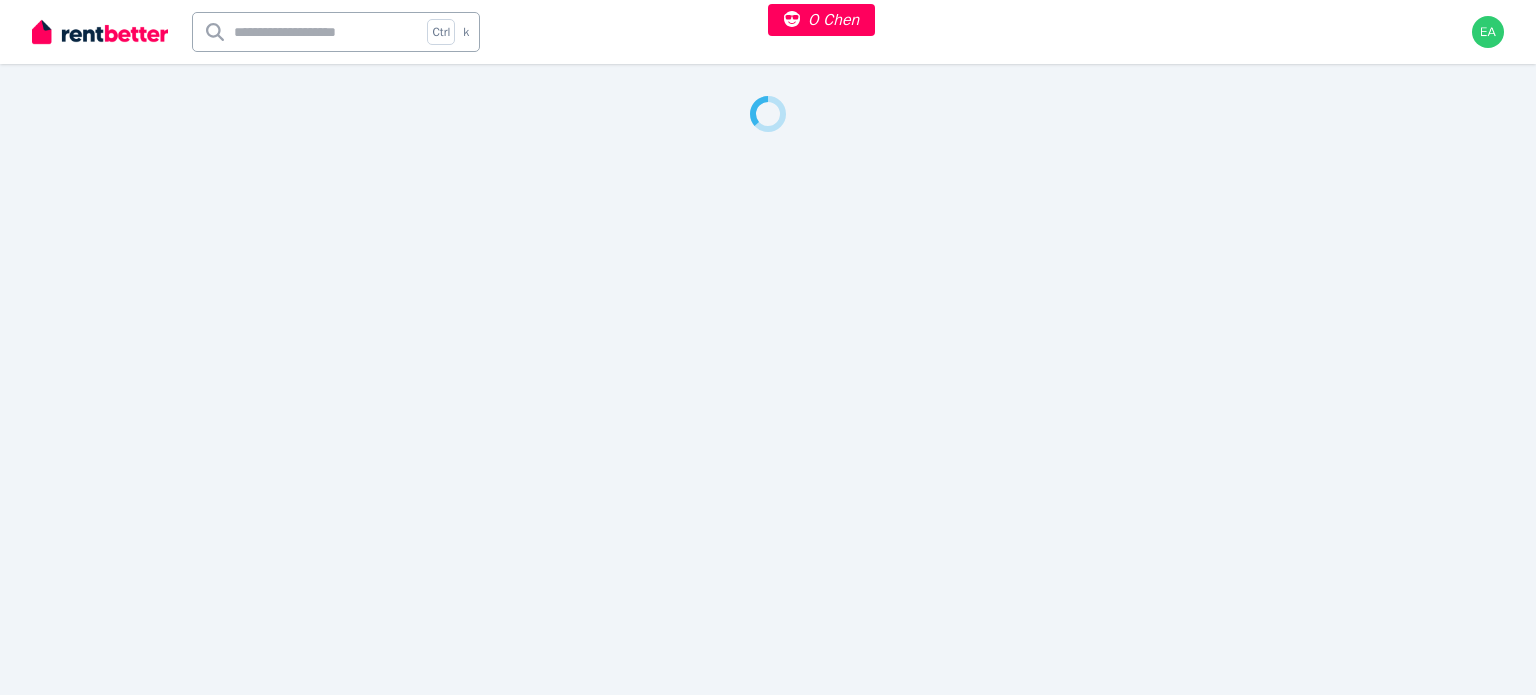 select on "***" 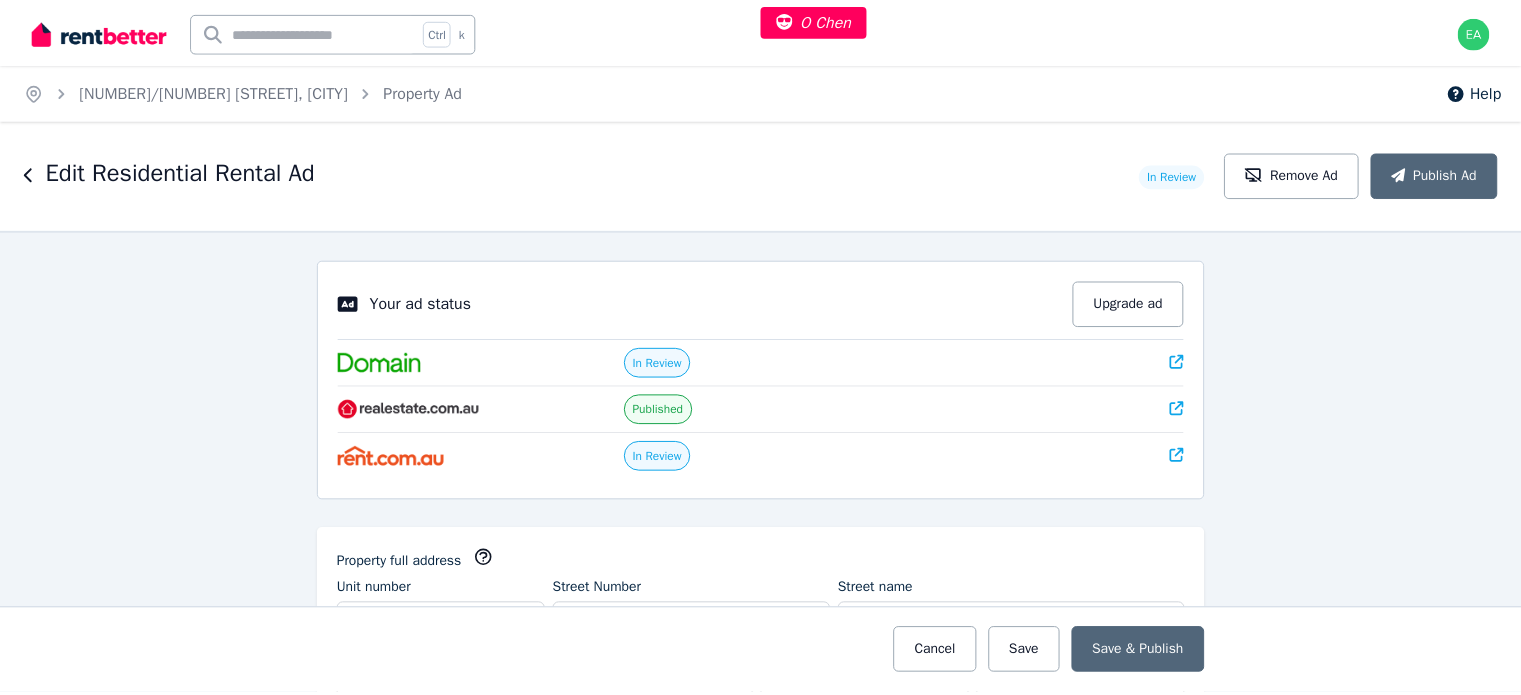 scroll, scrollTop: 100, scrollLeft: 0, axis: vertical 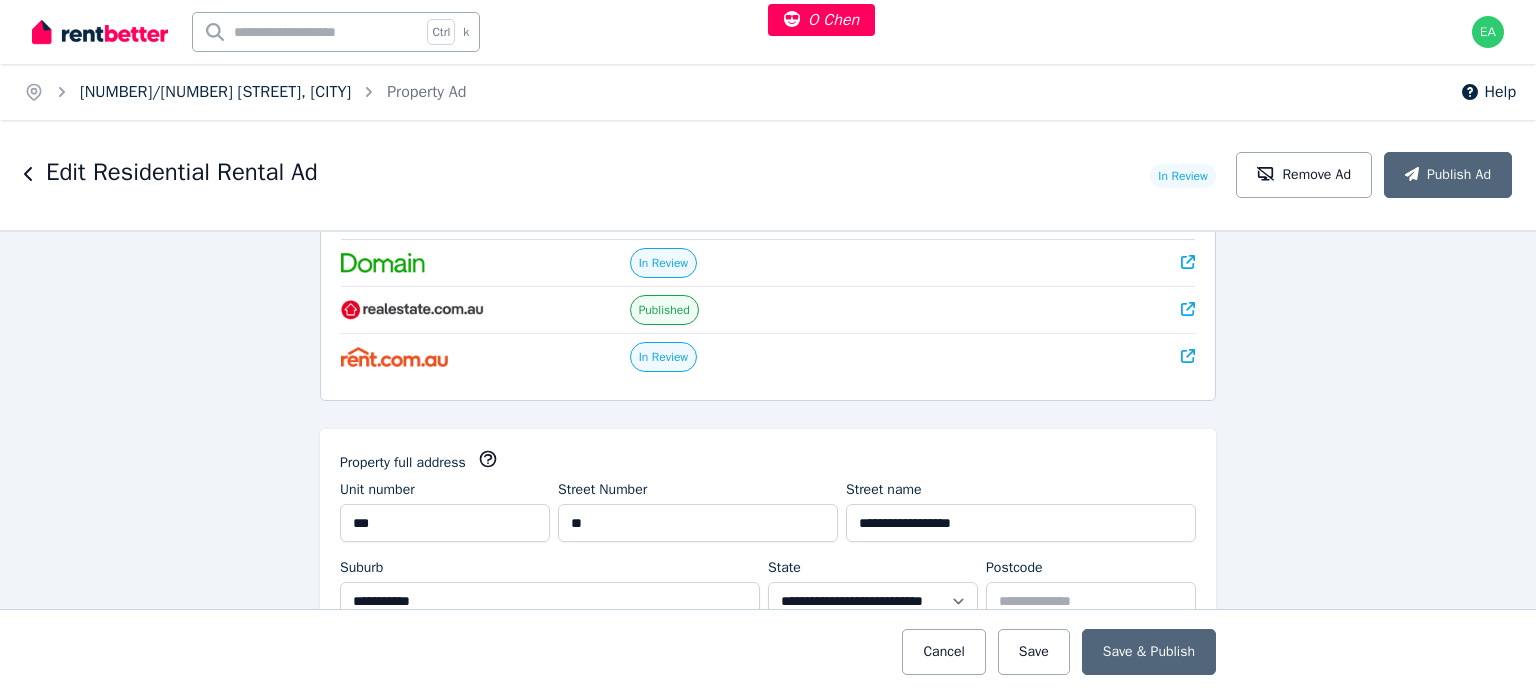 click on "[NUMBER]/[NUMBER] [STREET], [CITY]" at bounding box center [215, 92] 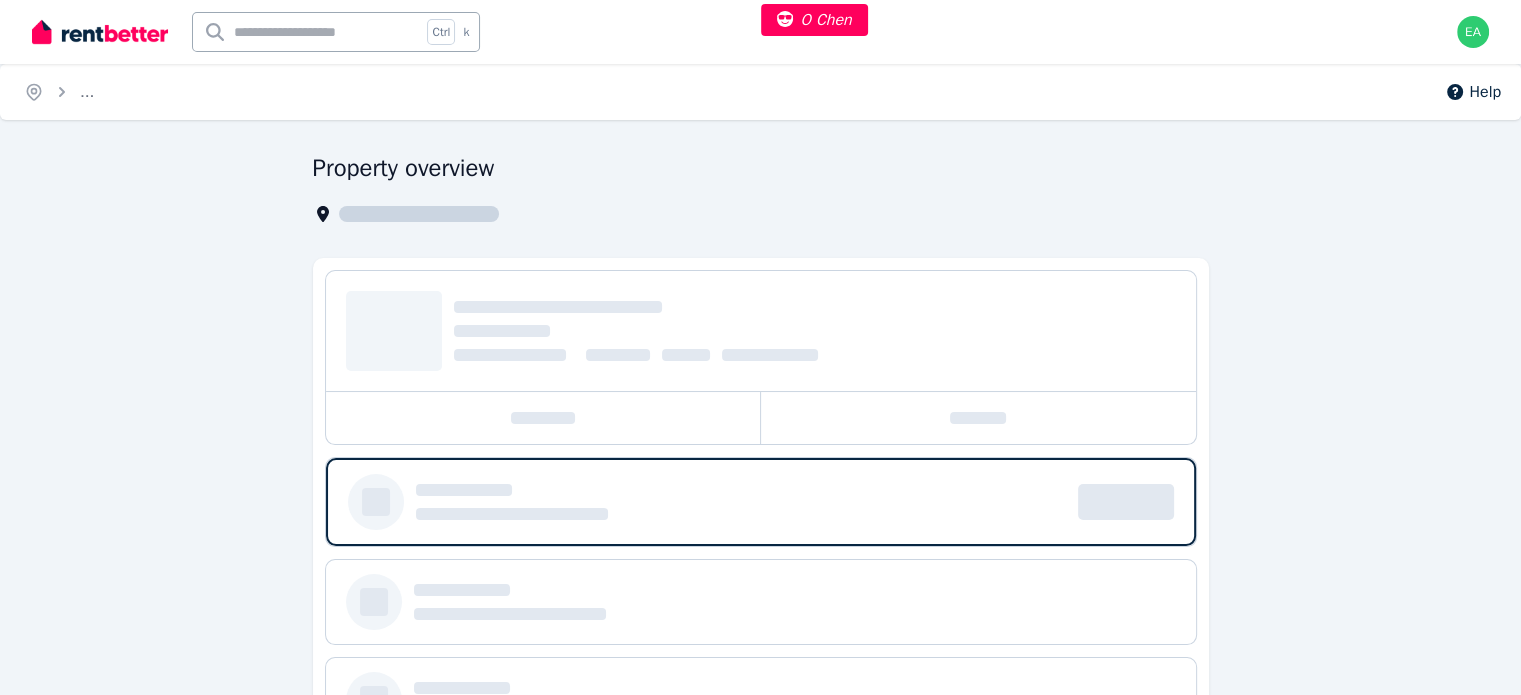 scroll, scrollTop: 100, scrollLeft: 0, axis: vertical 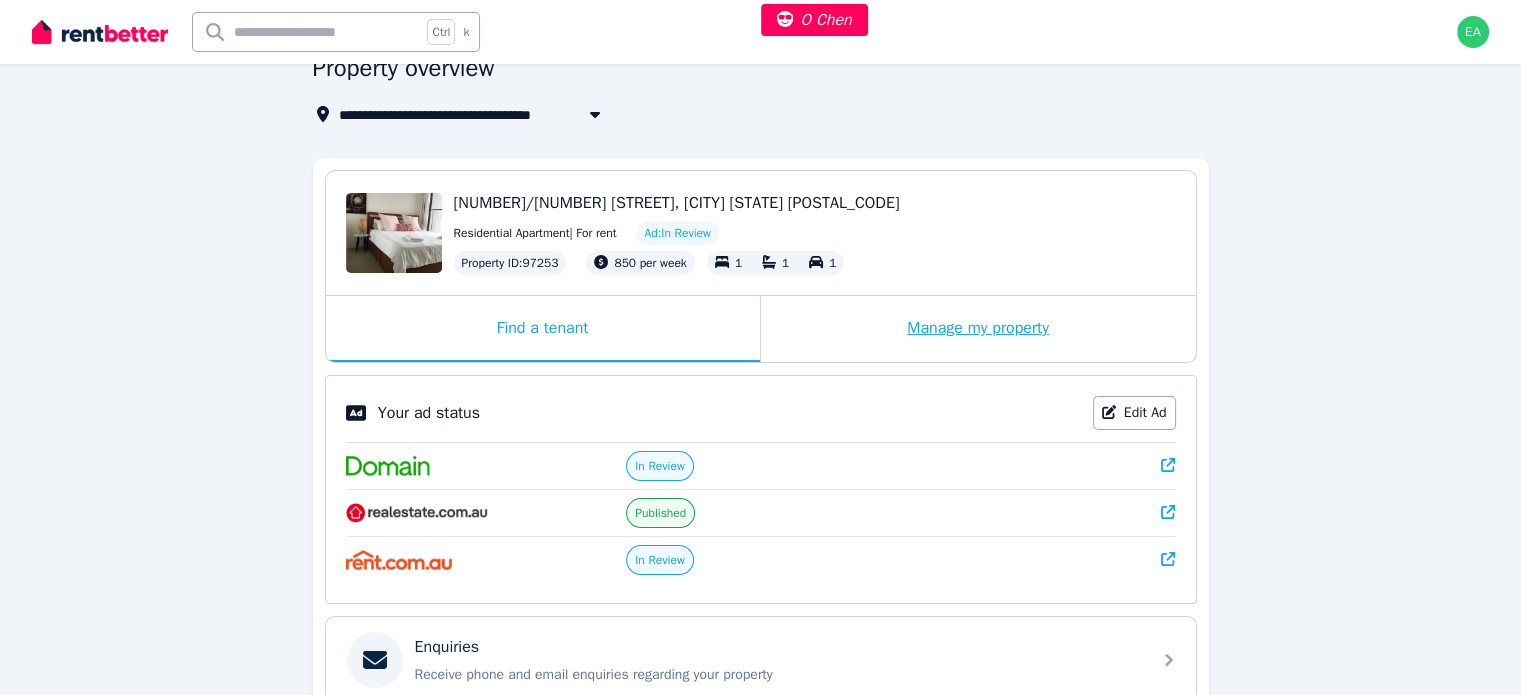 click on "Manage my property" at bounding box center (978, 329) 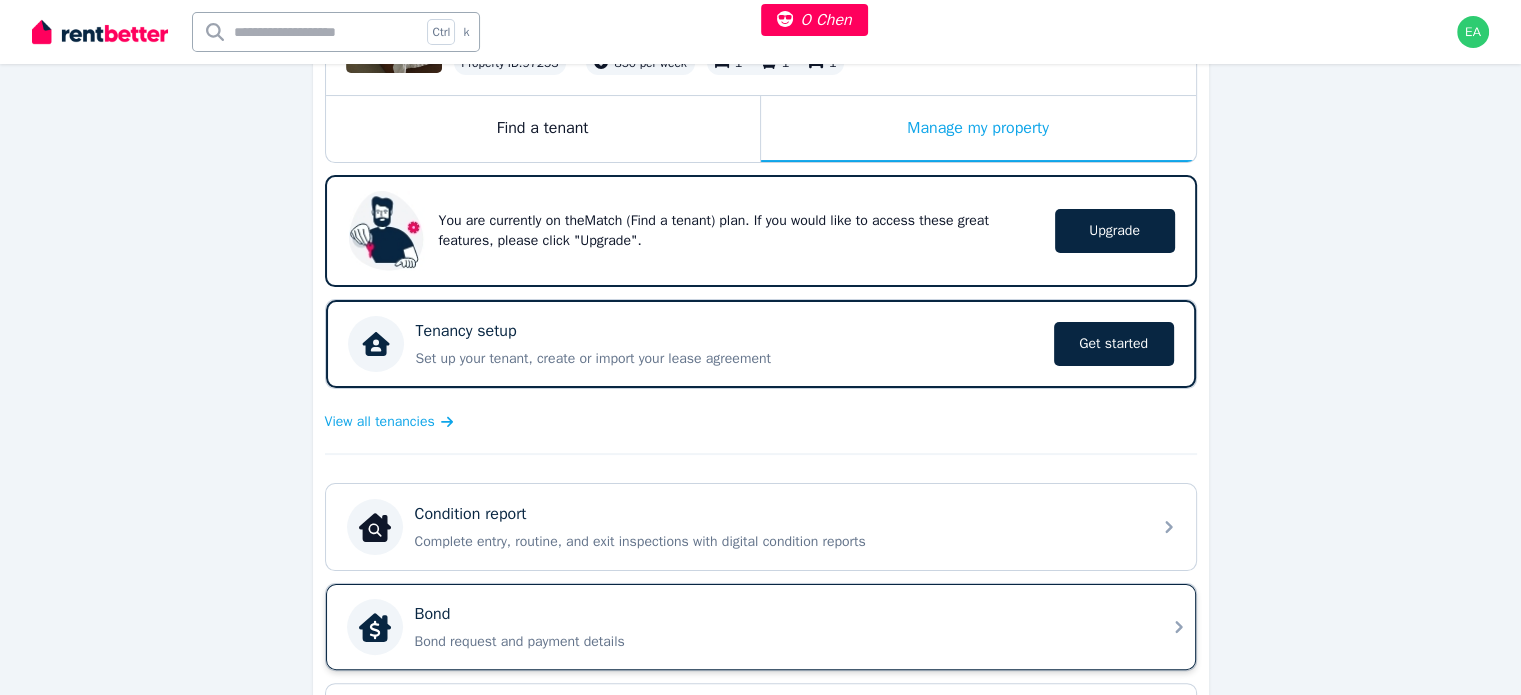 scroll, scrollTop: 500, scrollLeft: 0, axis: vertical 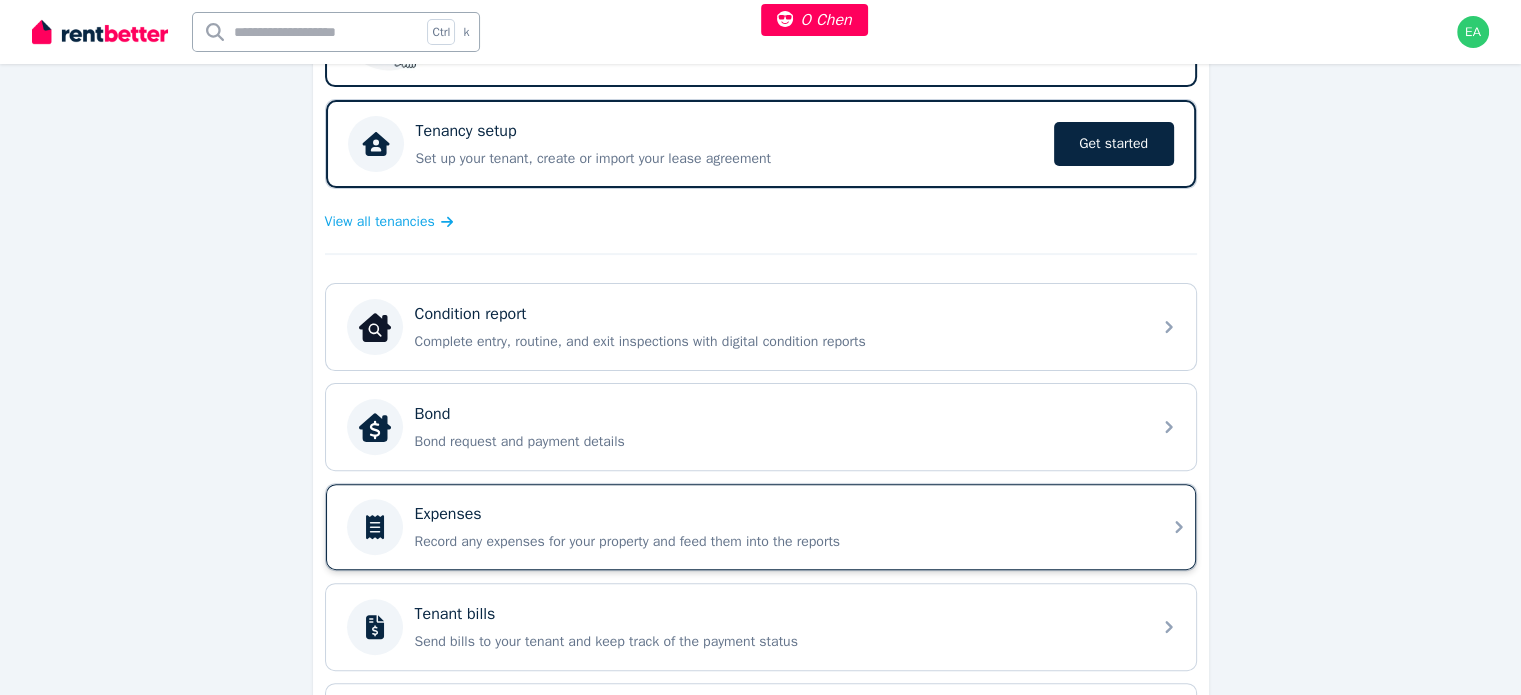 click on "Expenses Record any expenses for your property and feed them into the reports" at bounding box center (777, 527) 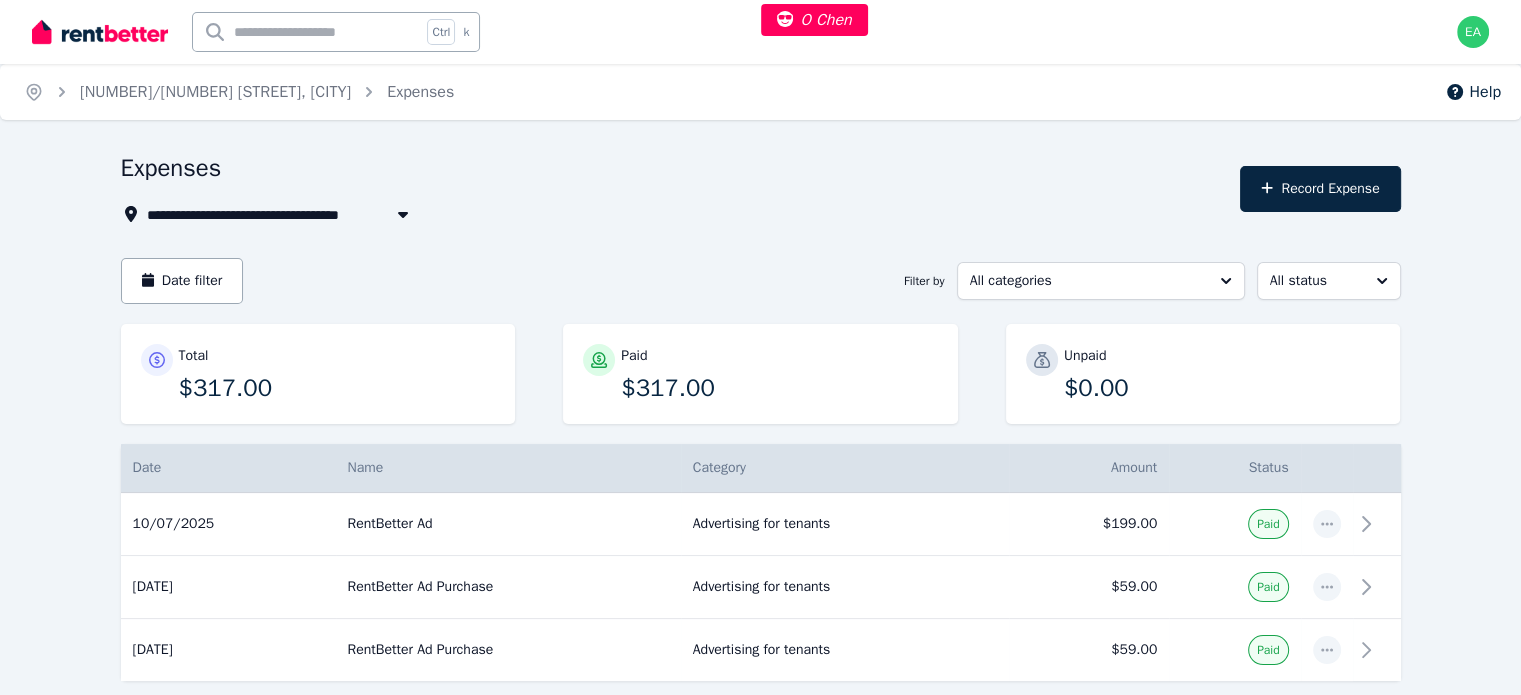 scroll, scrollTop: 92, scrollLeft: 0, axis: vertical 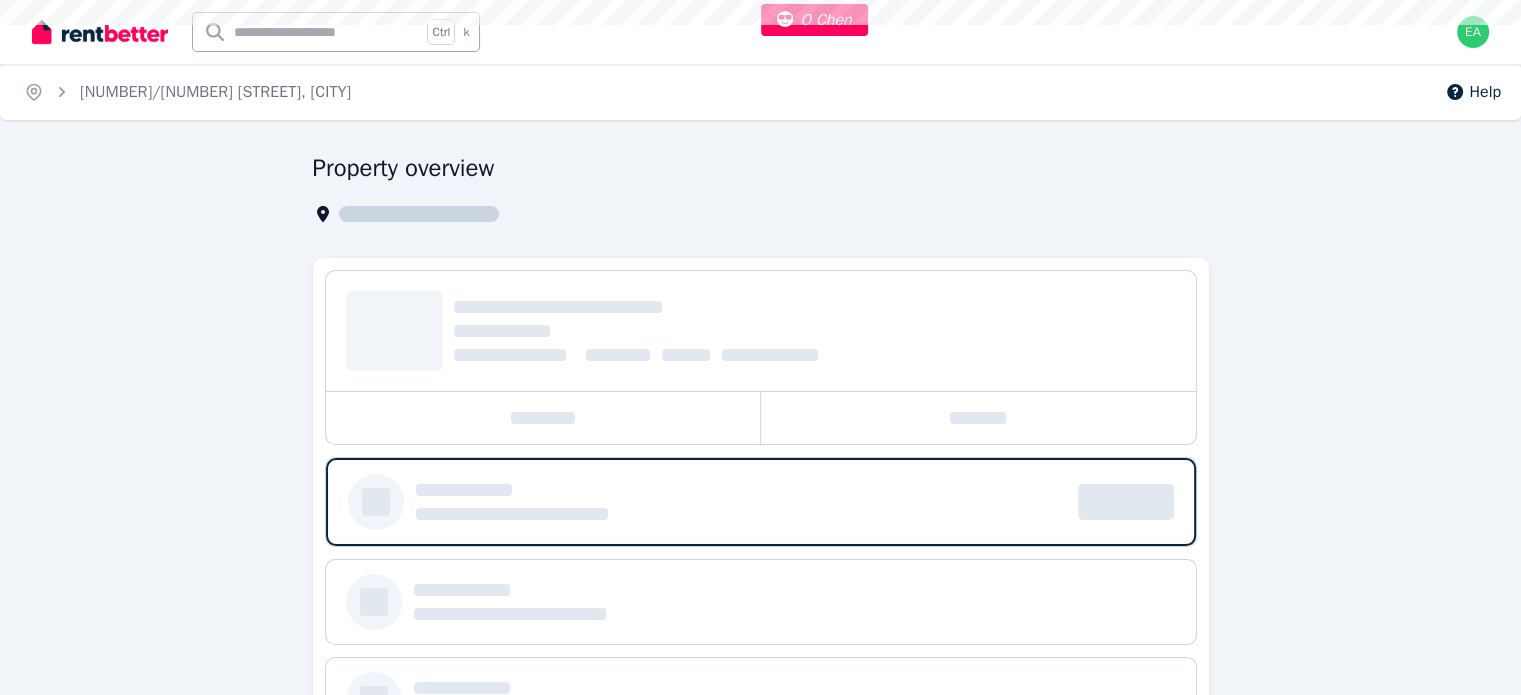 select on "***" 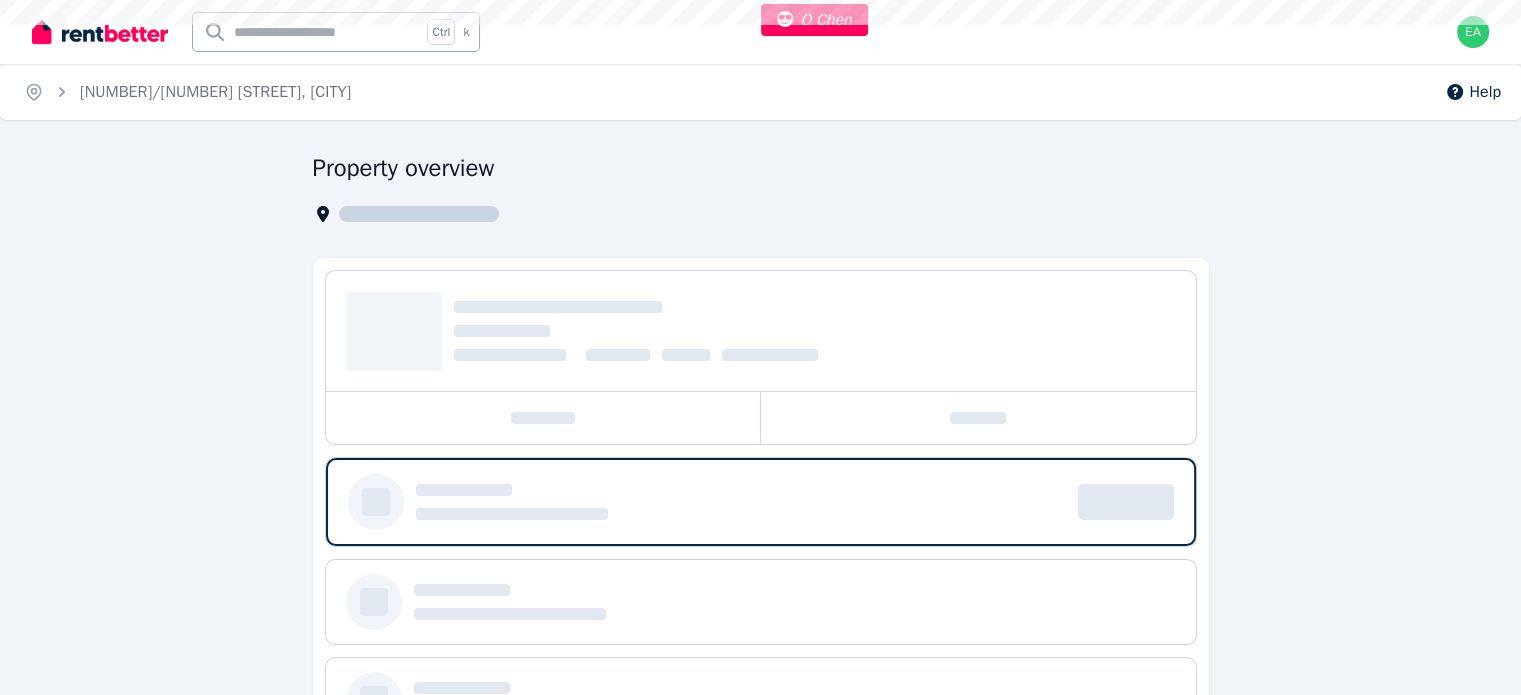 select on "**********" 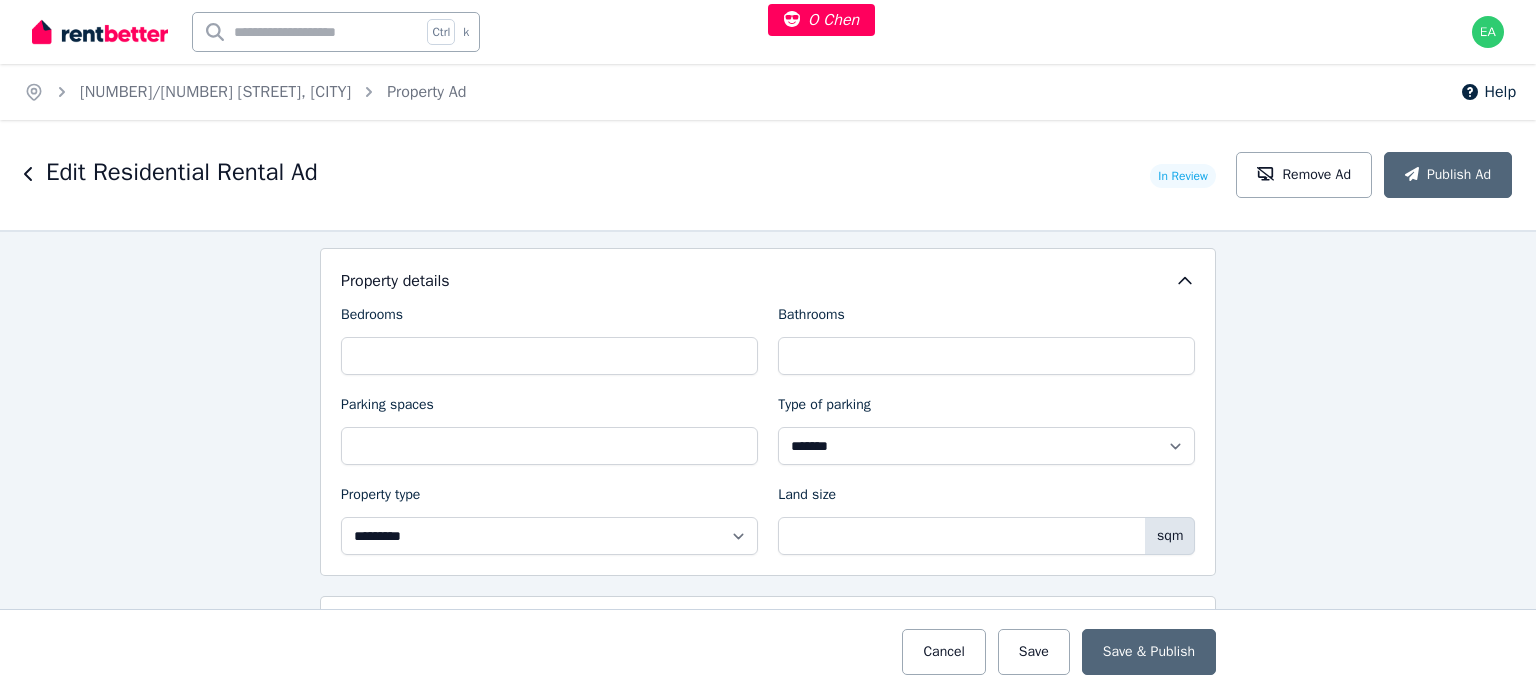 scroll, scrollTop: 1400, scrollLeft: 0, axis: vertical 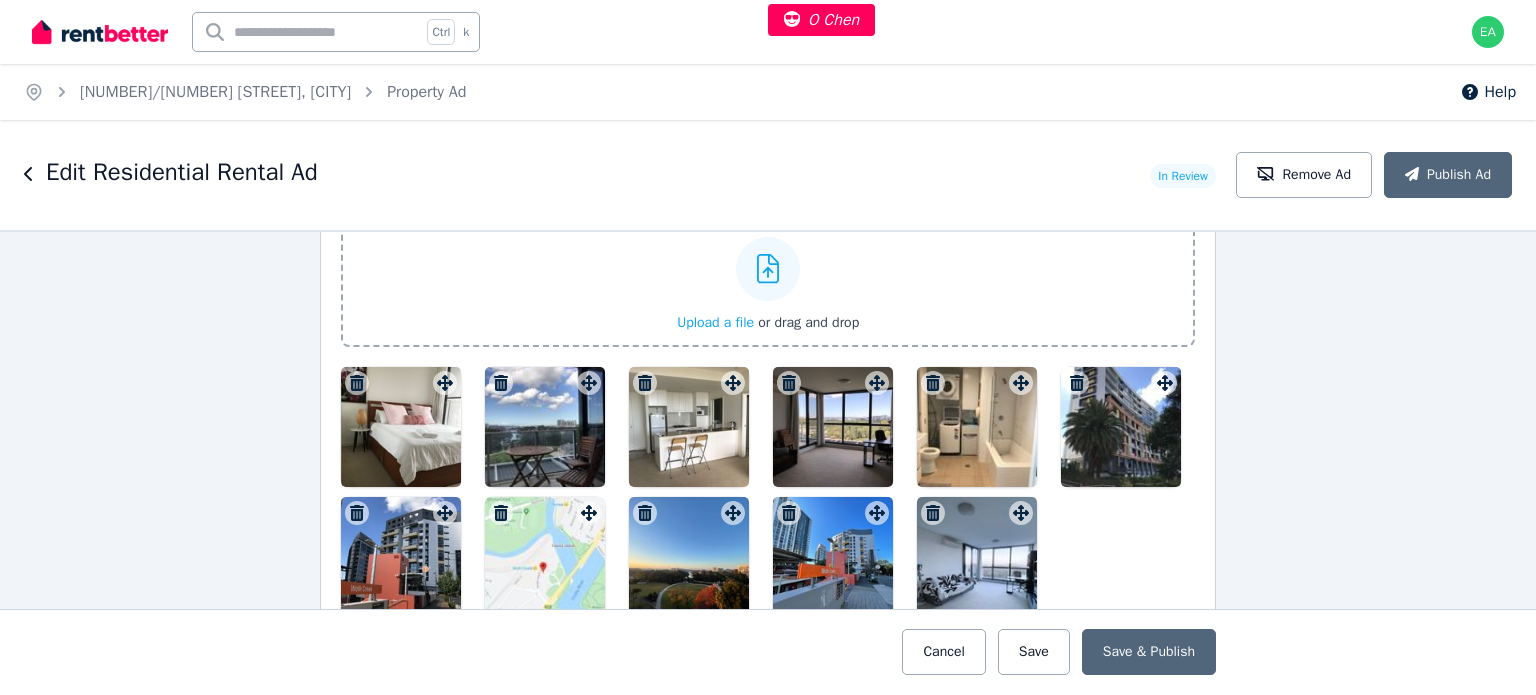 click at bounding box center (401, 427) 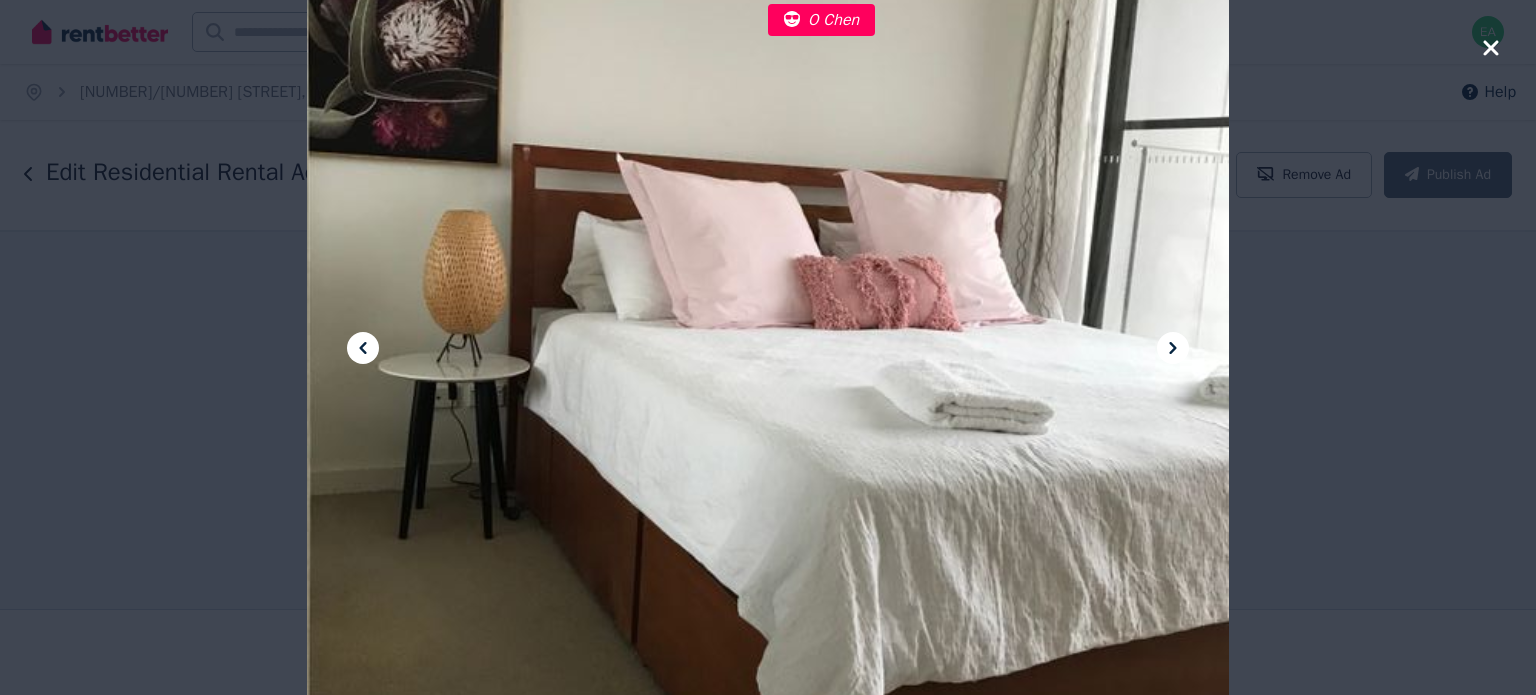 click 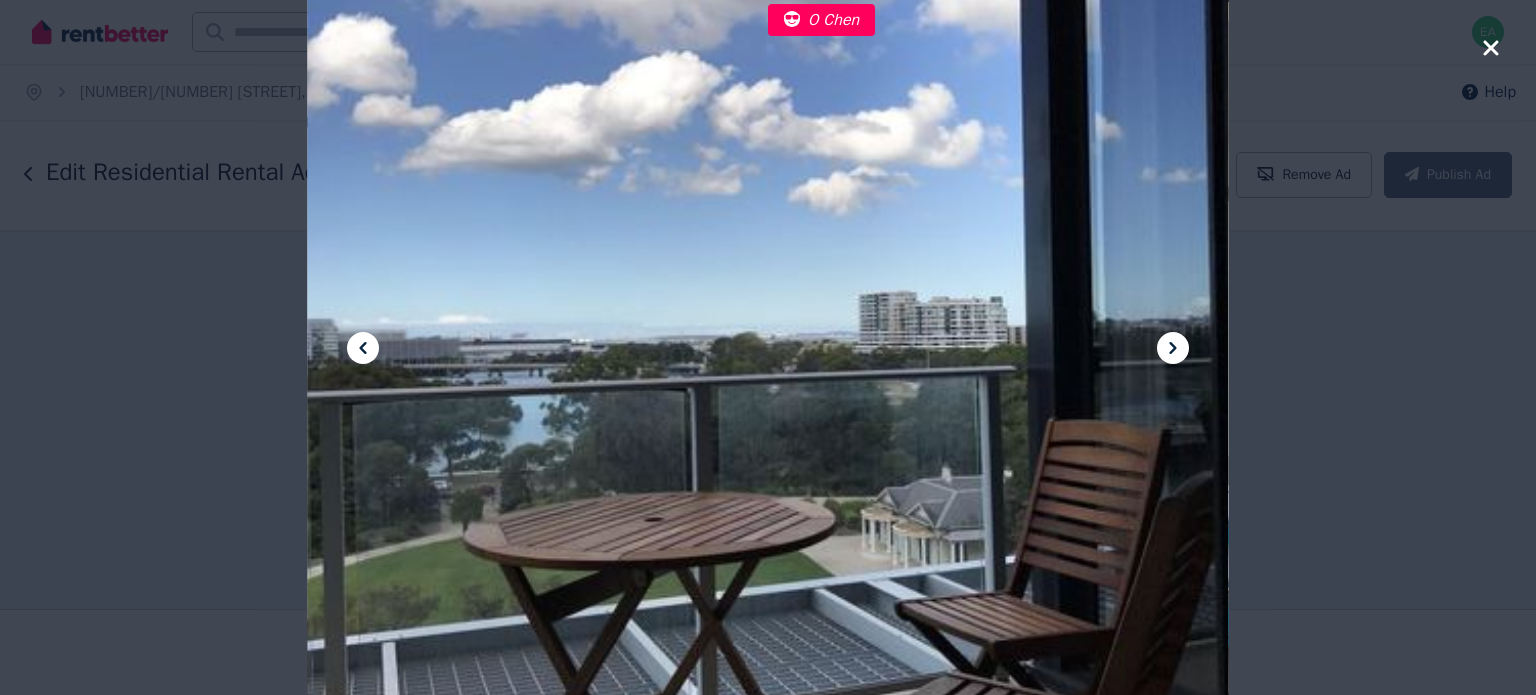 click 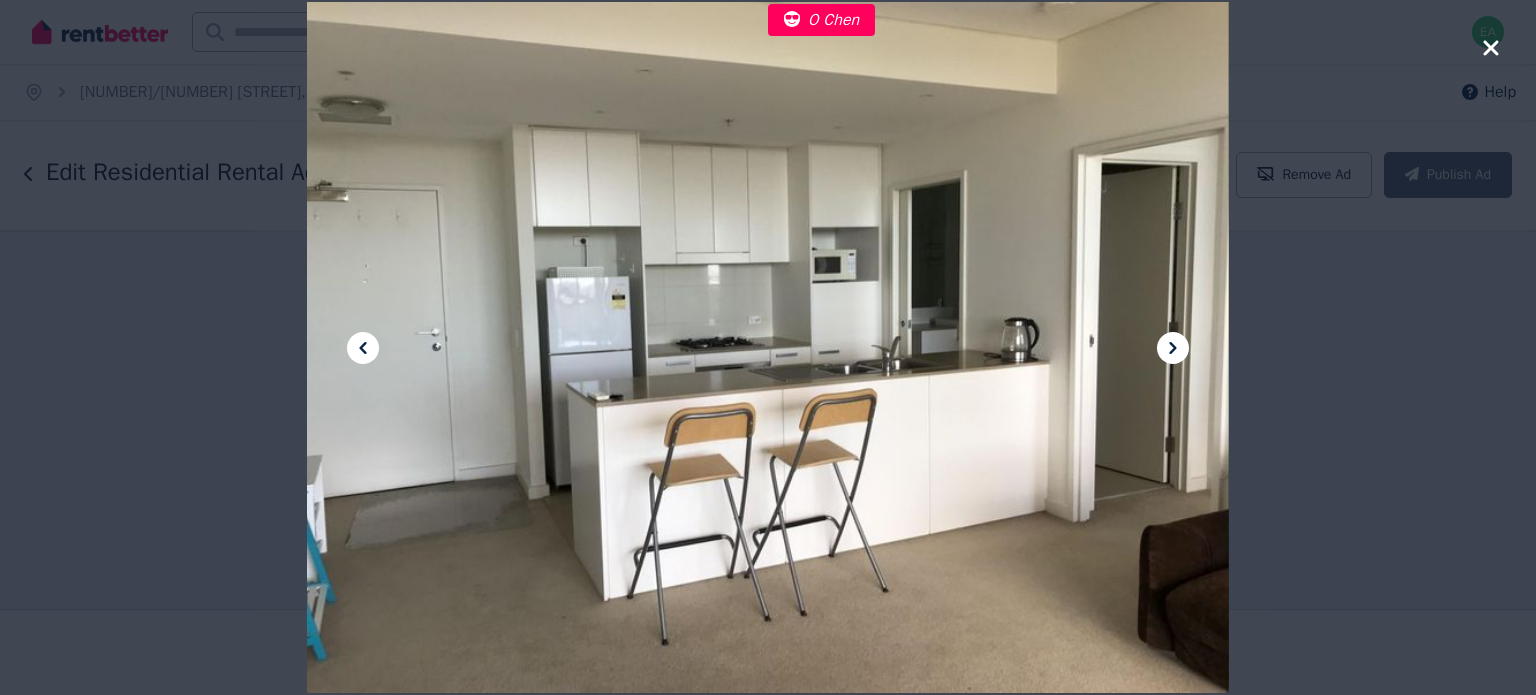 click 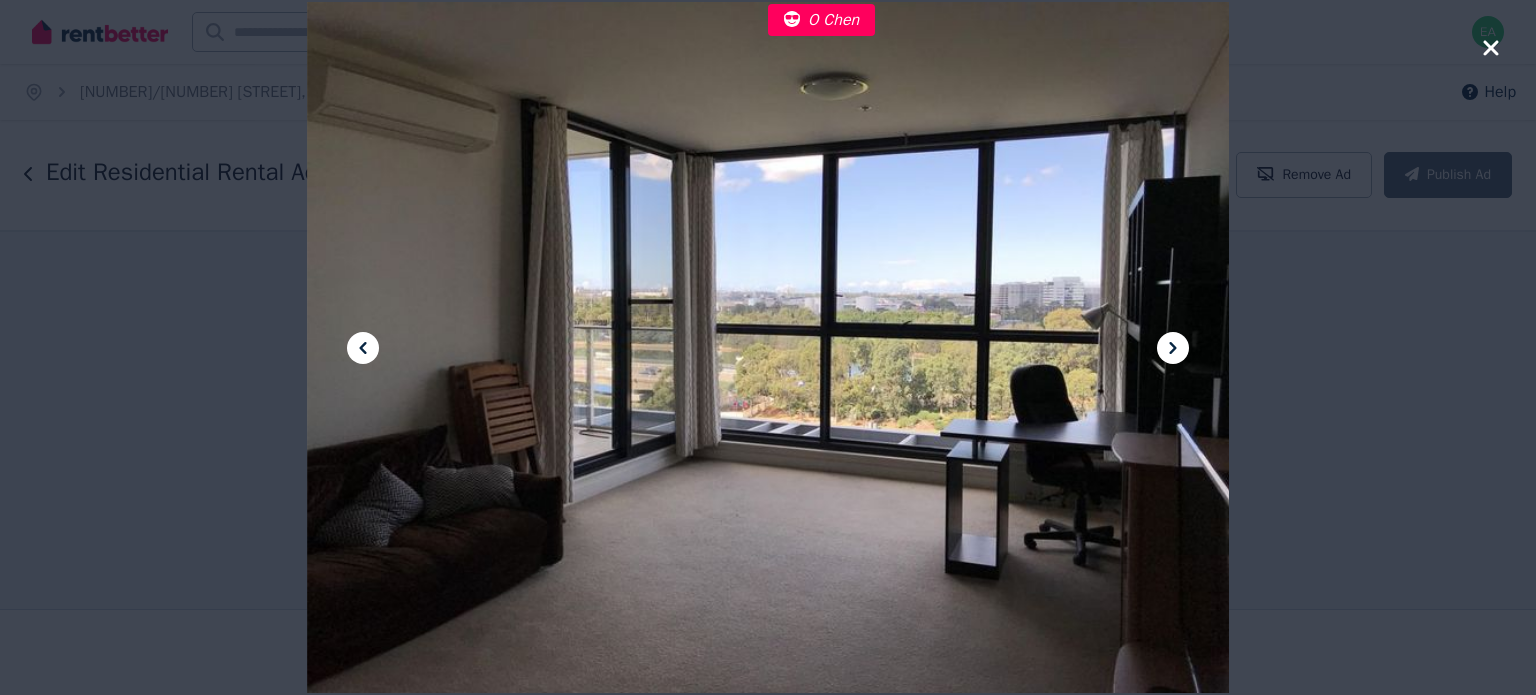 click 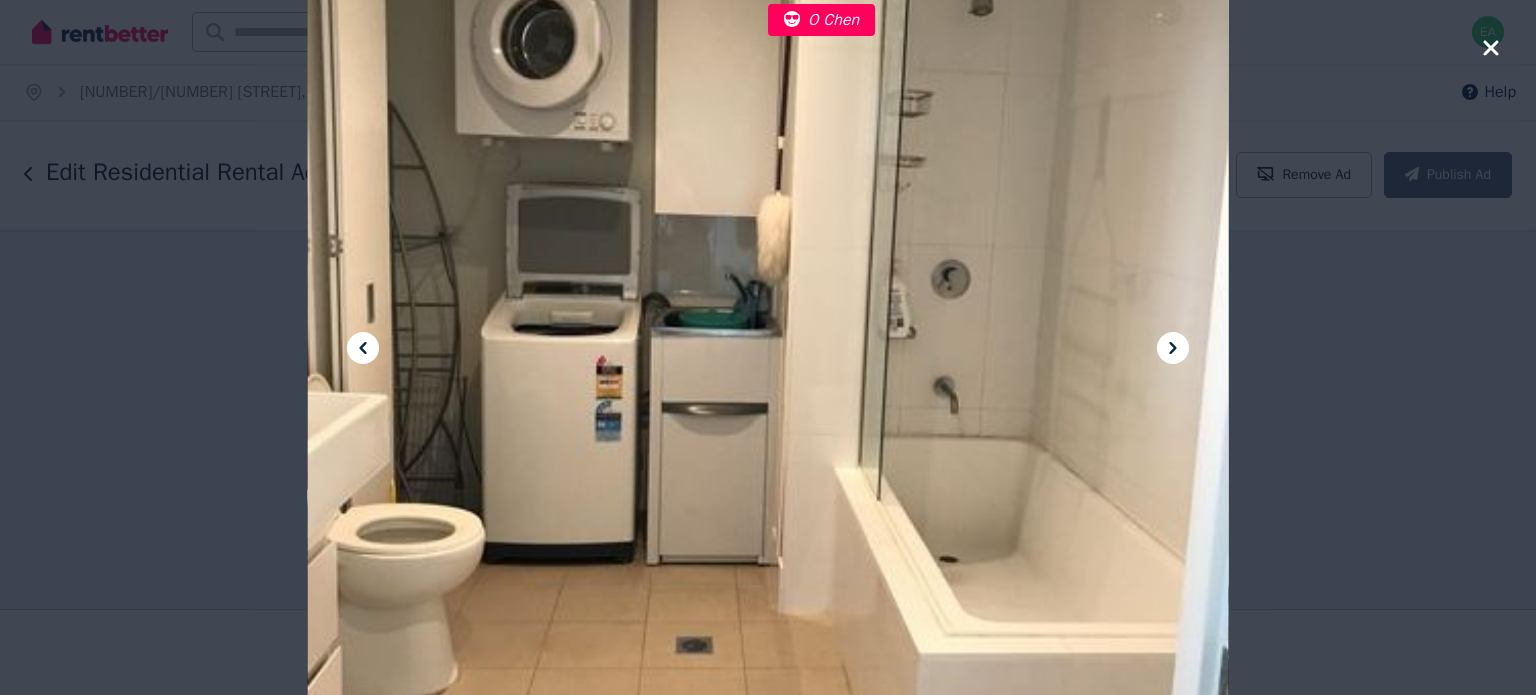 click 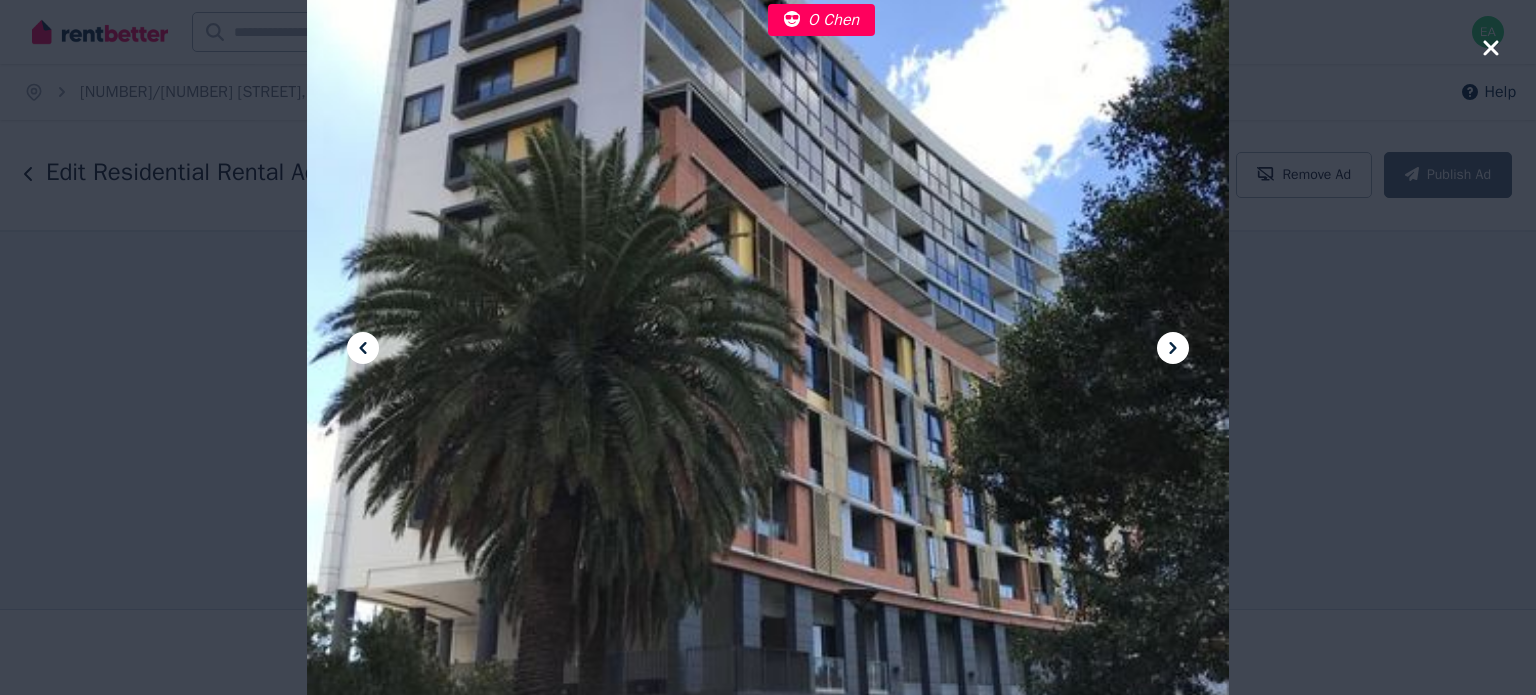 click 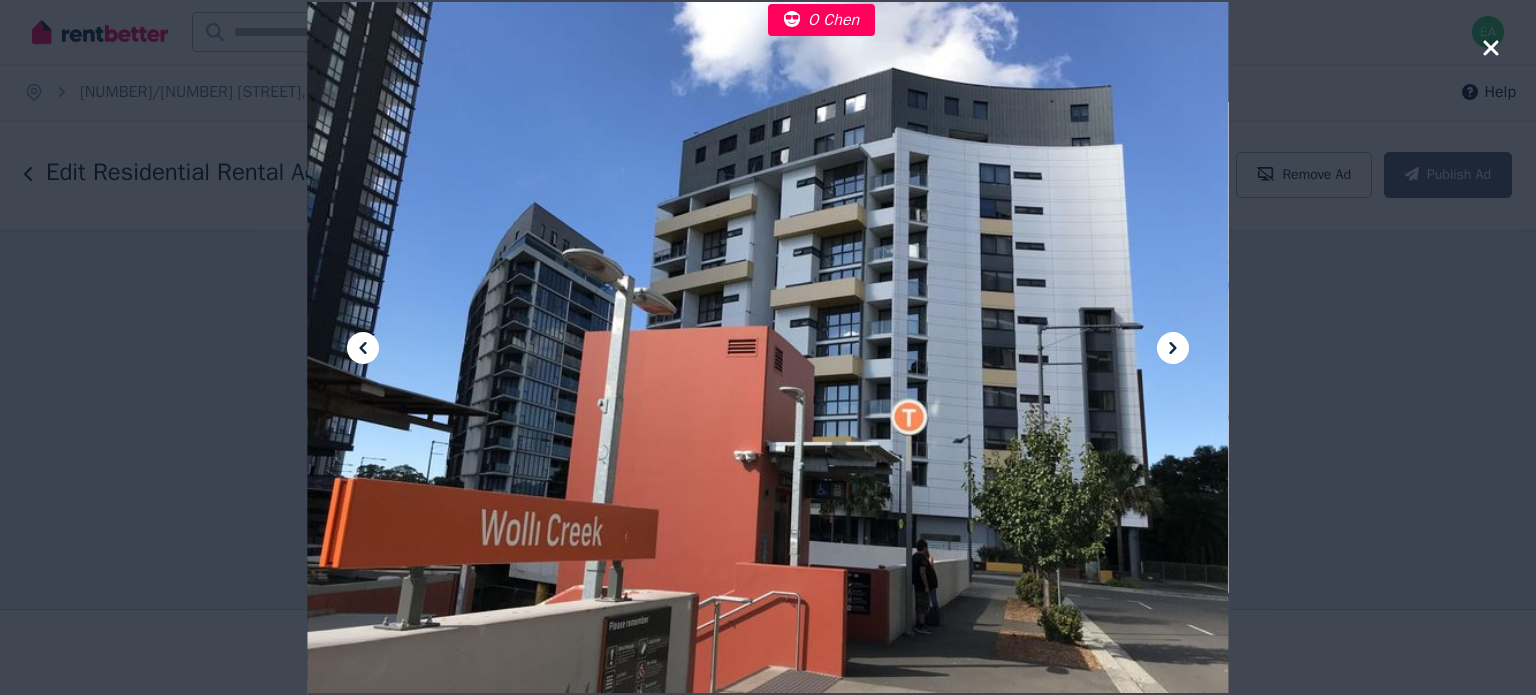 click 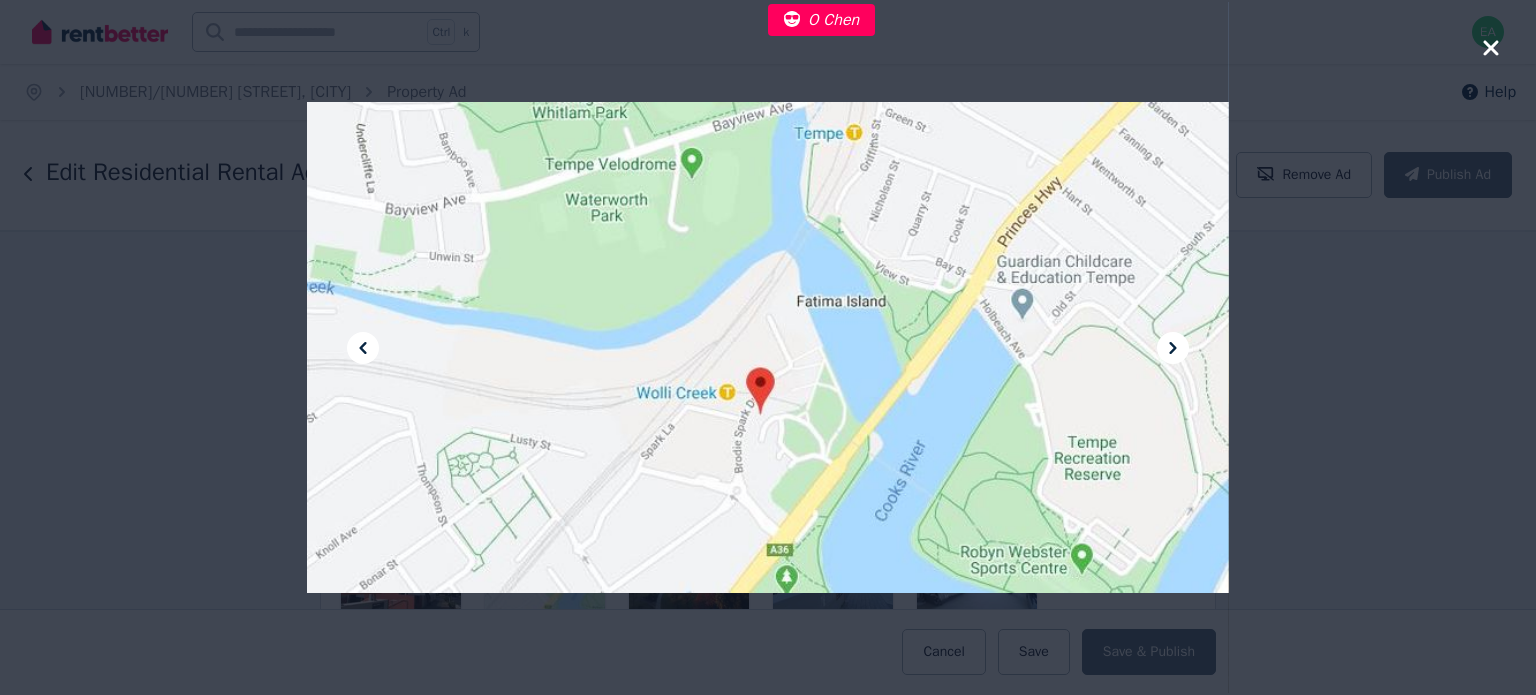 click 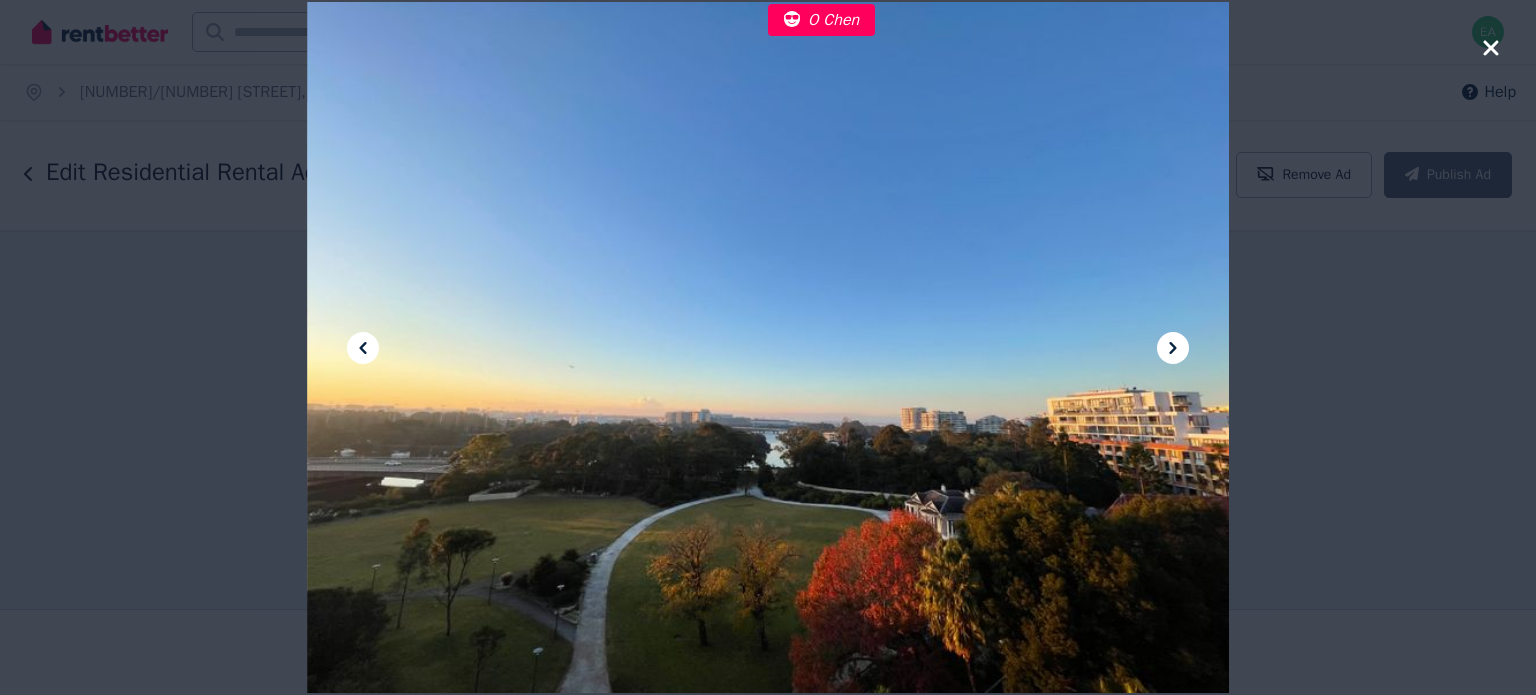 click 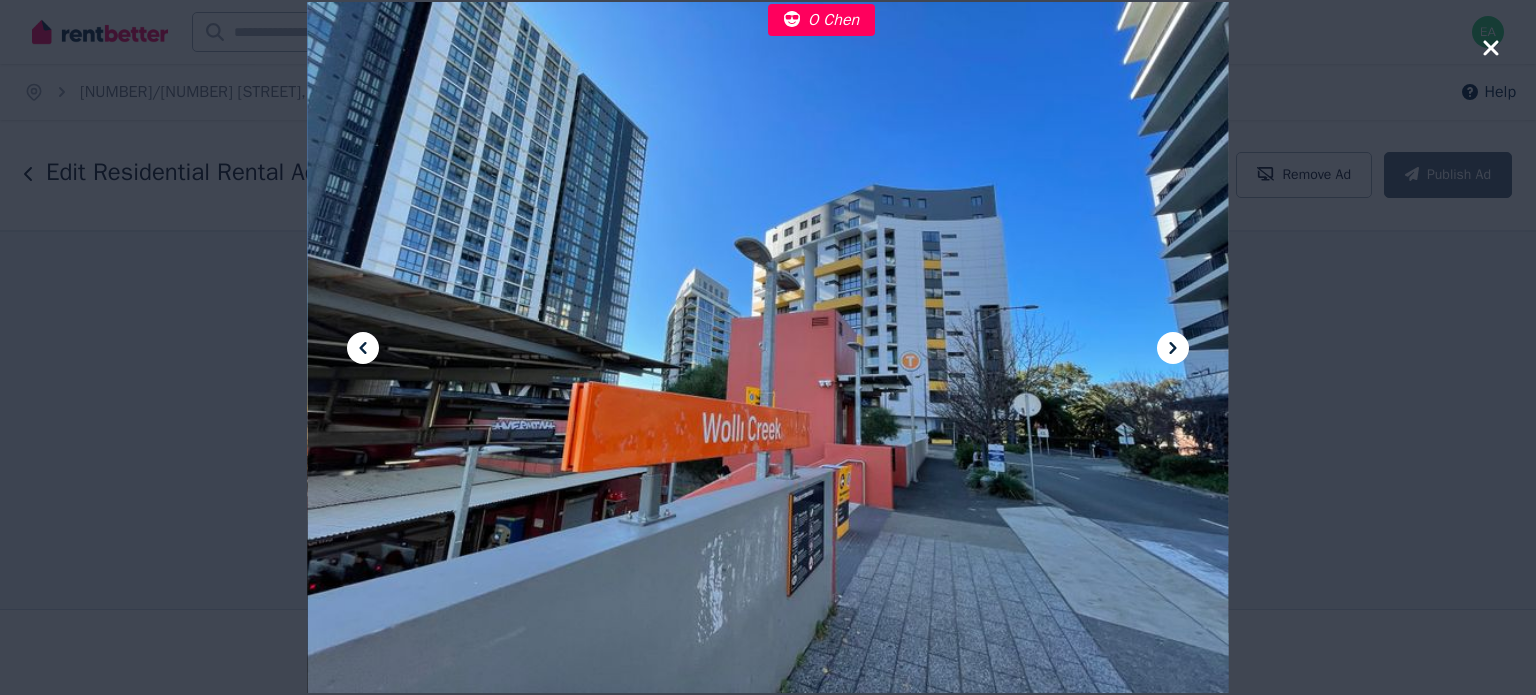 click 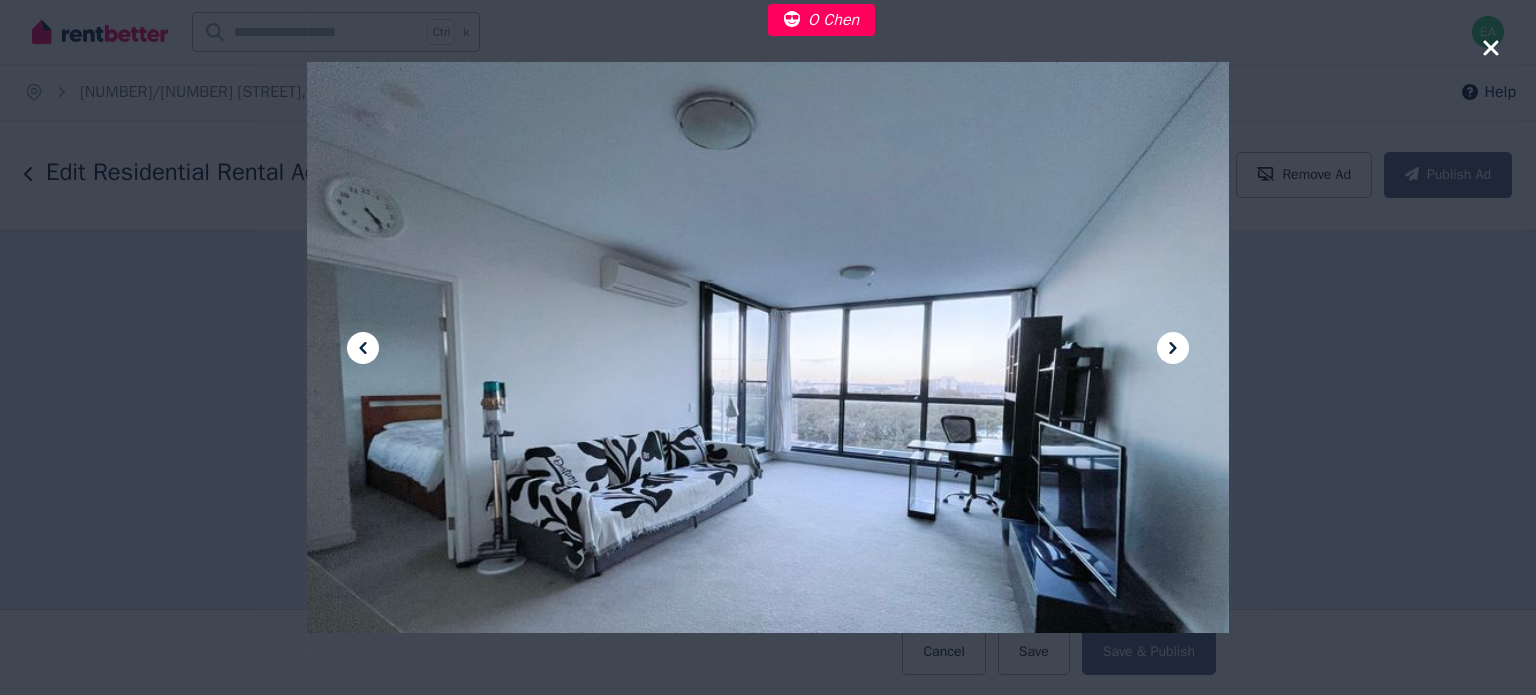 click 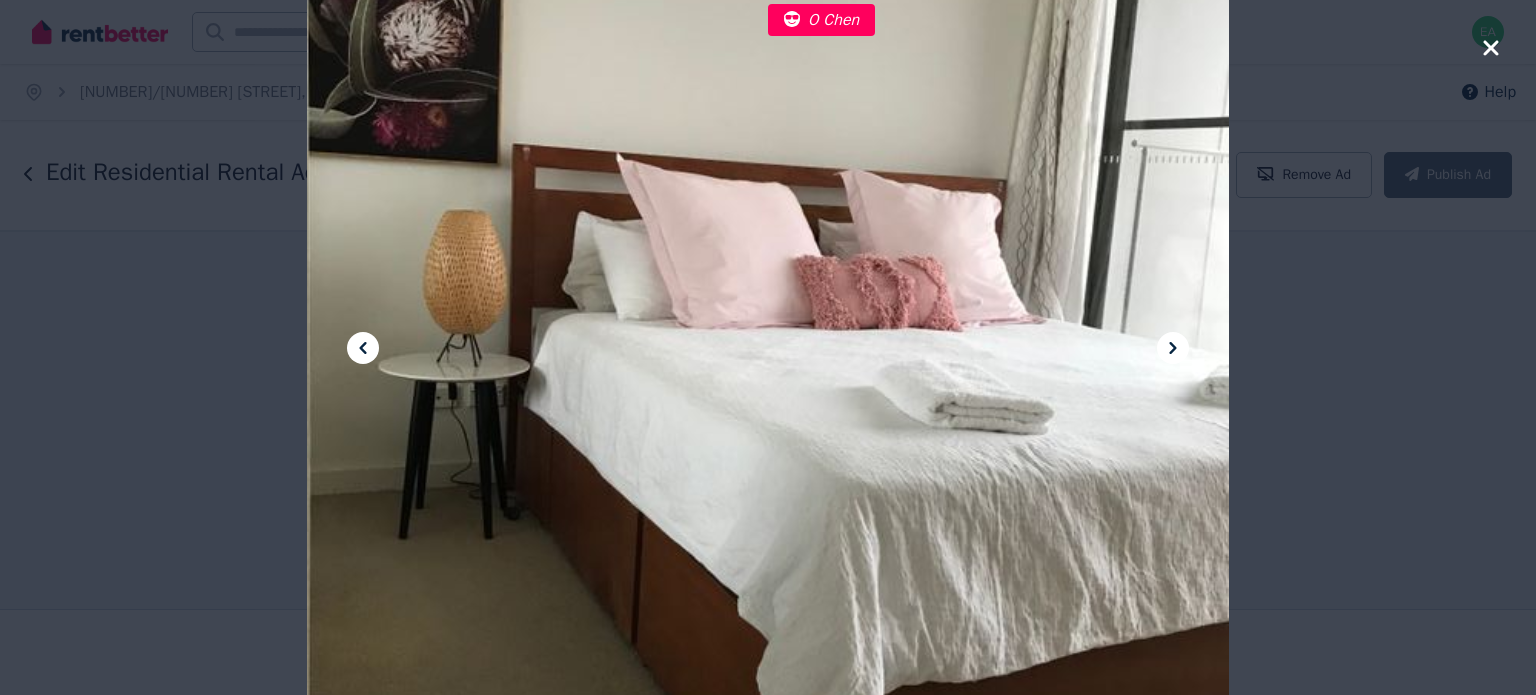 click 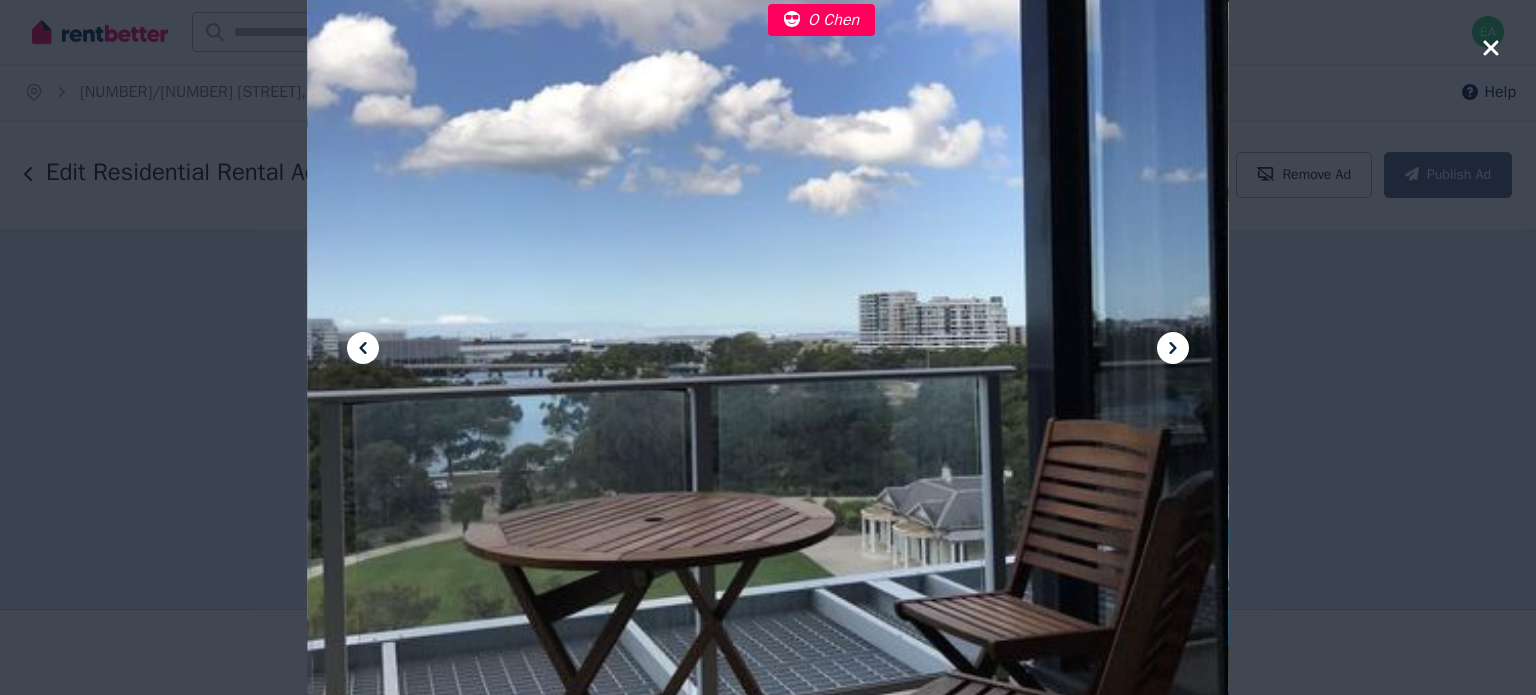 click 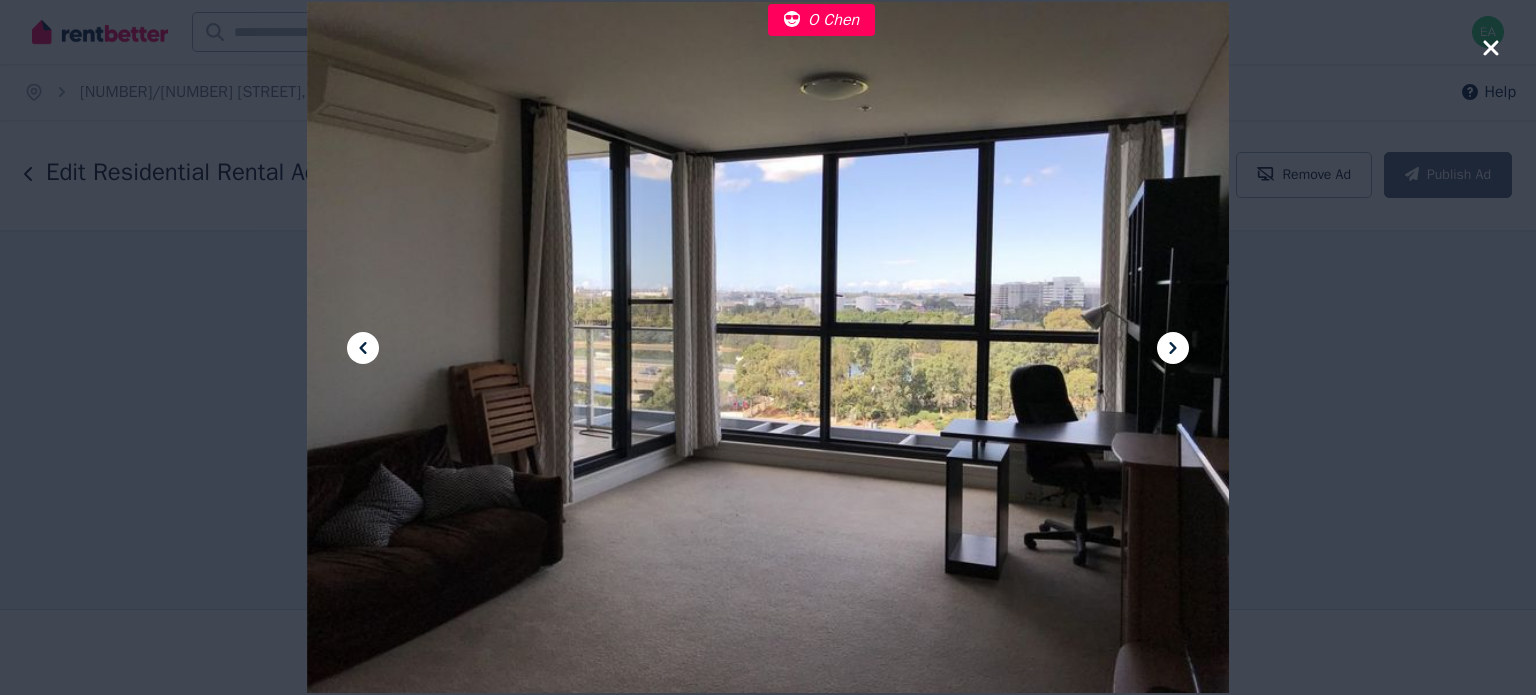 click 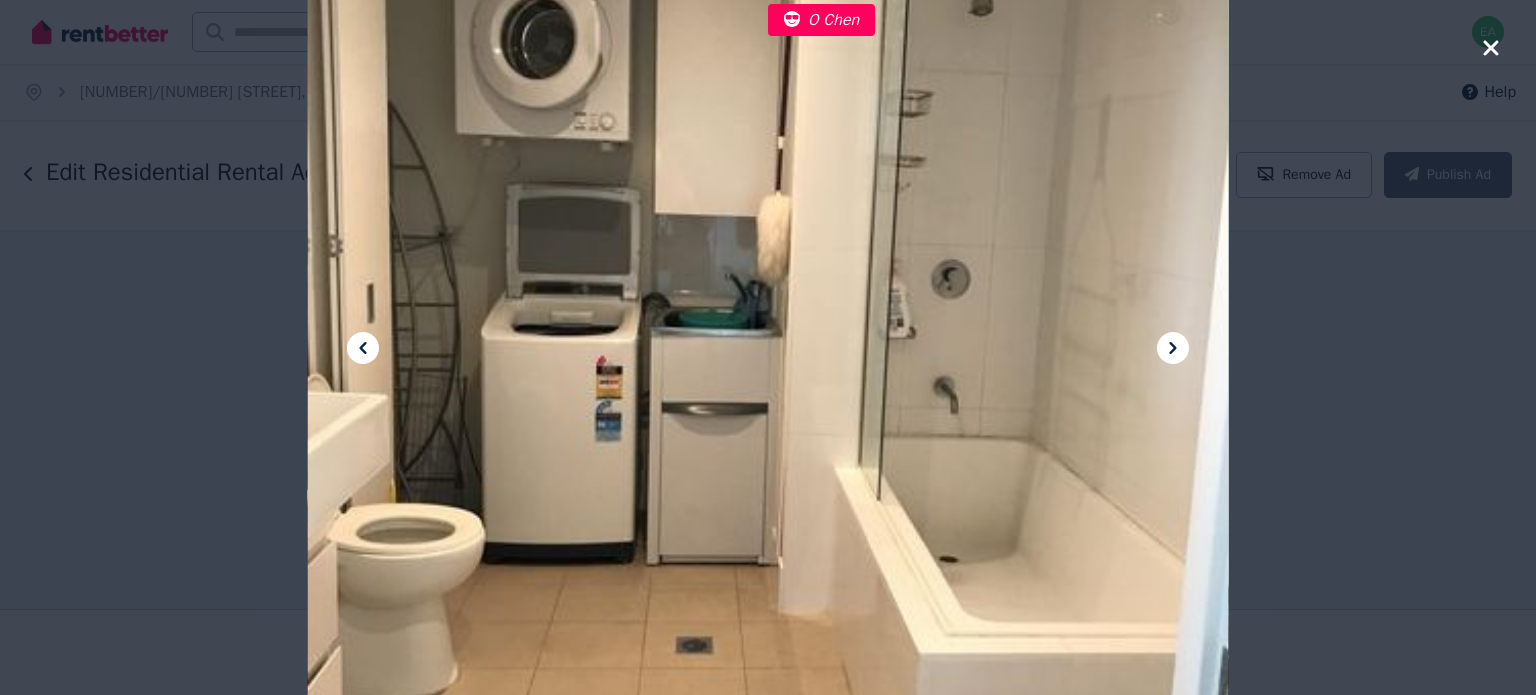 click 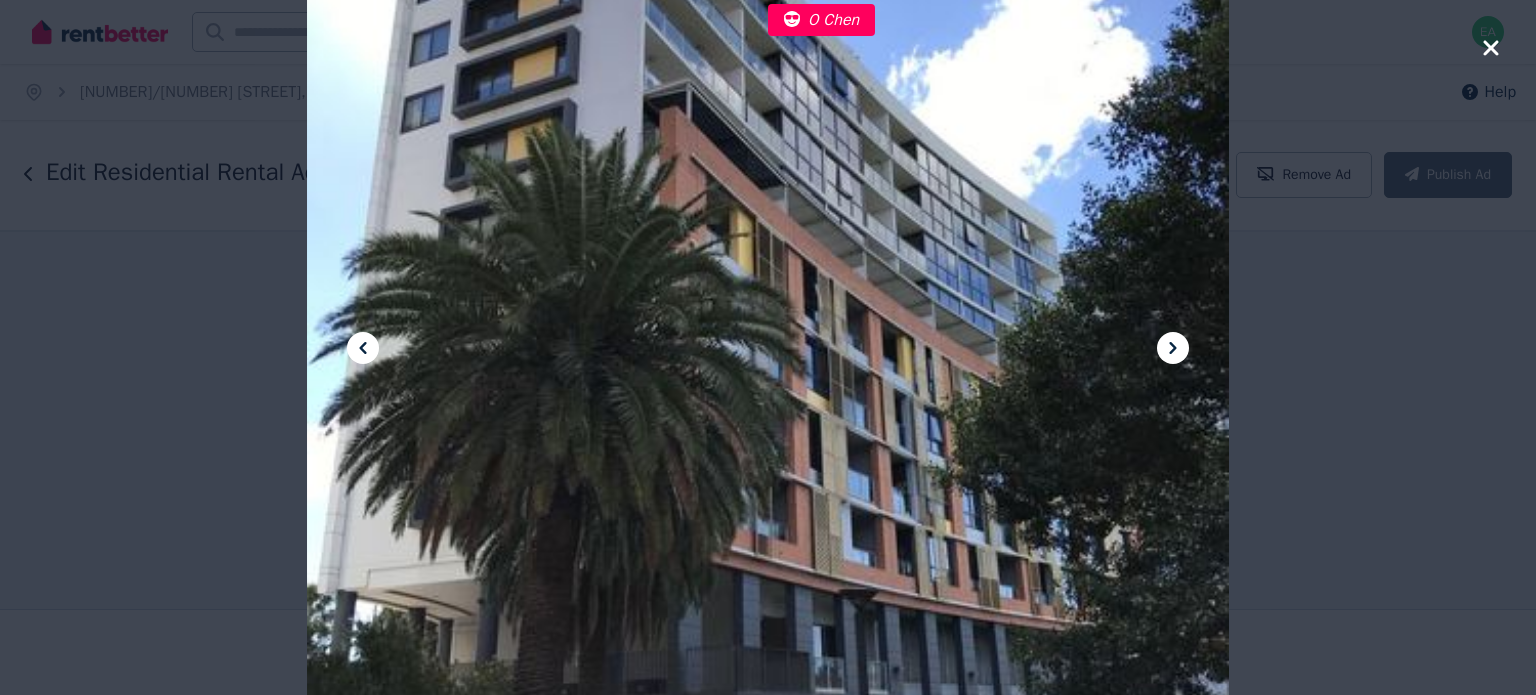 click 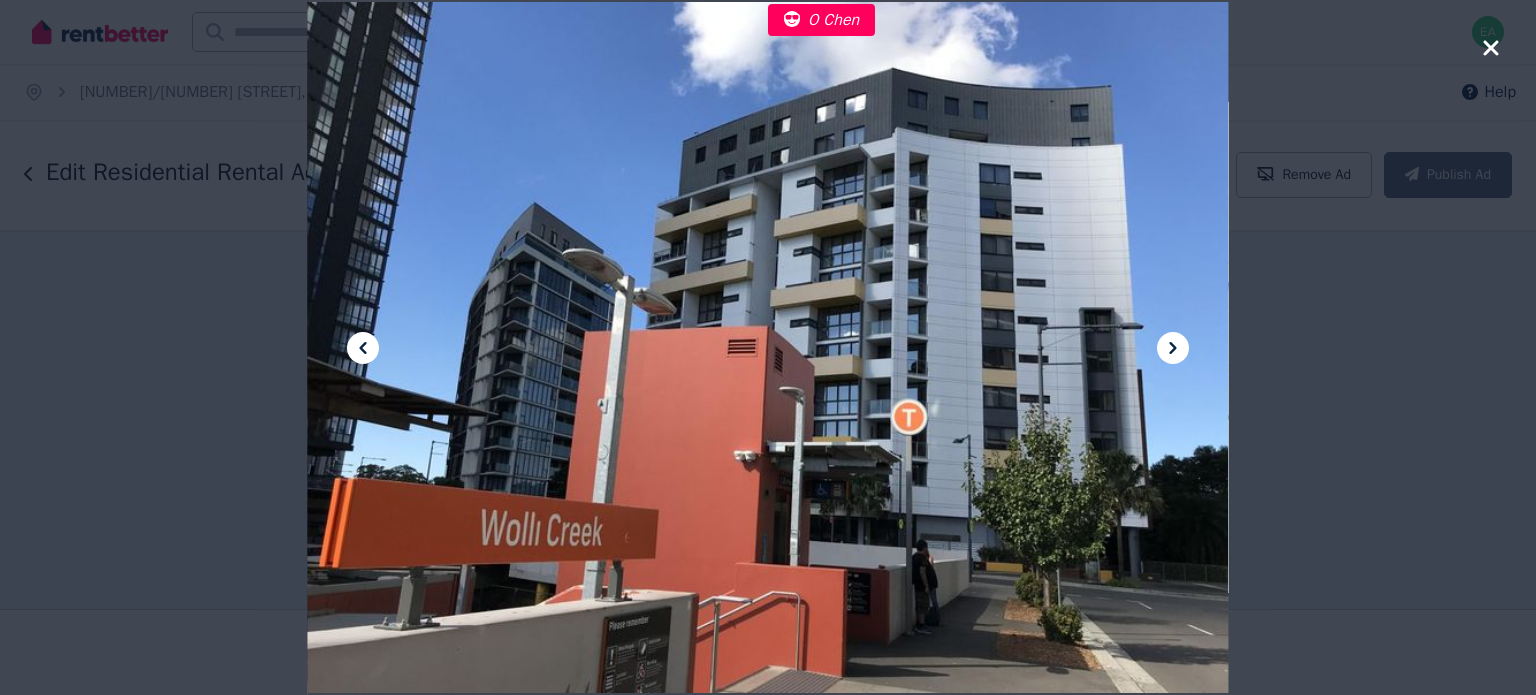 click 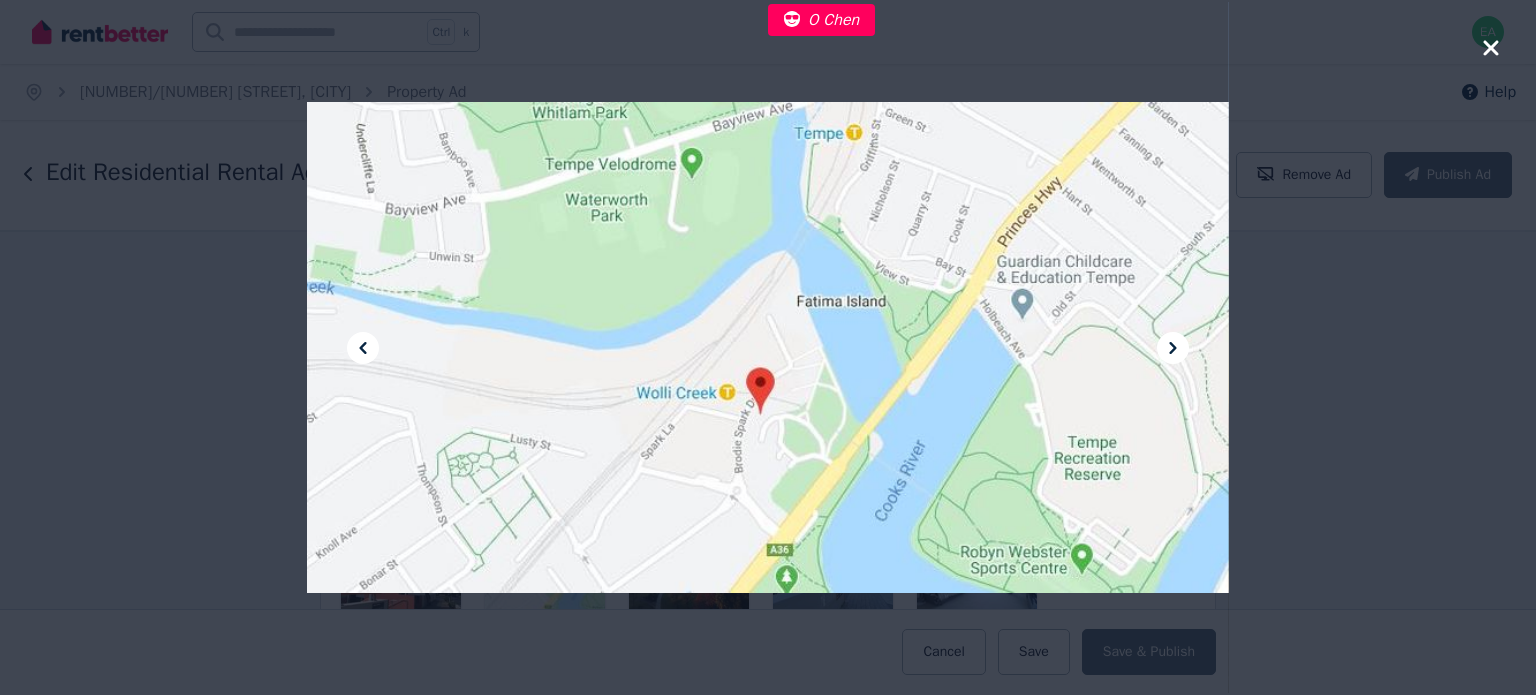 click 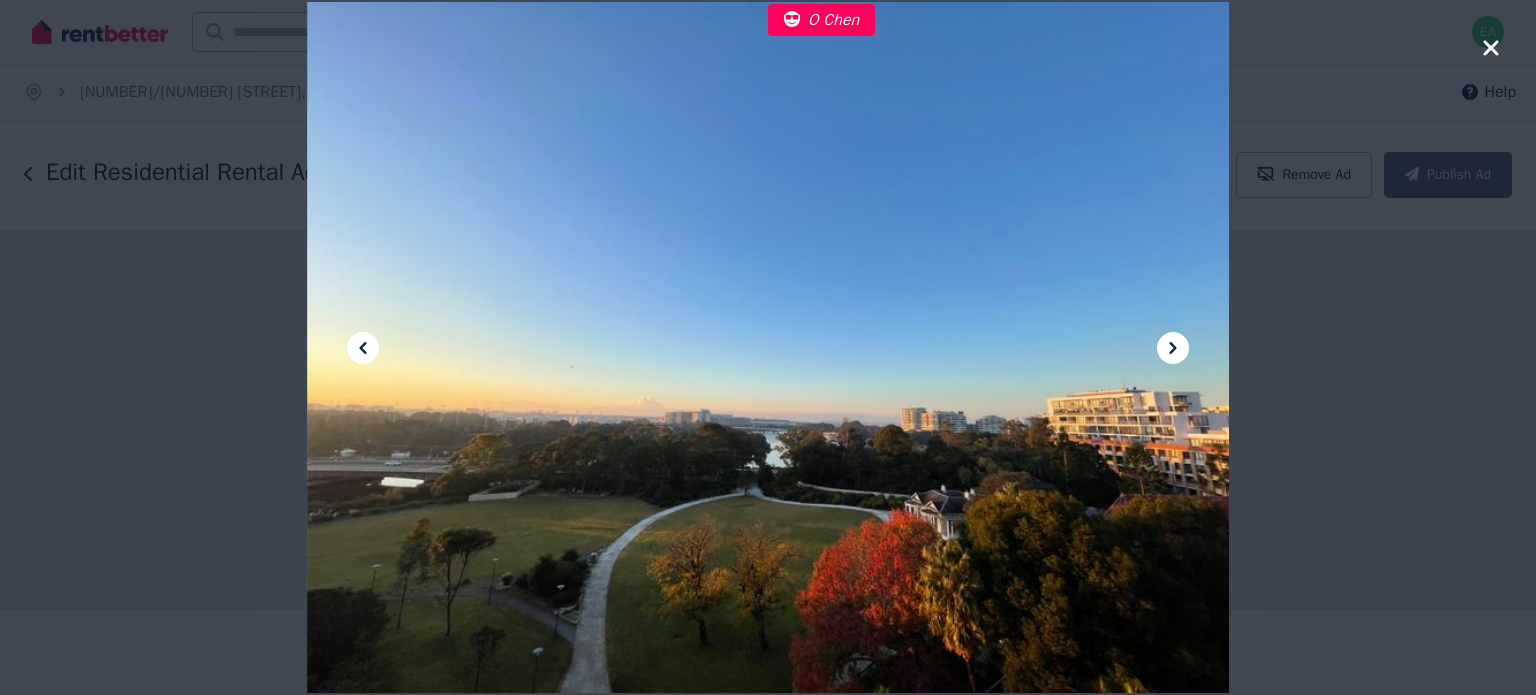 click 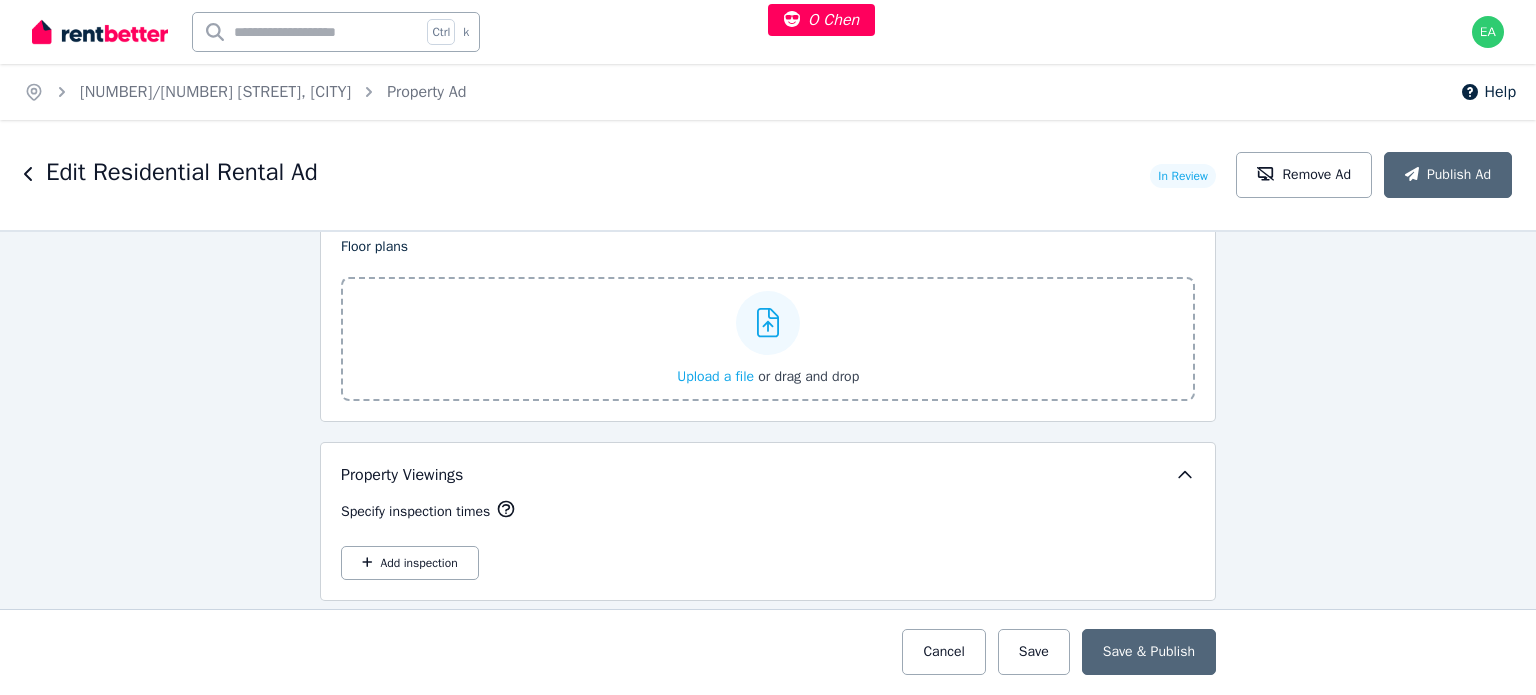 scroll, scrollTop: 3300, scrollLeft: 0, axis: vertical 